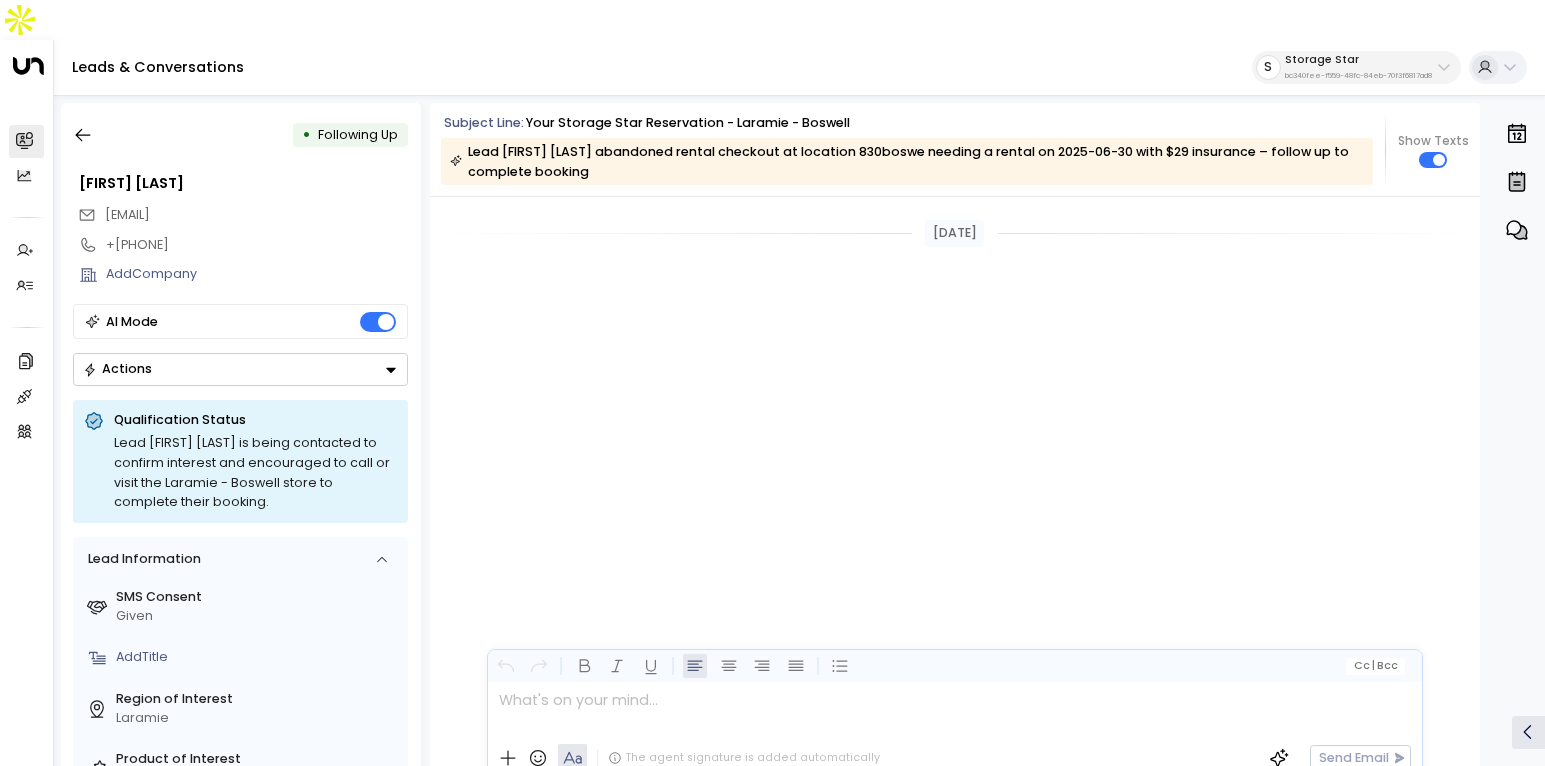 scroll, scrollTop: 0, scrollLeft: 0, axis: both 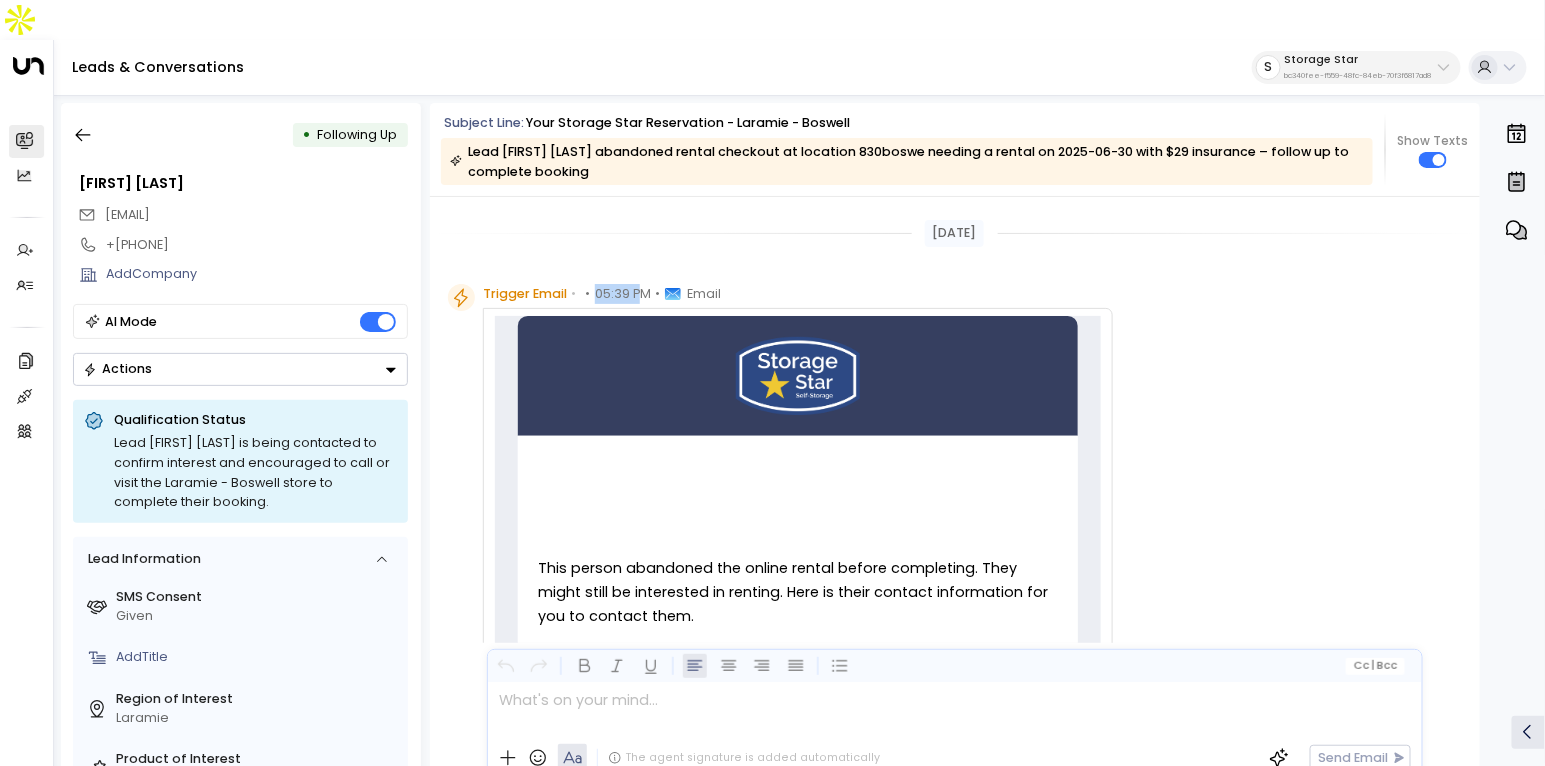 drag, startPoint x: 588, startPoint y: 257, endPoint x: 641, endPoint y: 257, distance: 53 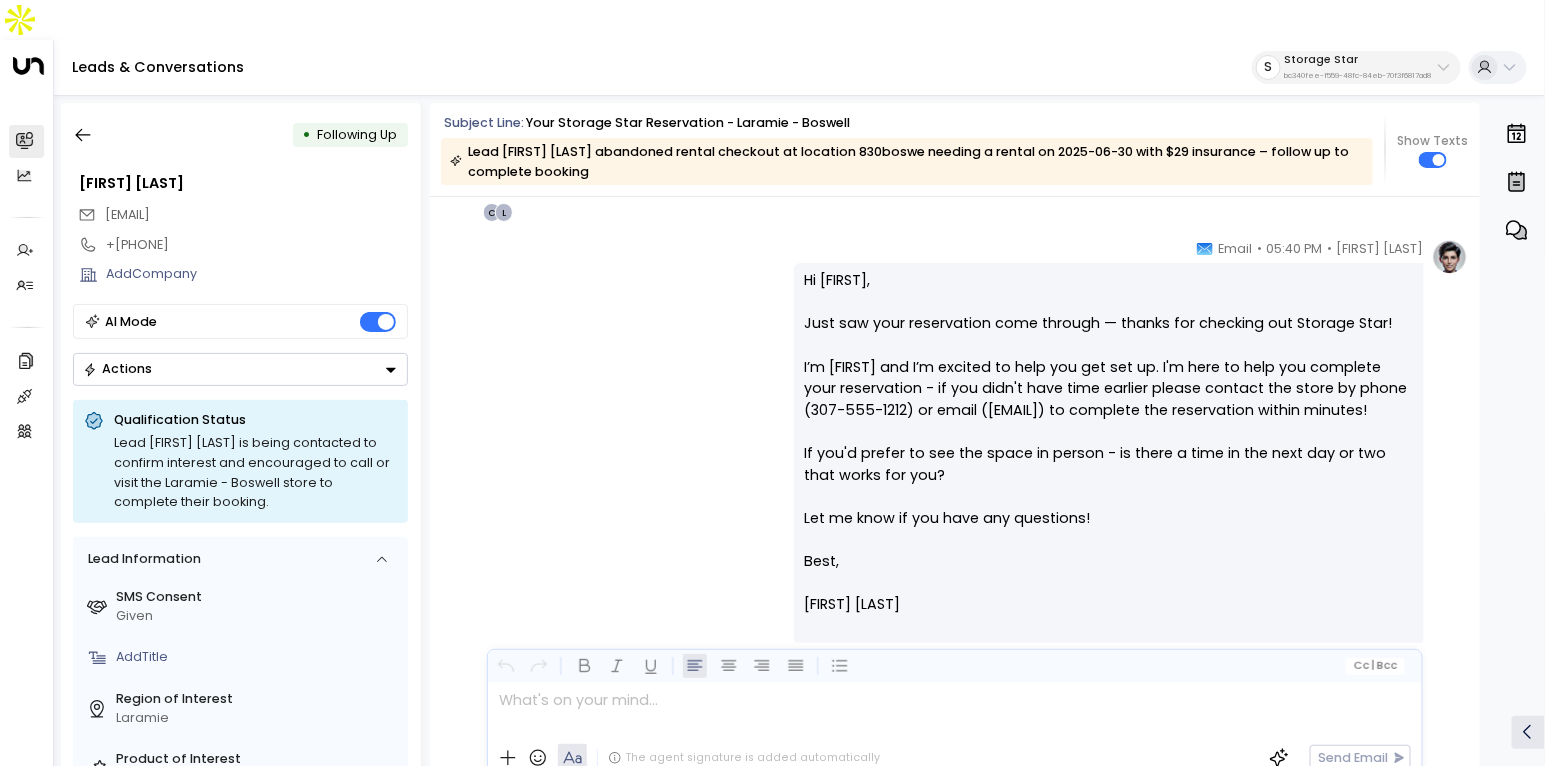 scroll, scrollTop: 1264, scrollLeft: 0, axis: vertical 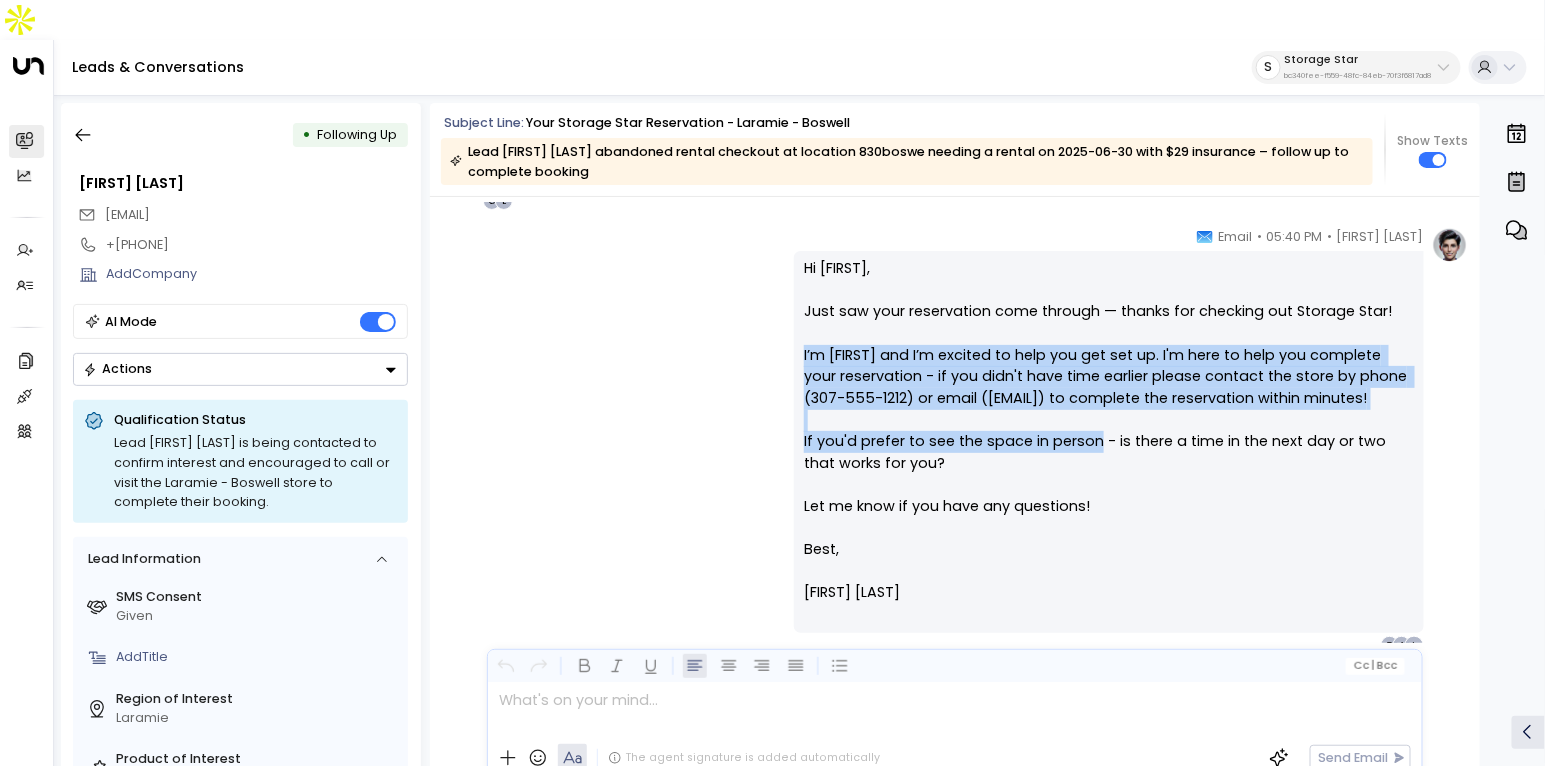 drag, startPoint x: 798, startPoint y: 313, endPoint x: 1090, endPoint y: 424, distance: 312.386 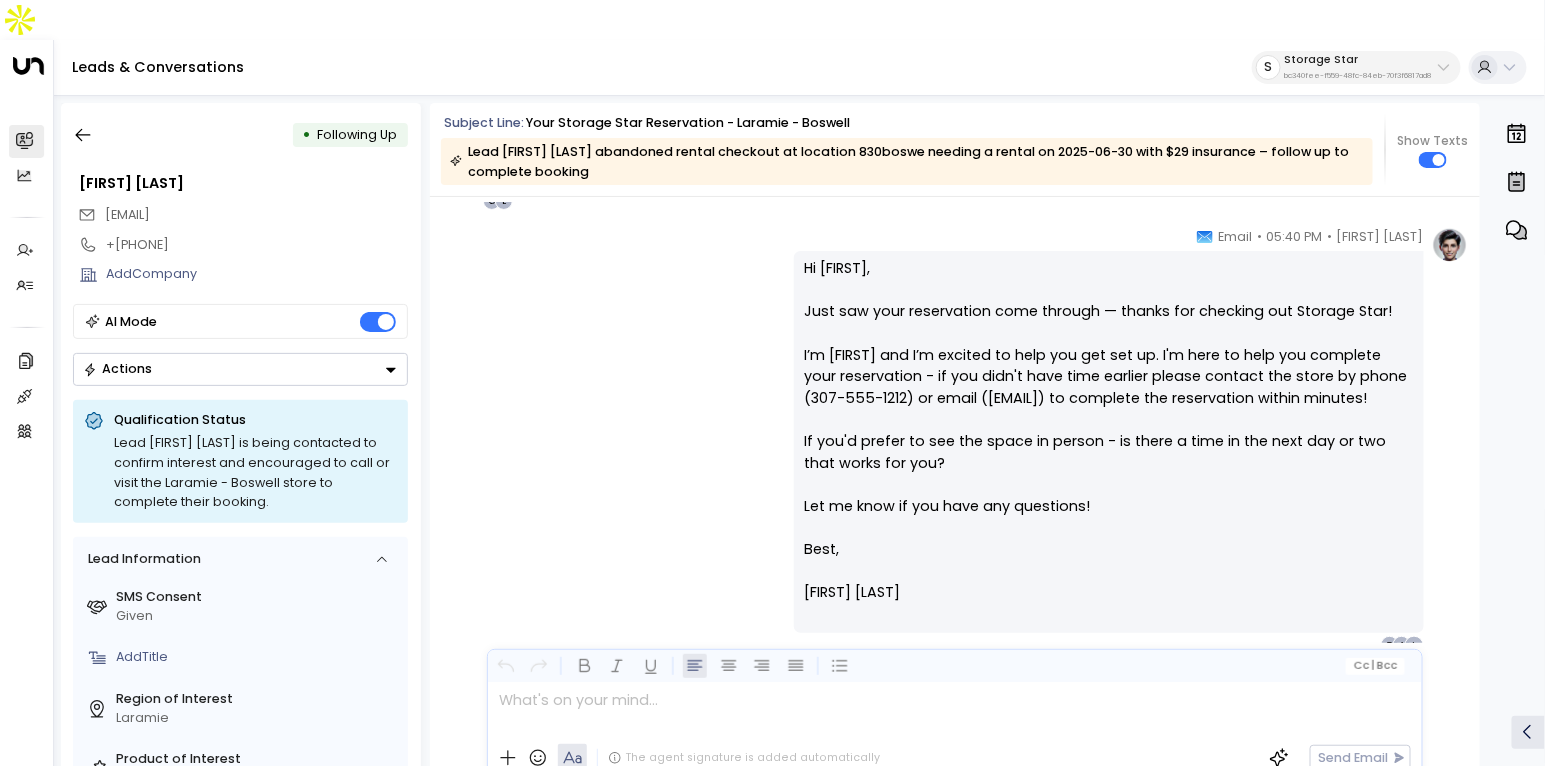 click on "Hi Shannon, Just saw your reservation come through — thanks for checking out Storage Star! I’m Celeste and I’m excited to help you get set up. I'm here to help you complete your reservation - if you didn't have time earlier please contact the store by phone (307-745-5000) or email (SSLaramie@storagestar.com) to complete the reservation within minutes! If you'd prefer to see the space in person - is there a time in the next day or two that works for you? Let me know if you have any questions!" at bounding box center (1108, 398) 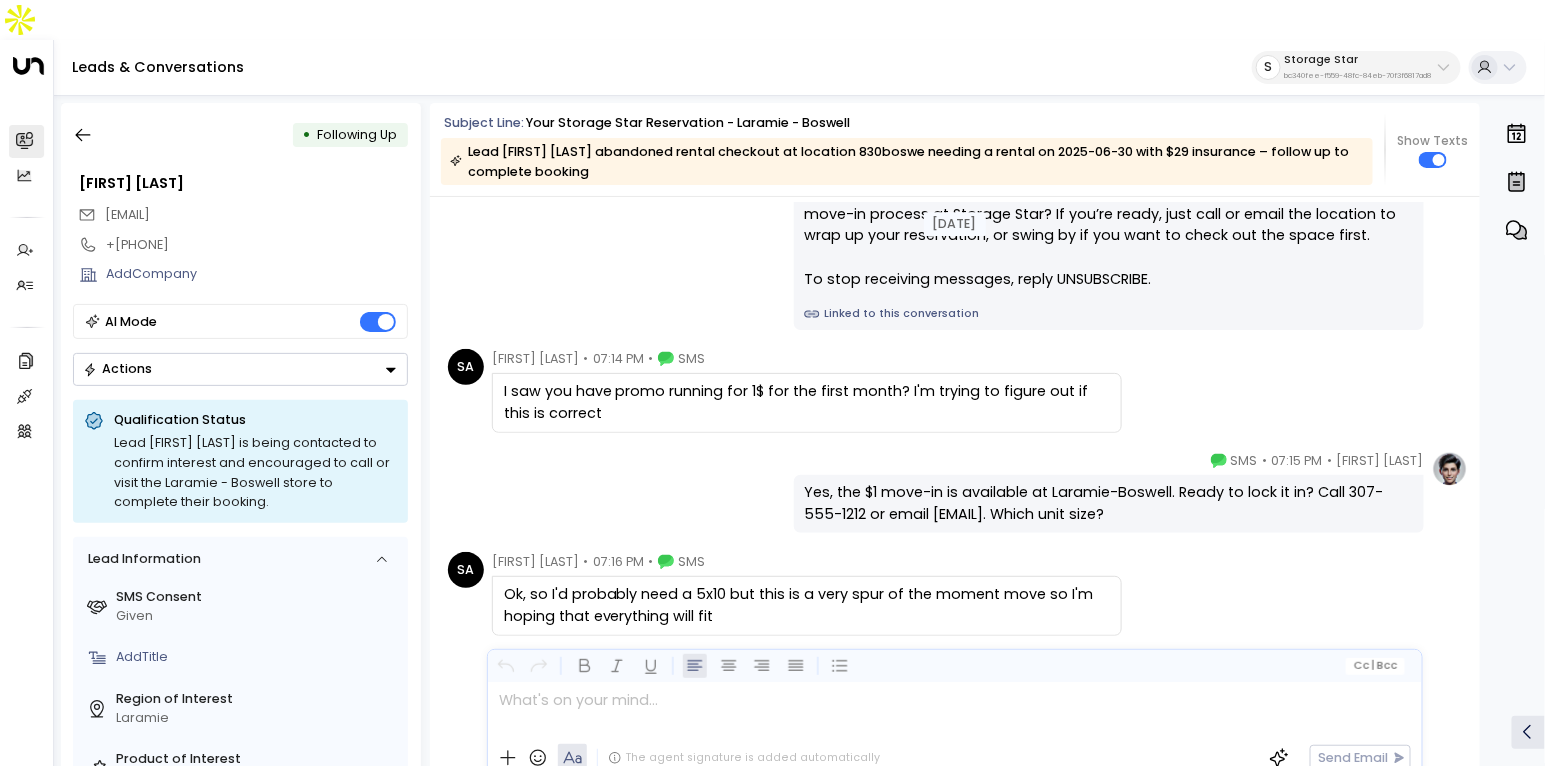 scroll, scrollTop: 1828, scrollLeft: 0, axis: vertical 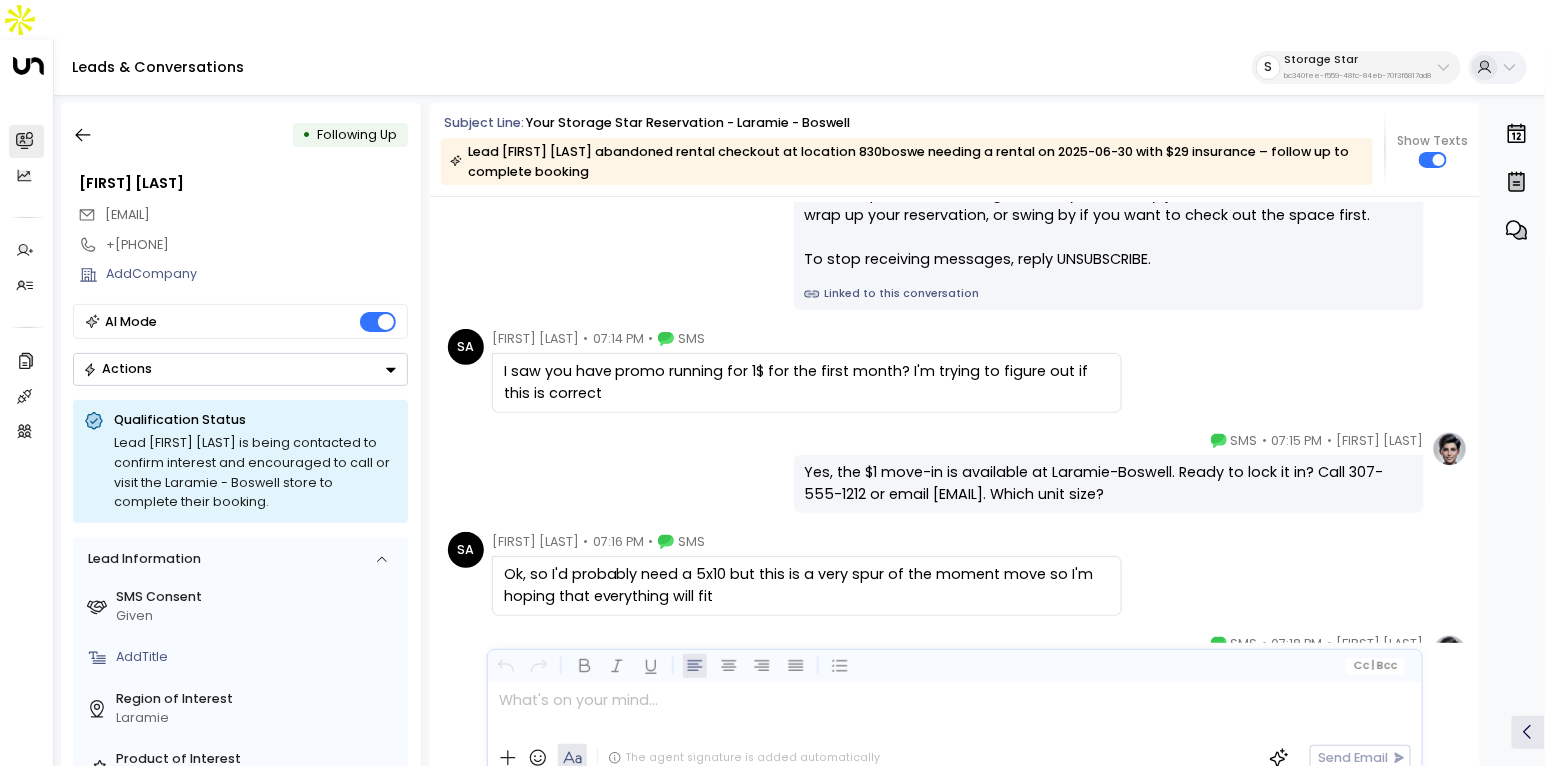 click on "I saw you have promo running for 1$ for the first month? I'm trying to figure out if this is correct" at bounding box center [807, 382] 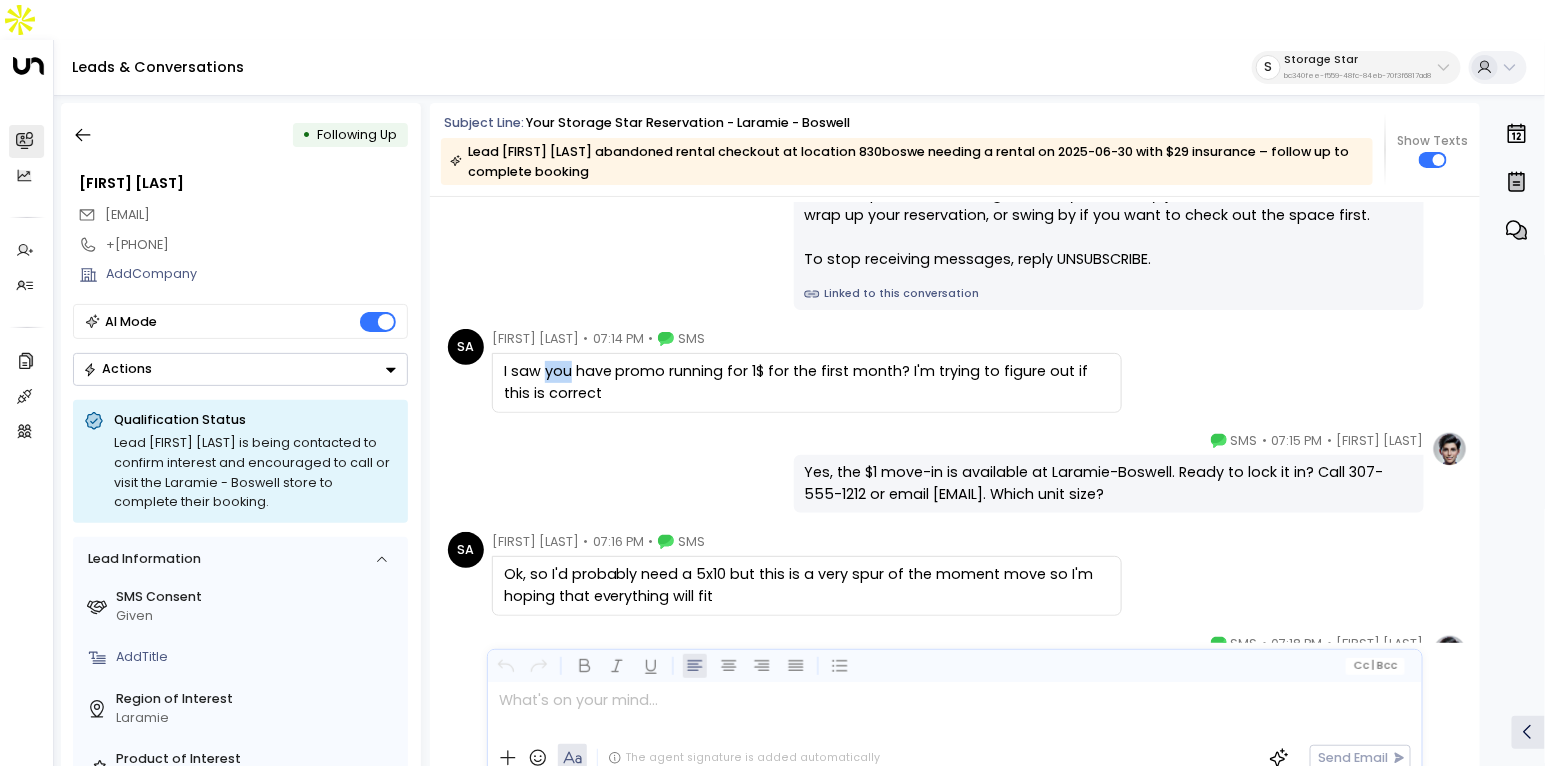 click on "I saw you have promo running for 1$ for the first month? I'm trying to figure out if this is correct" at bounding box center [807, 382] 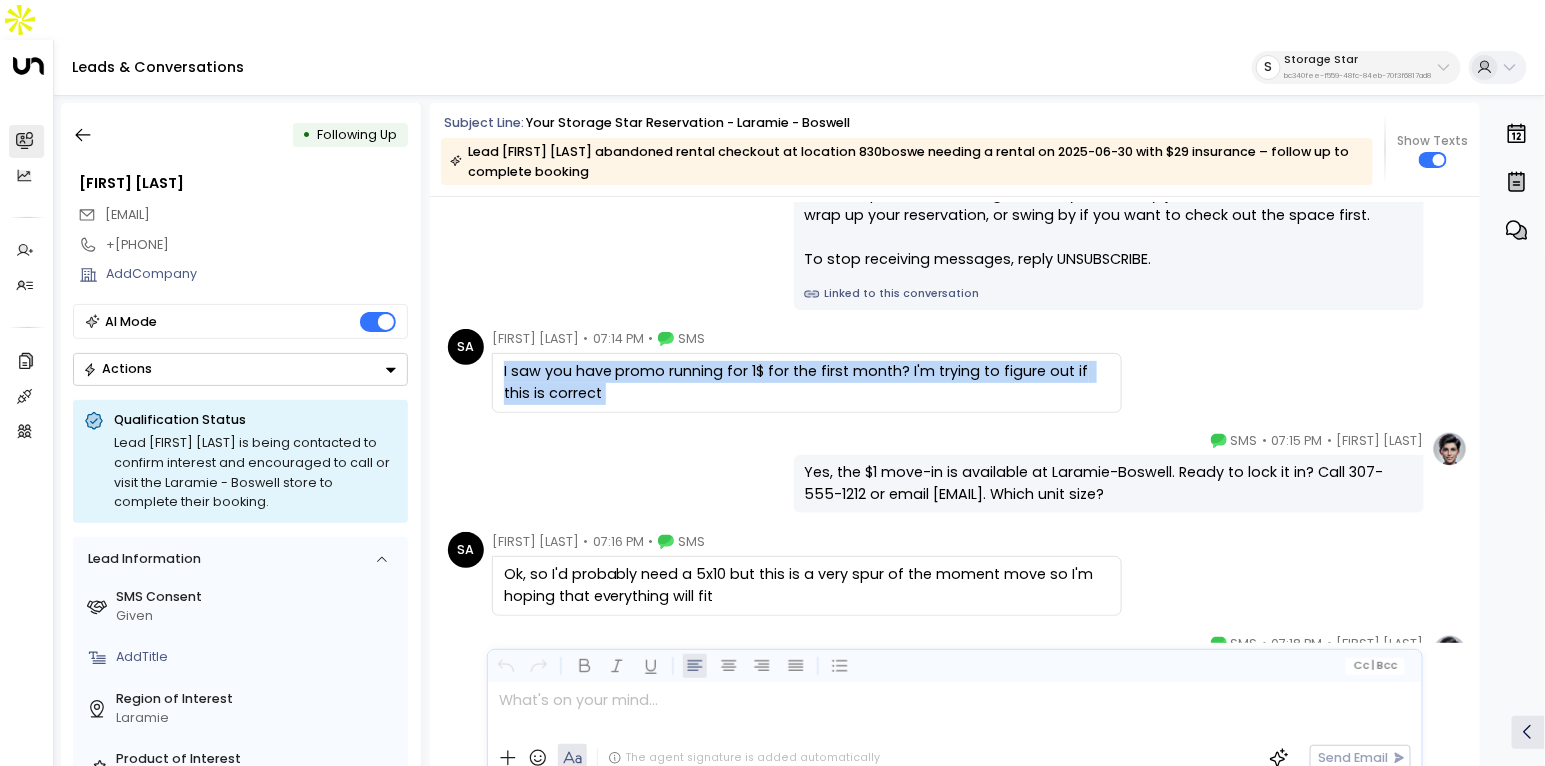 click on "I saw you have promo running for 1$ for the first month? I'm trying to figure out if this is correct" at bounding box center [807, 382] 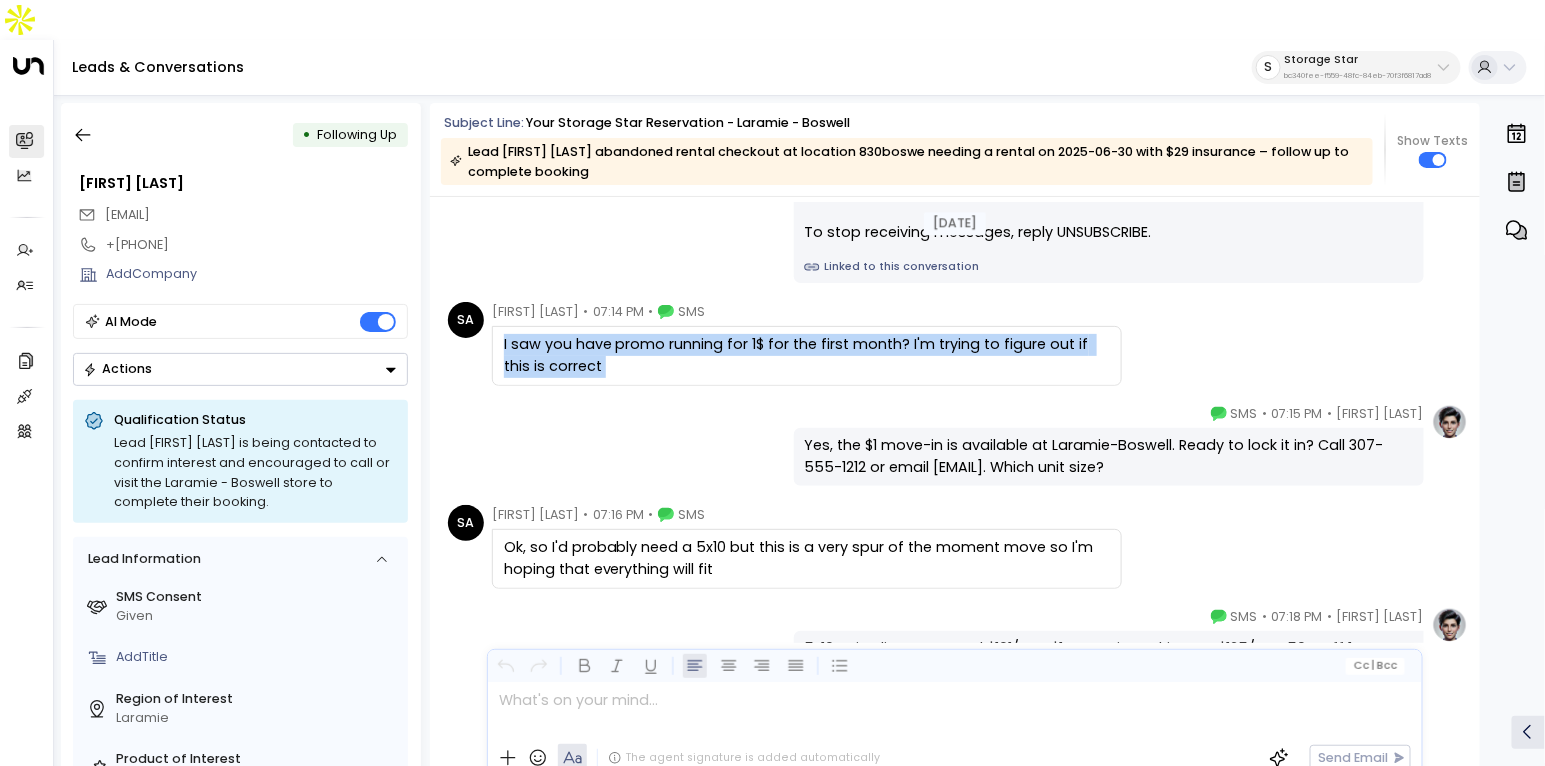 scroll, scrollTop: 1862, scrollLeft: 0, axis: vertical 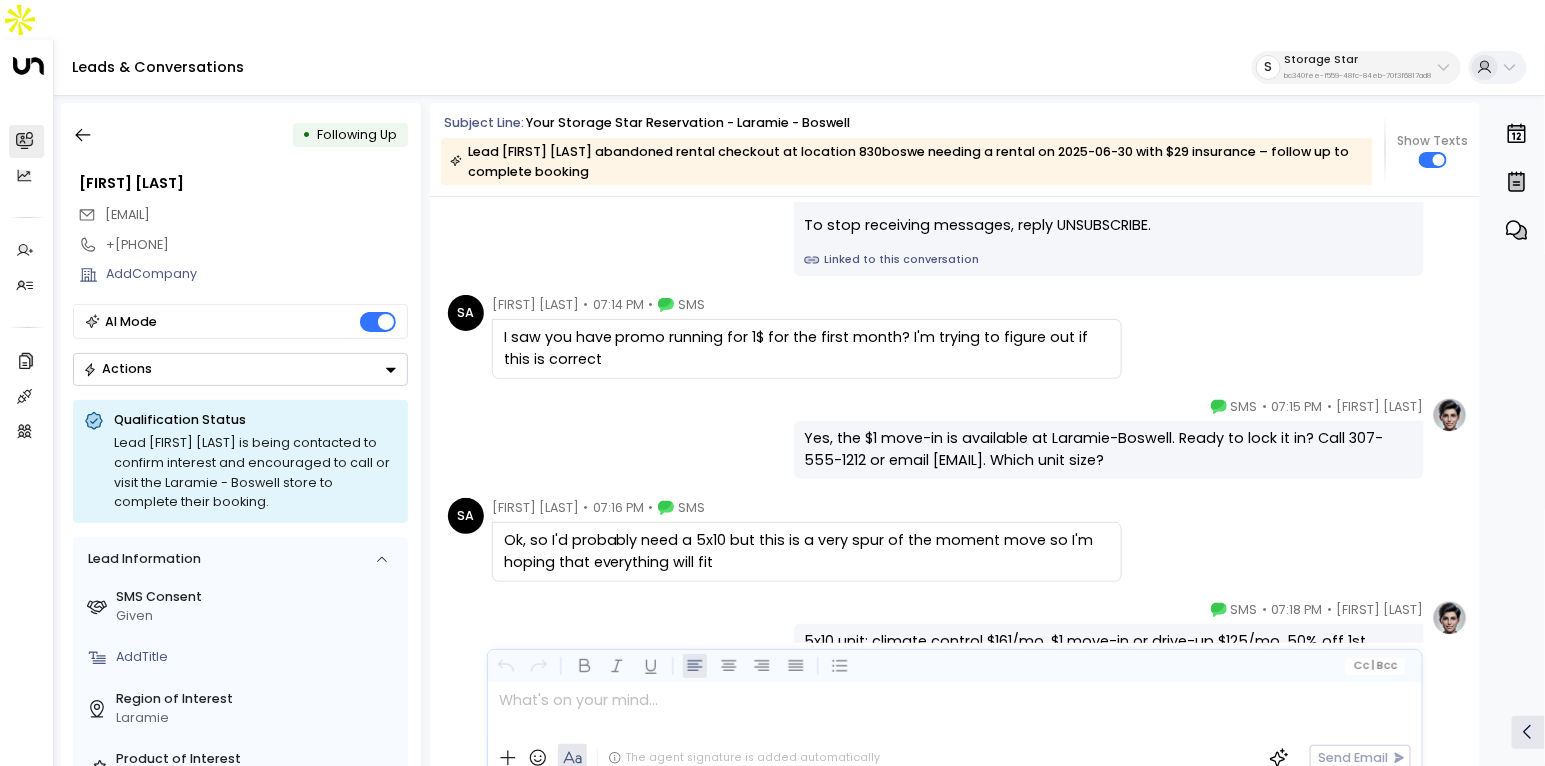 click on "Yes, the $1 move-in is available at Laramie-Boswell. Ready to lock it in? Call 307-745-5000 or email SSLaramie@storagestar.com. Which unit size?" at bounding box center (1109, 450) 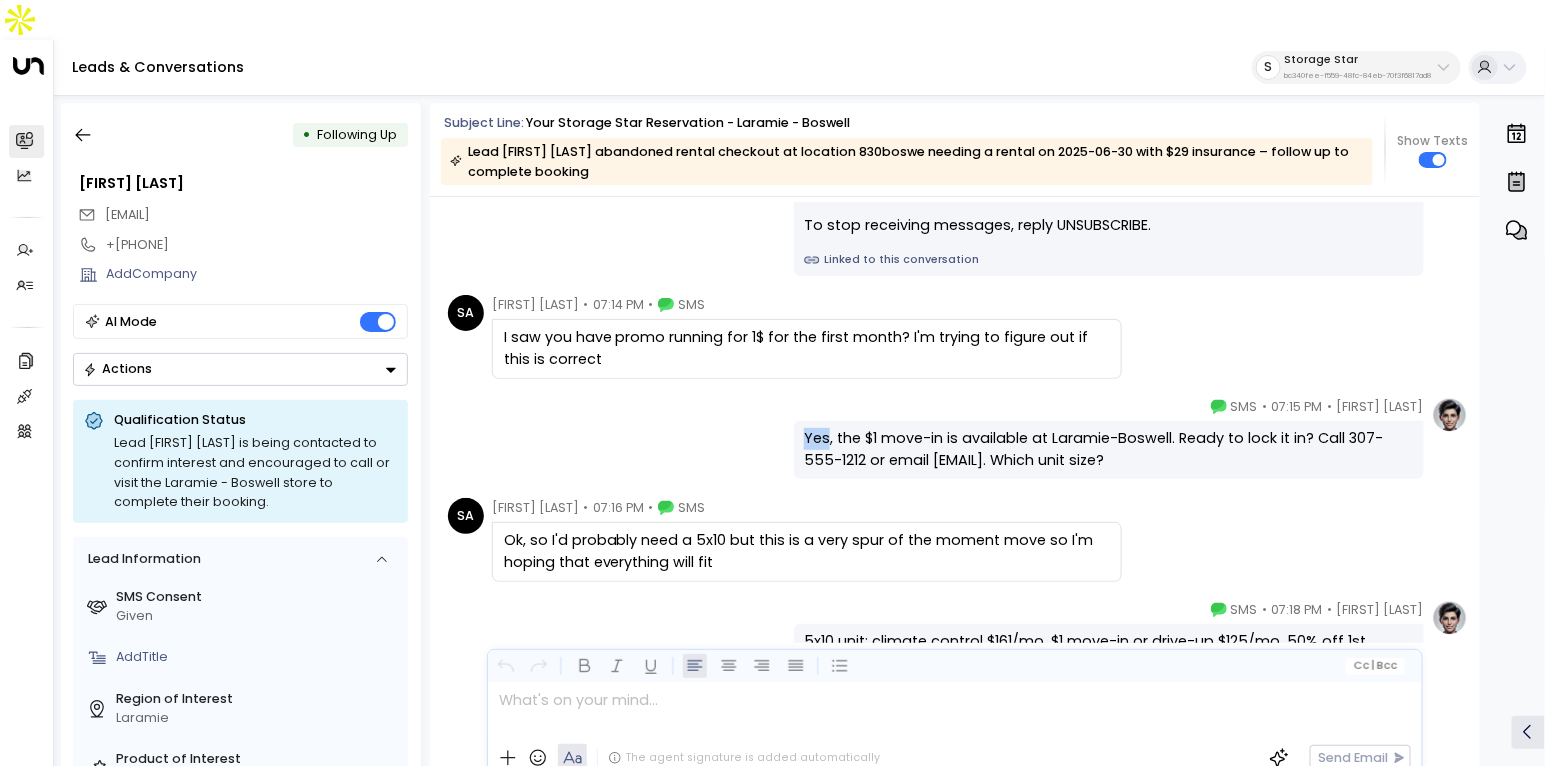 click on "Yes, the $1 move-in is available at Laramie-Boswell. Ready to lock it in? Call 307-745-5000 or email SSLaramie@storagestar.com. Which unit size?" at bounding box center [1109, 450] 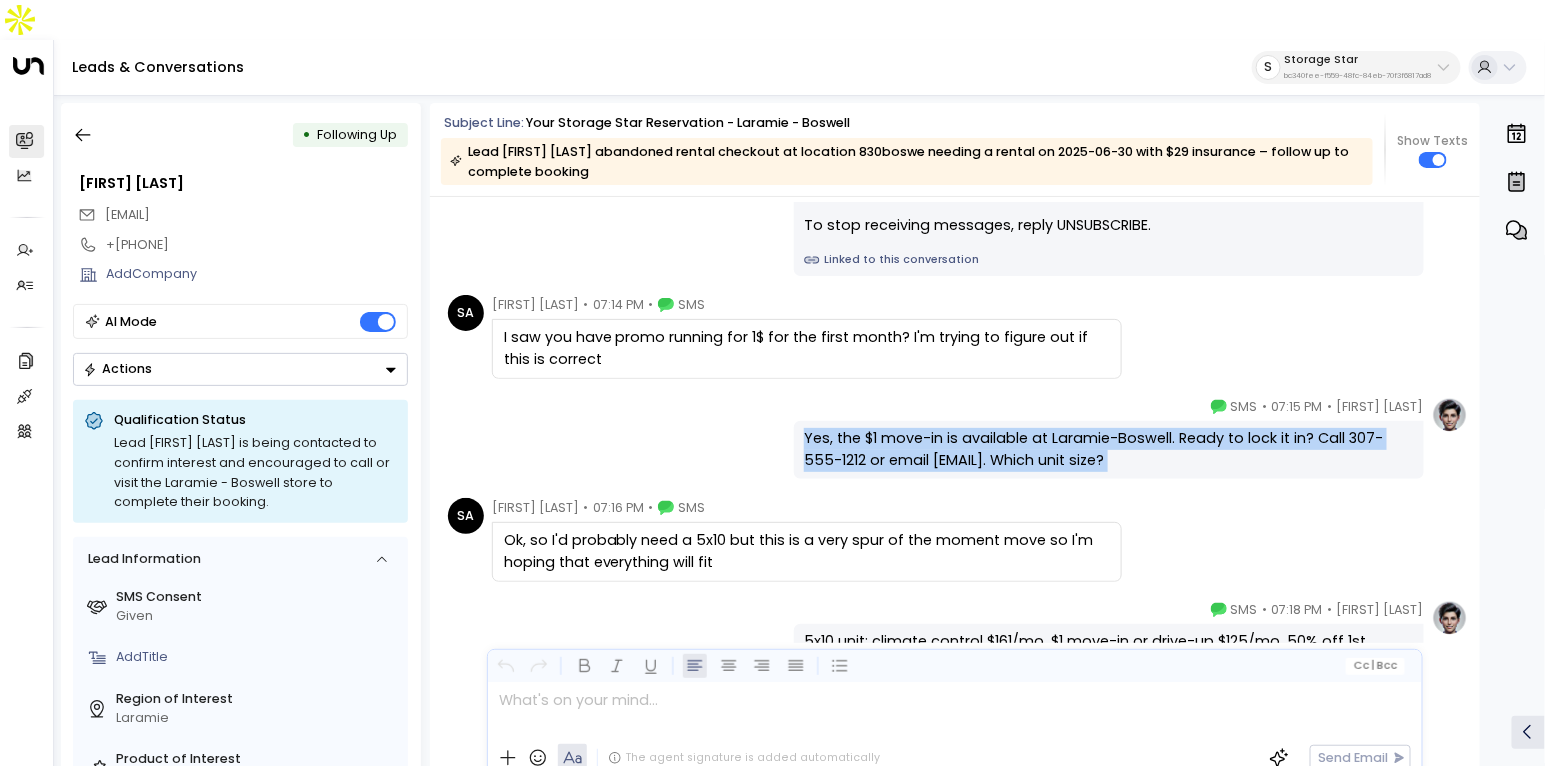 click on "Yes, the $1 move-in is available at Laramie-Boswell. Ready to lock it in? Call 307-745-5000 or email SSLaramie@storagestar.com. Which unit size?" at bounding box center (1109, 450) 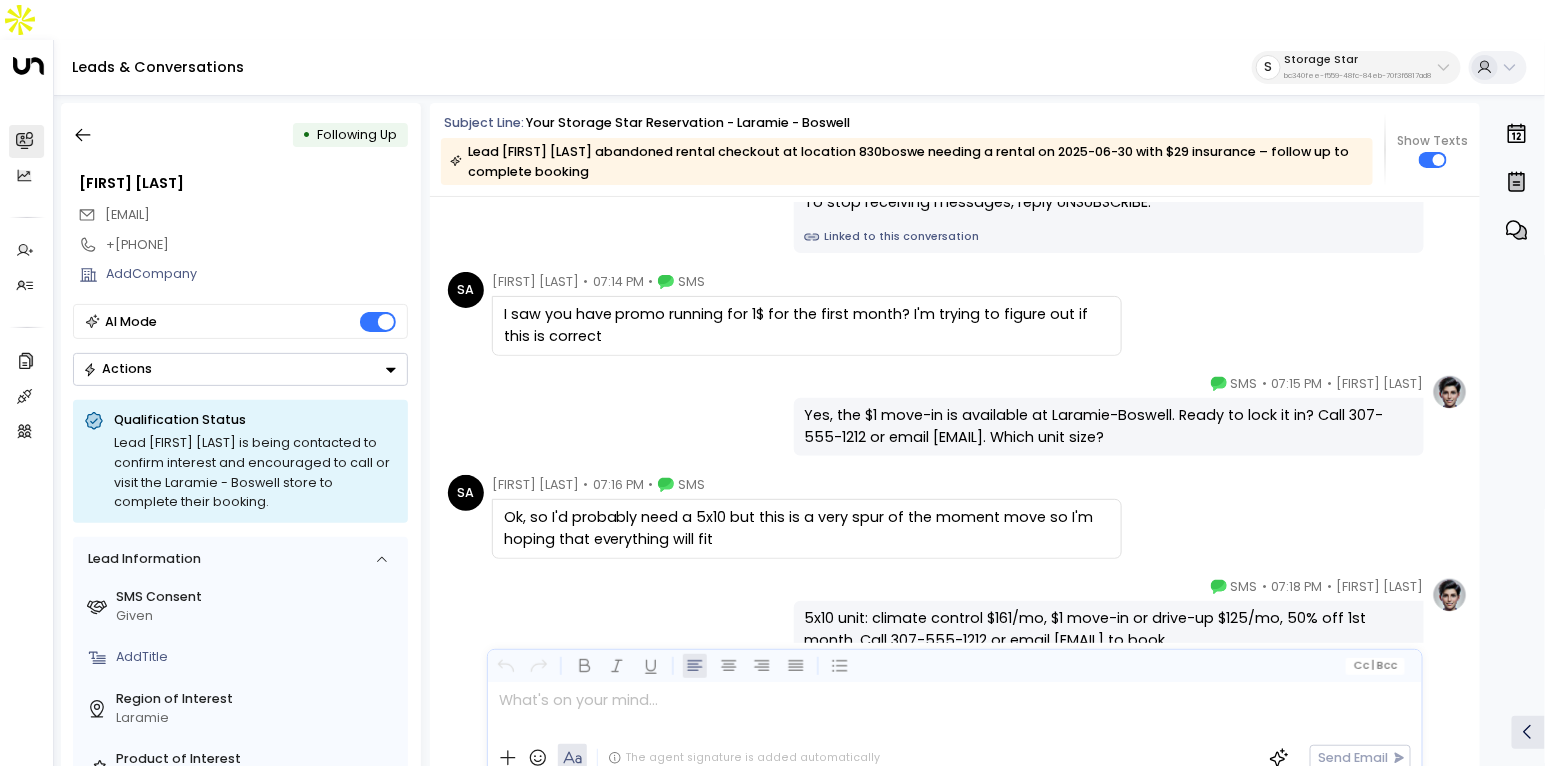 click on "Ok, so I'd probably need a 5x10 but this is a very spur of the moment move so I'm hoping that everything will fit" at bounding box center [807, 529] 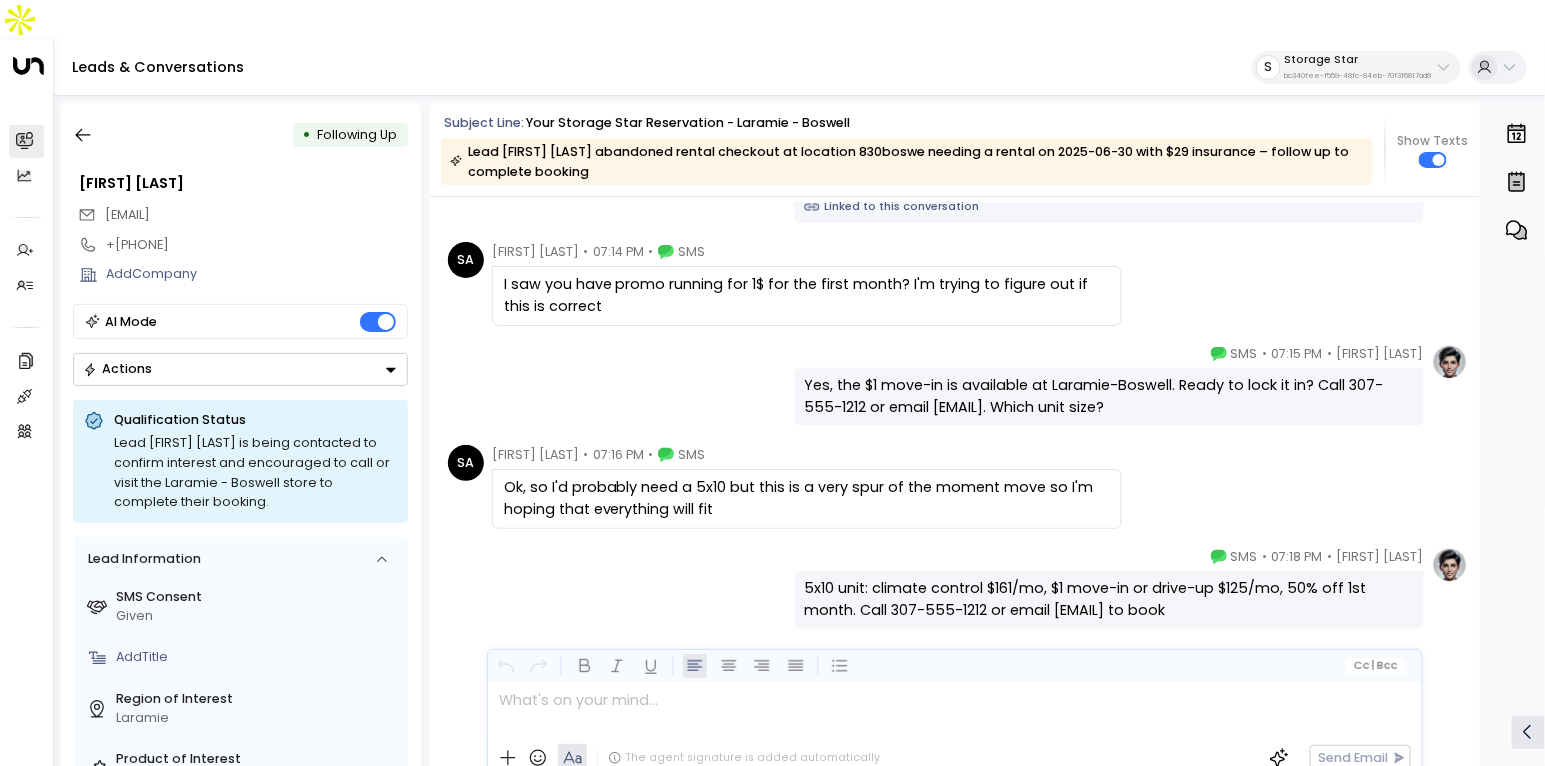 click on "Ok, so I'd probably need a 5x10 but this is a very spur of the moment move so I'm hoping that everything will fit" at bounding box center (807, 498) 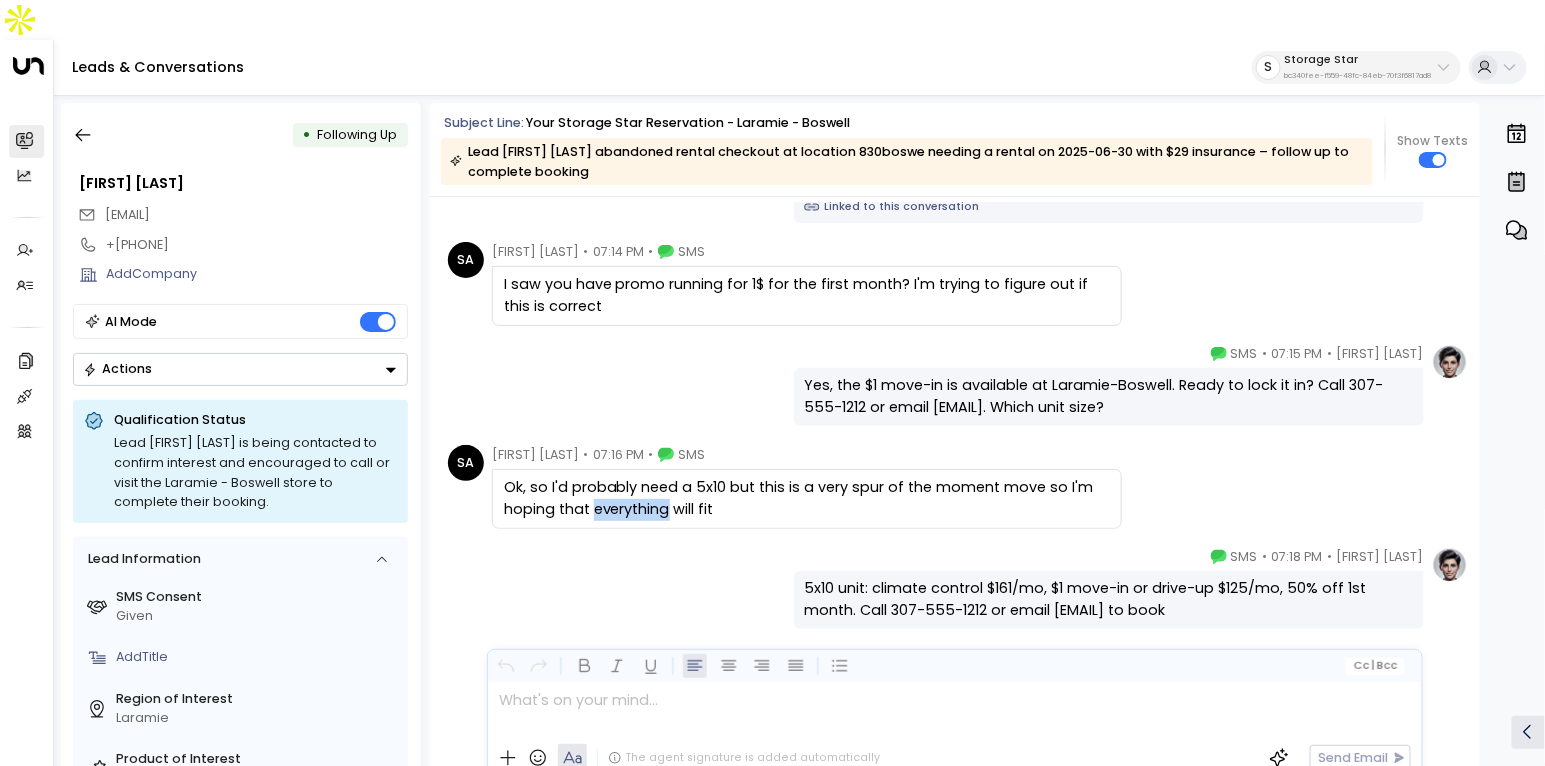 click on "Ok, so I'd probably need a 5x10 but this is a very spur of the moment move so I'm hoping that everything will fit" at bounding box center (807, 498) 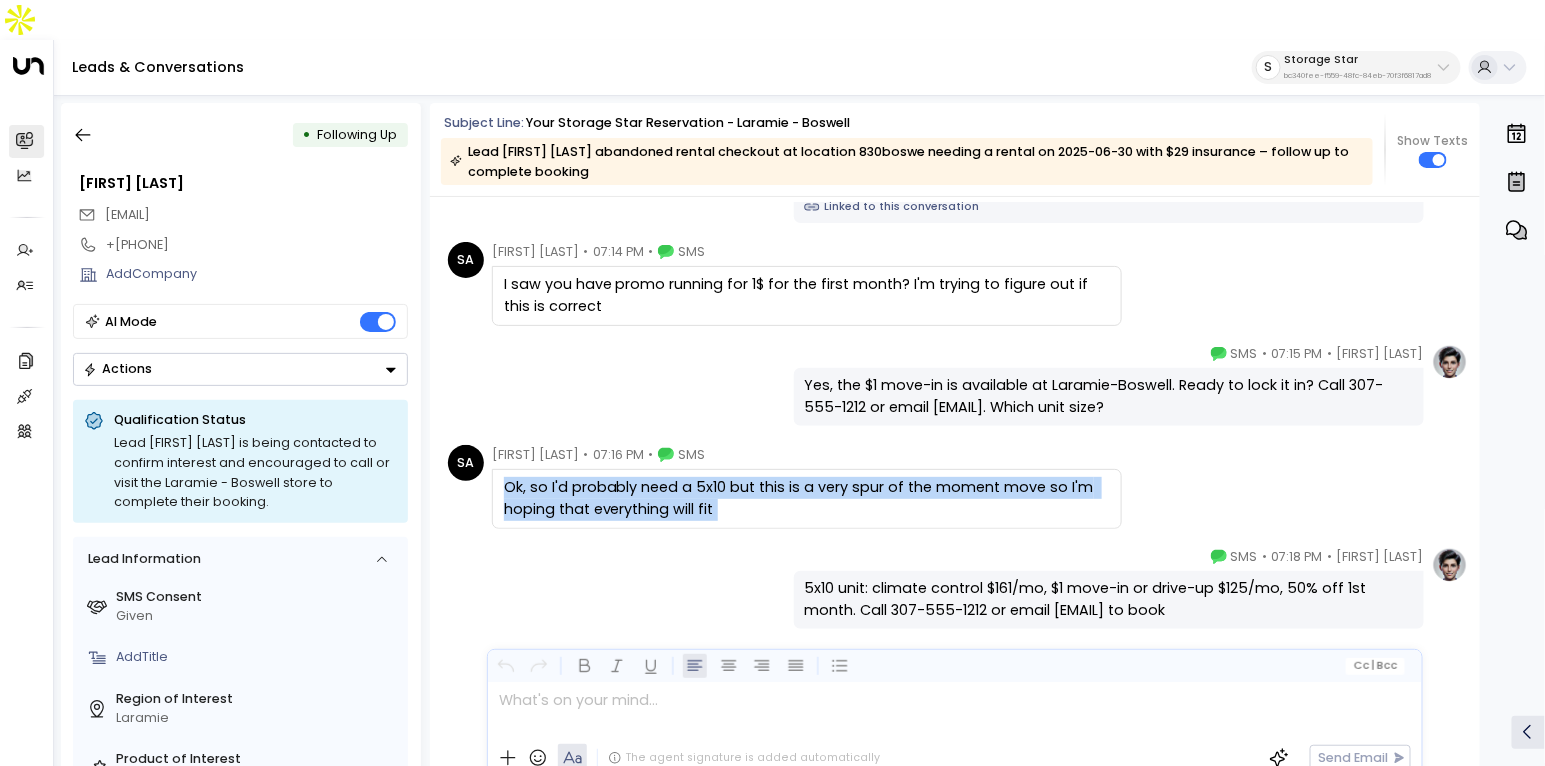 click on "Ok, so I'd probably need a 5x10 but this is a very spur of the moment move so I'm hoping that everything will fit" at bounding box center (807, 498) 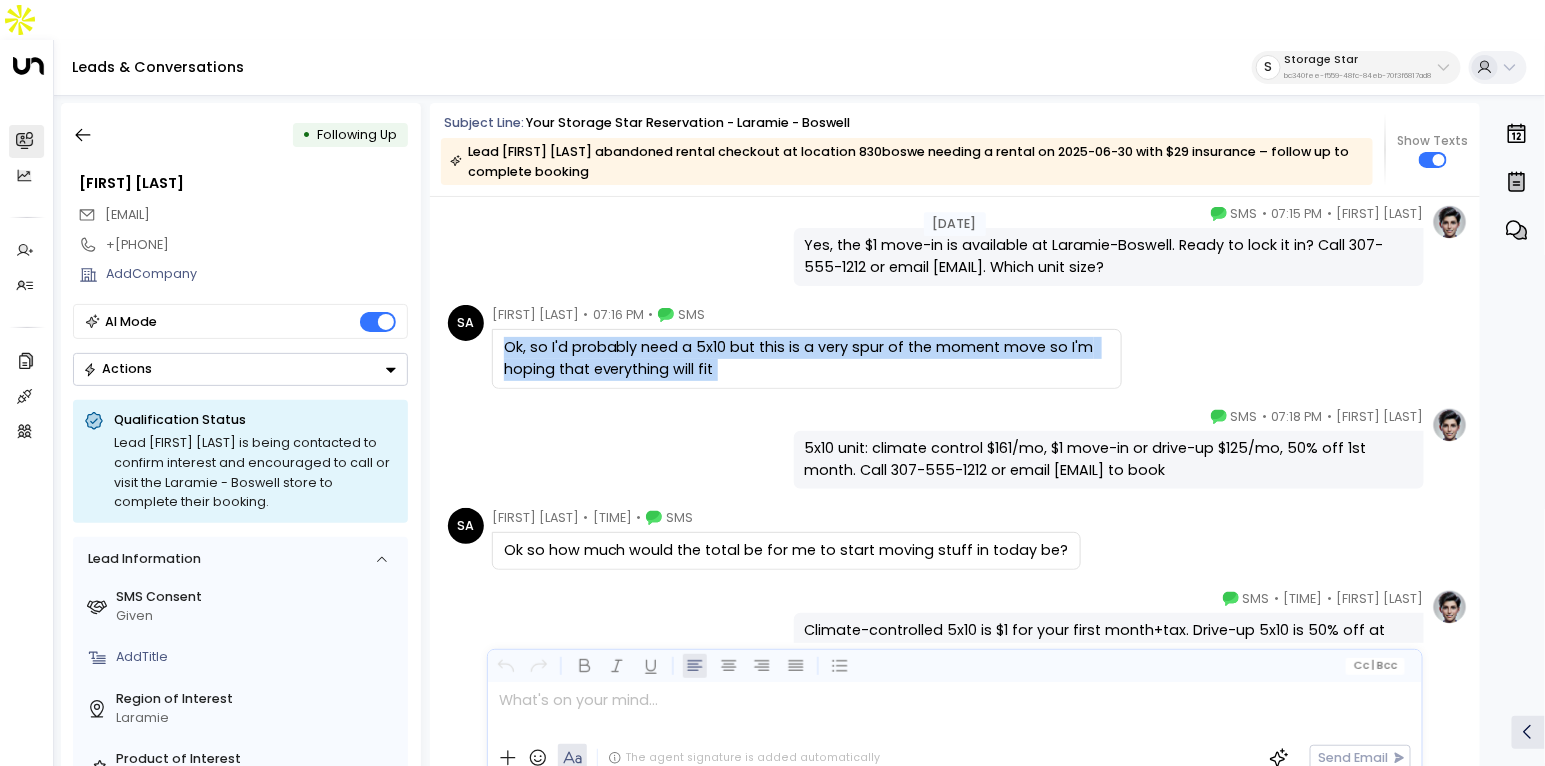scroll, scrollTop: 2102, scrollLeft: 0, axis: vertical 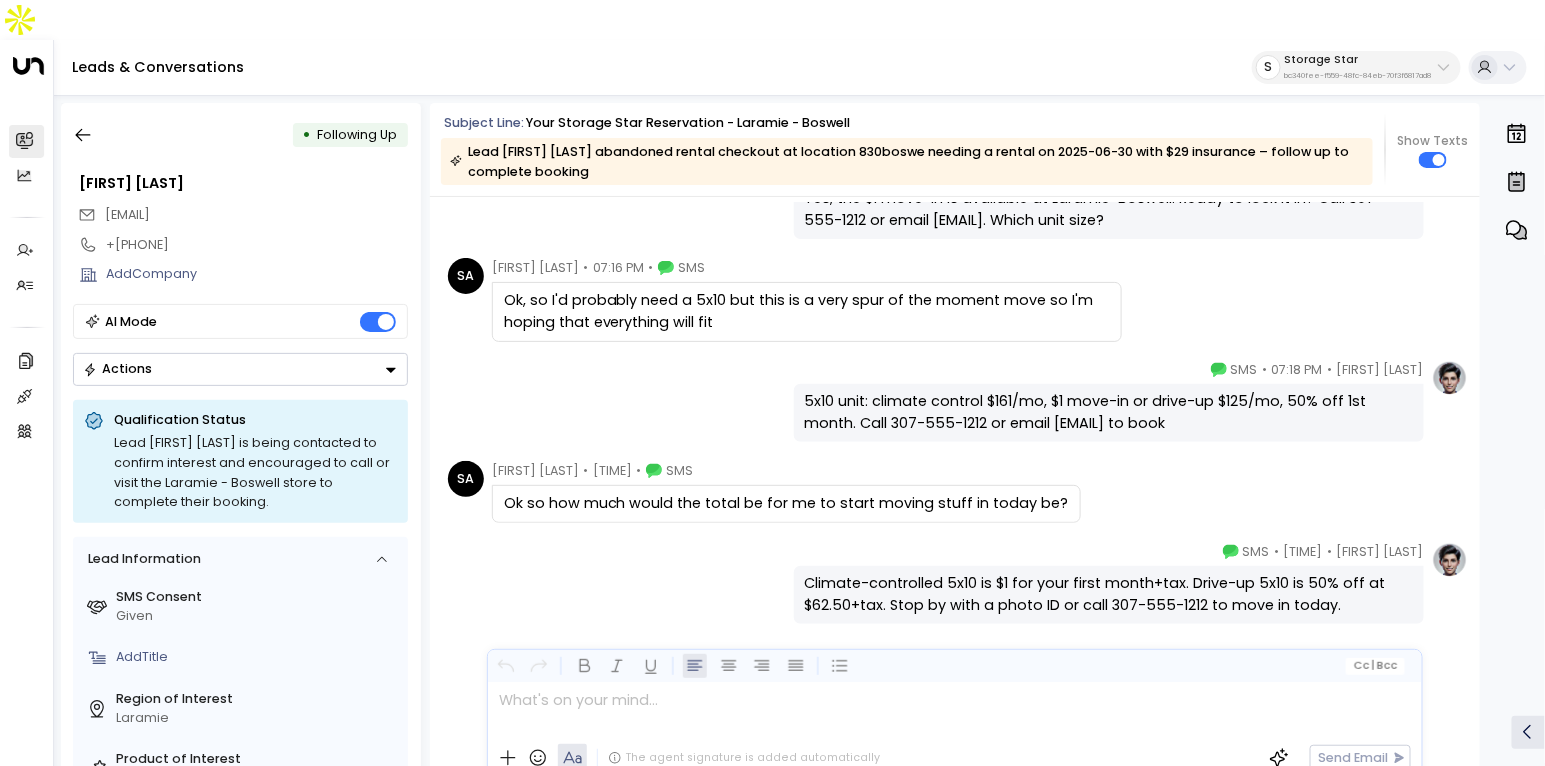 click on "5x10 unit: climate control $161/mo, $1 move-in or drive-up $125/mo, 50% off 1st month. Call 307-745-5000 or email SSLaramie@storagestar.com to book" at bounding box center [1108, 412] 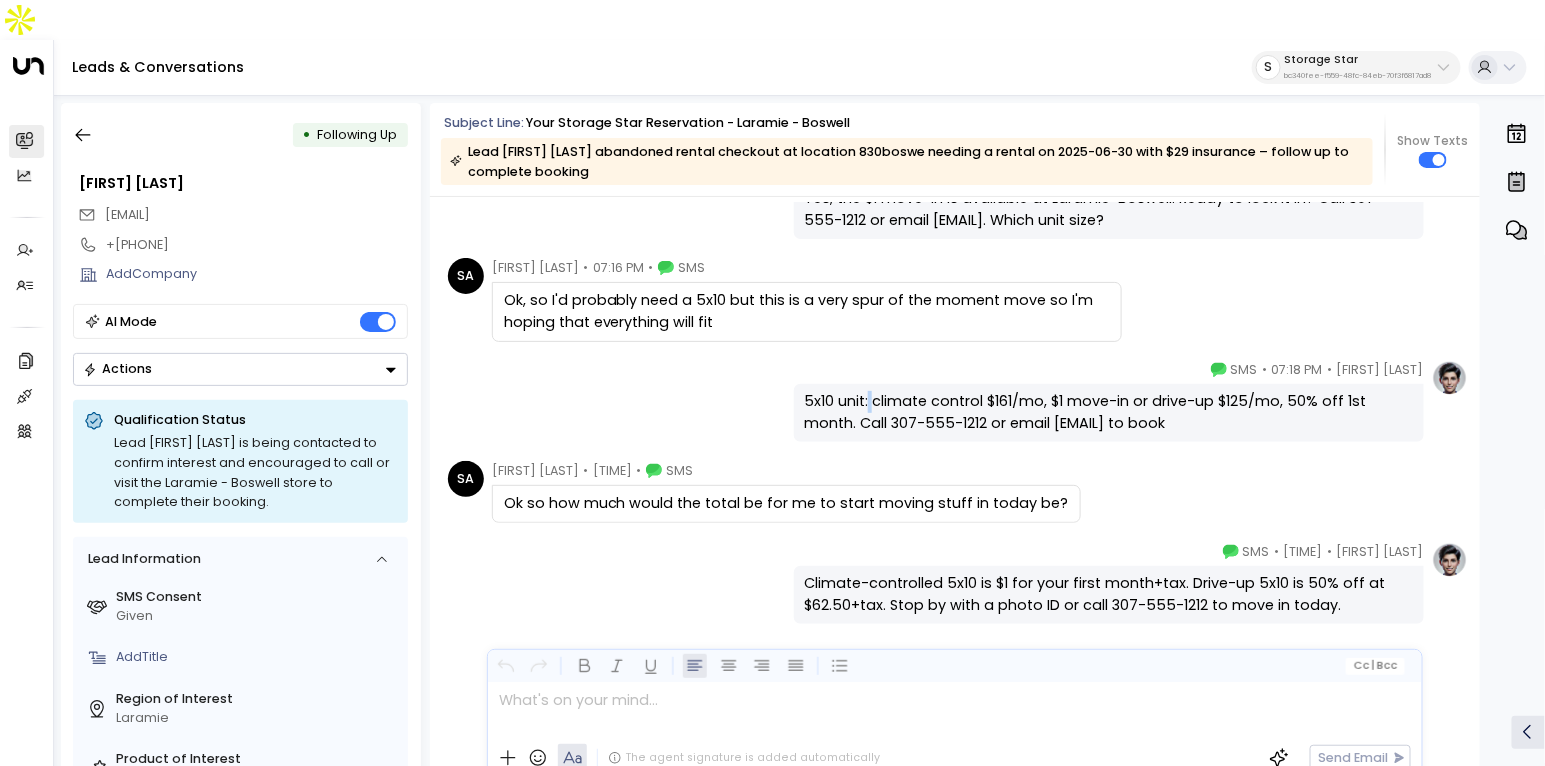 click on "5x10 unit: climate control $161/mo, $1 move-in or drive-up $125/mo, 50% off 1st month. Call 307-745-5000 or email SSLaramie@storagestar.com to book" at bounding box center (1108, 412) 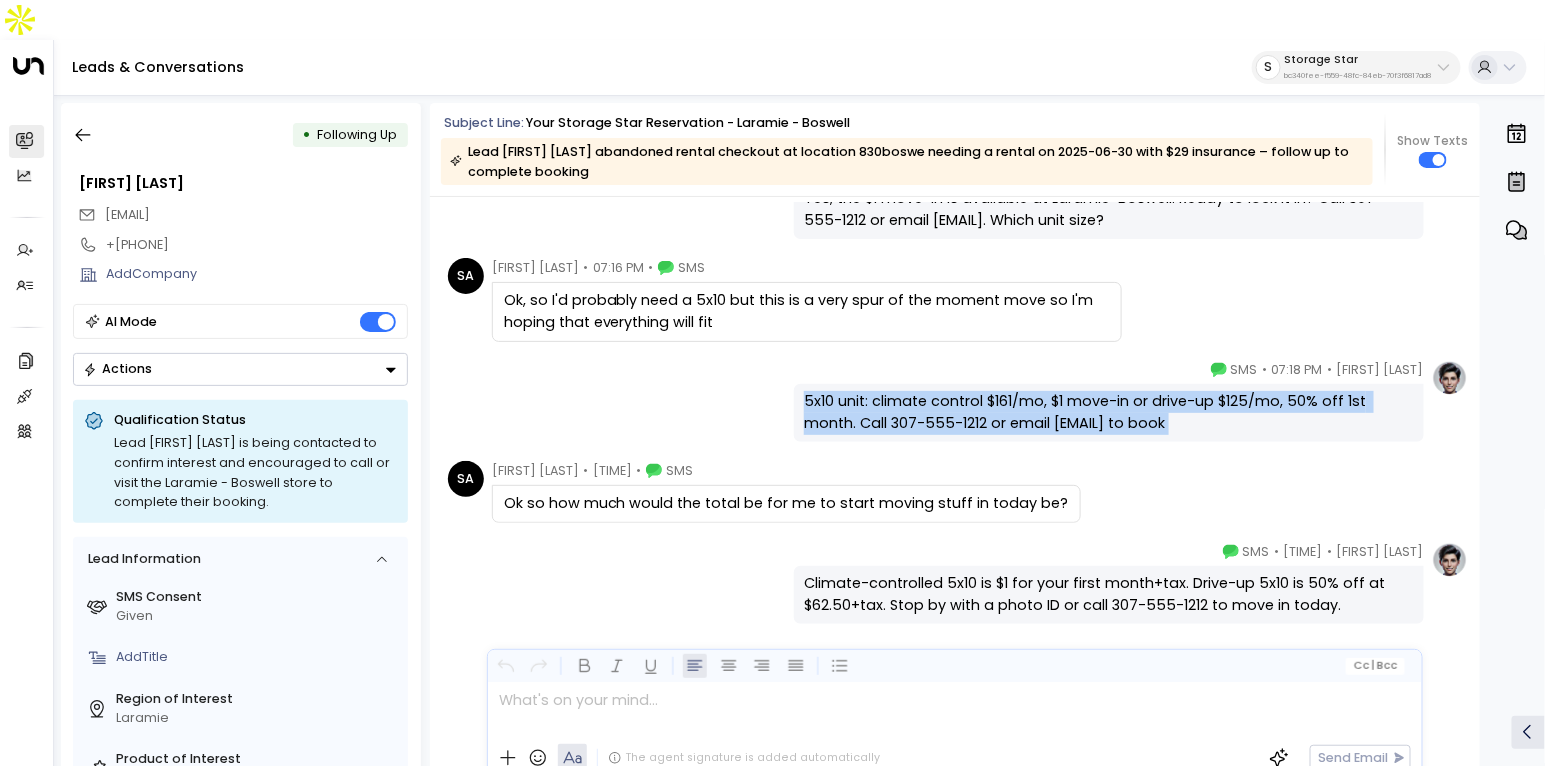 click on "5x10 unit: climate control $161/mo, $1 move-in or drive-up $125/mo, 50% off 1st month. Call 307-745-5000 or email SSLaramie@storagestar.com to book" at bounding box center [1108, 412] 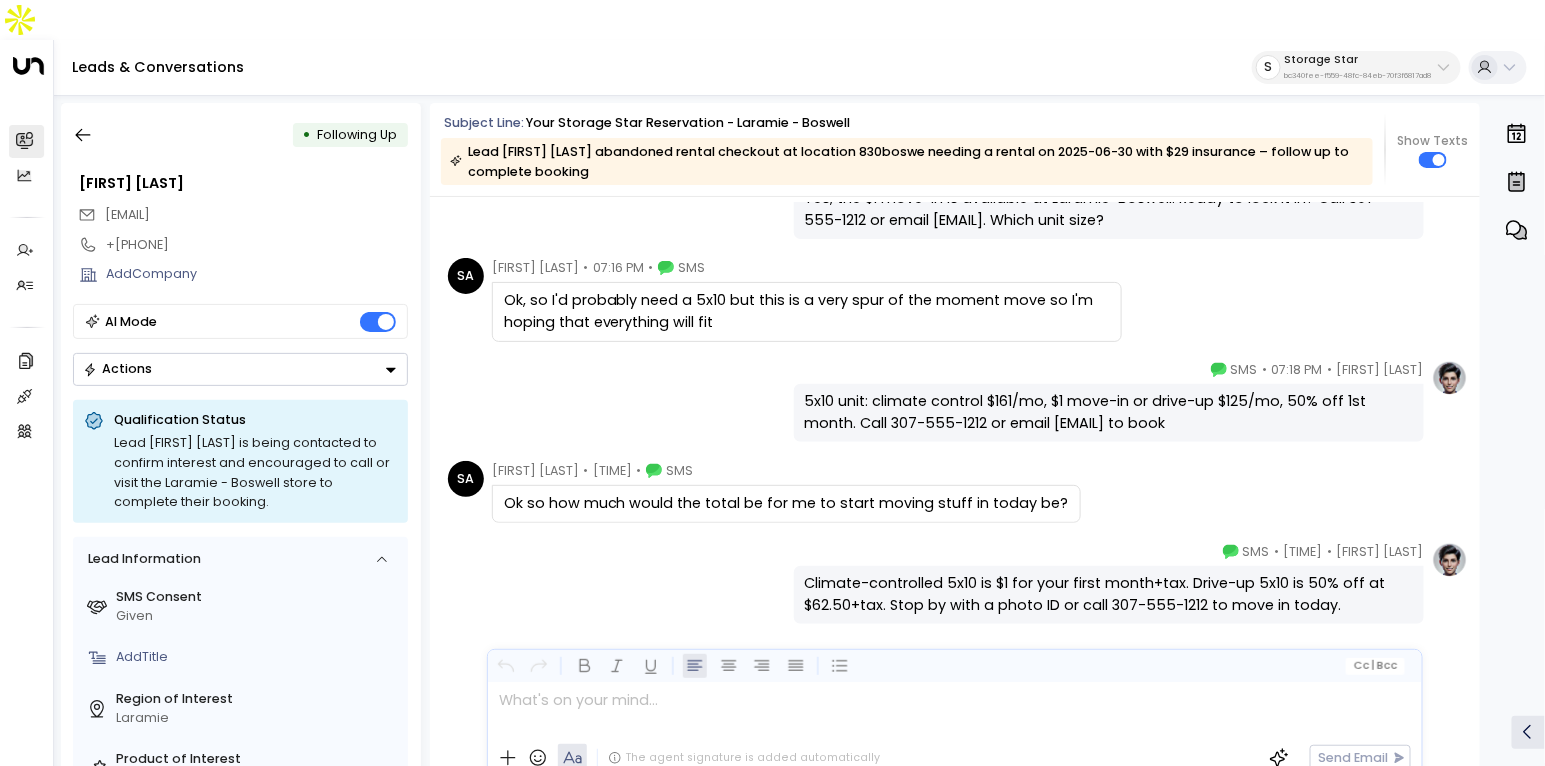 click on "Ok so how much would the total be for me to start moving stuff in today be?" at bounding box center (786, 504) 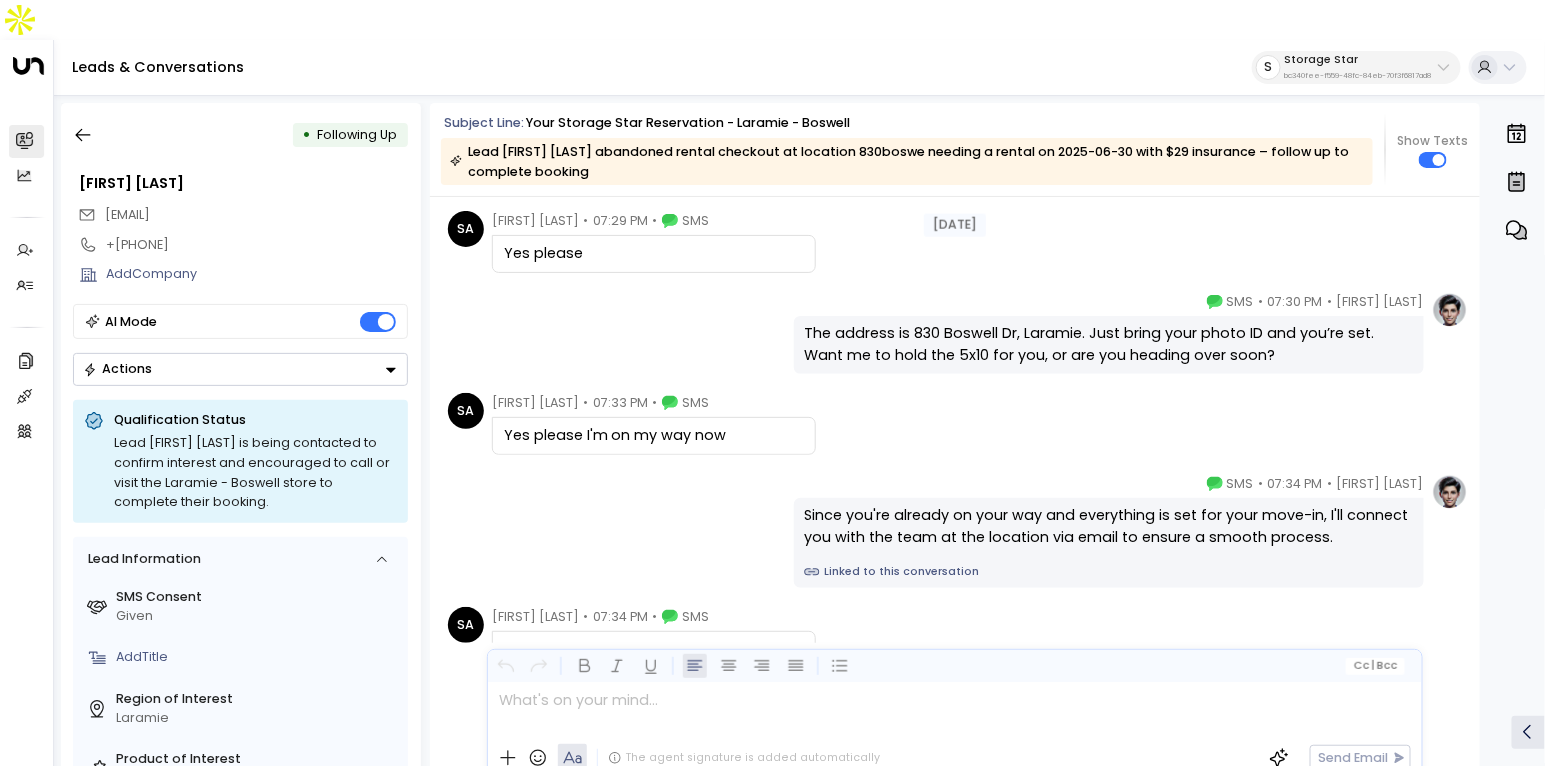 scroll, scrollTop: 2722, scrollLeft: 0, axis: vertical 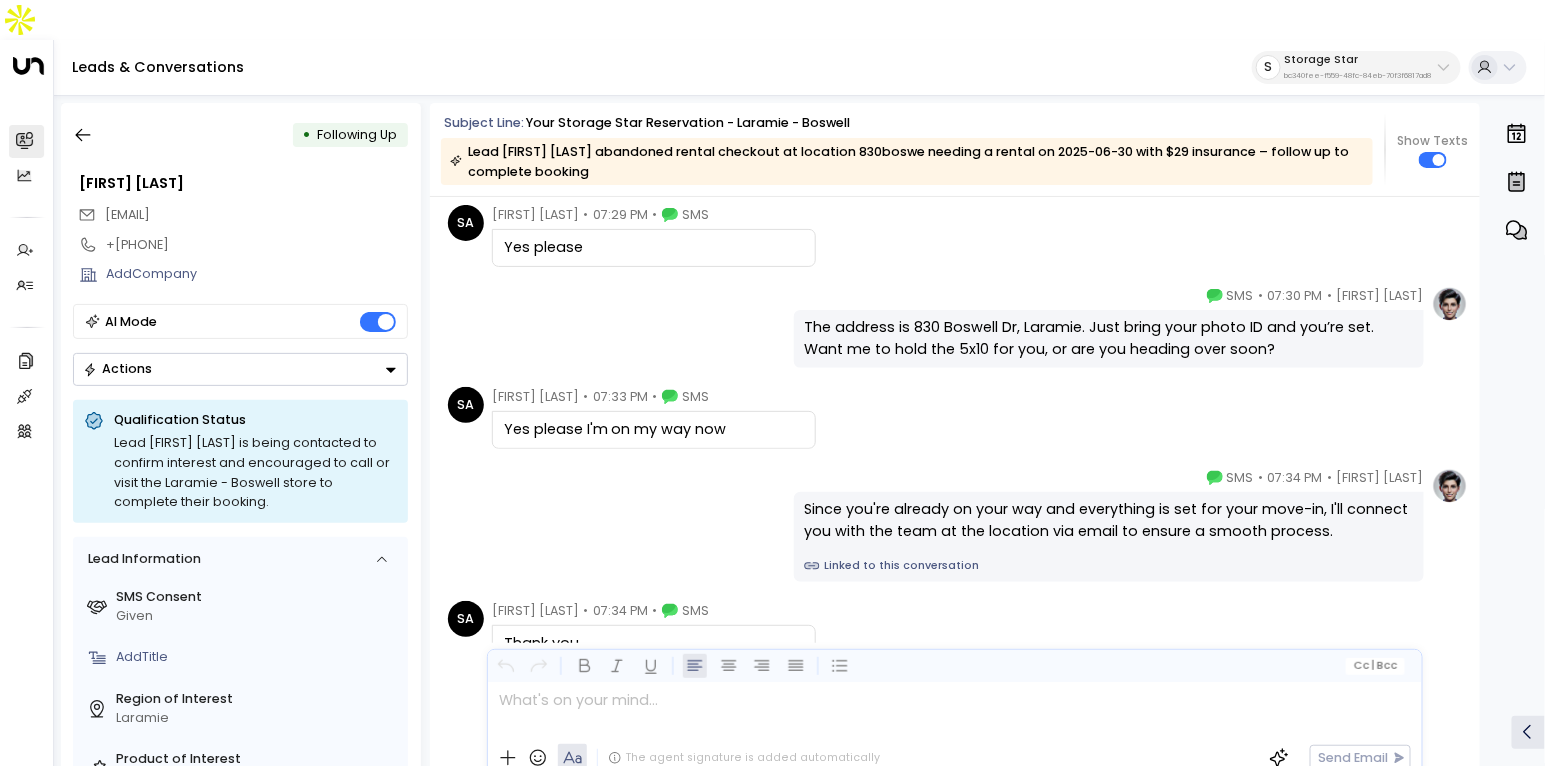 click on "Yes please I'm on my way now" at bounding box center (654, 430) 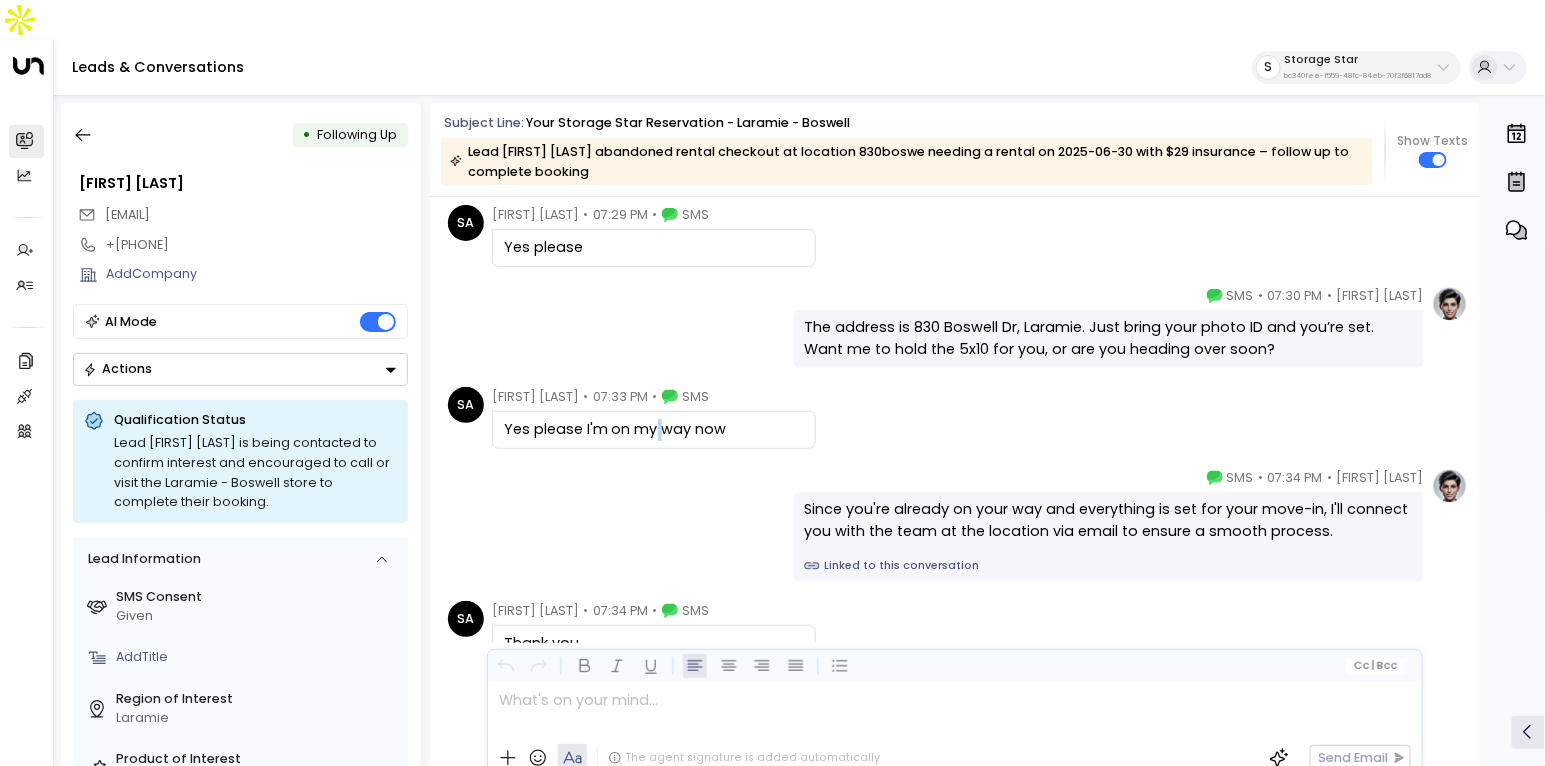 click on "Yes please I'm on my way now" at bounding box center (654, 430) 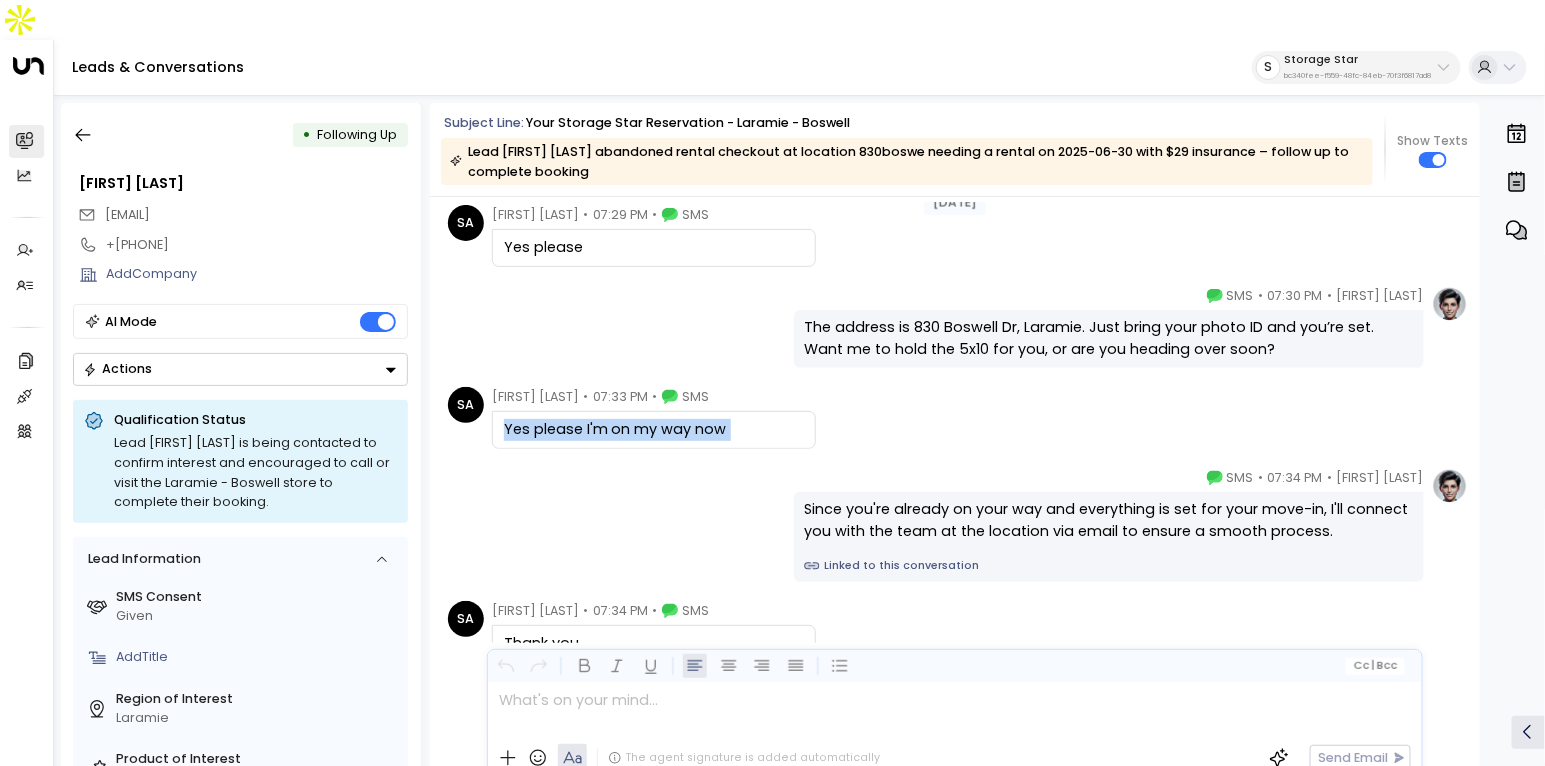 click on "Yes please I'm on my way now" at bounding box center [654, 430] 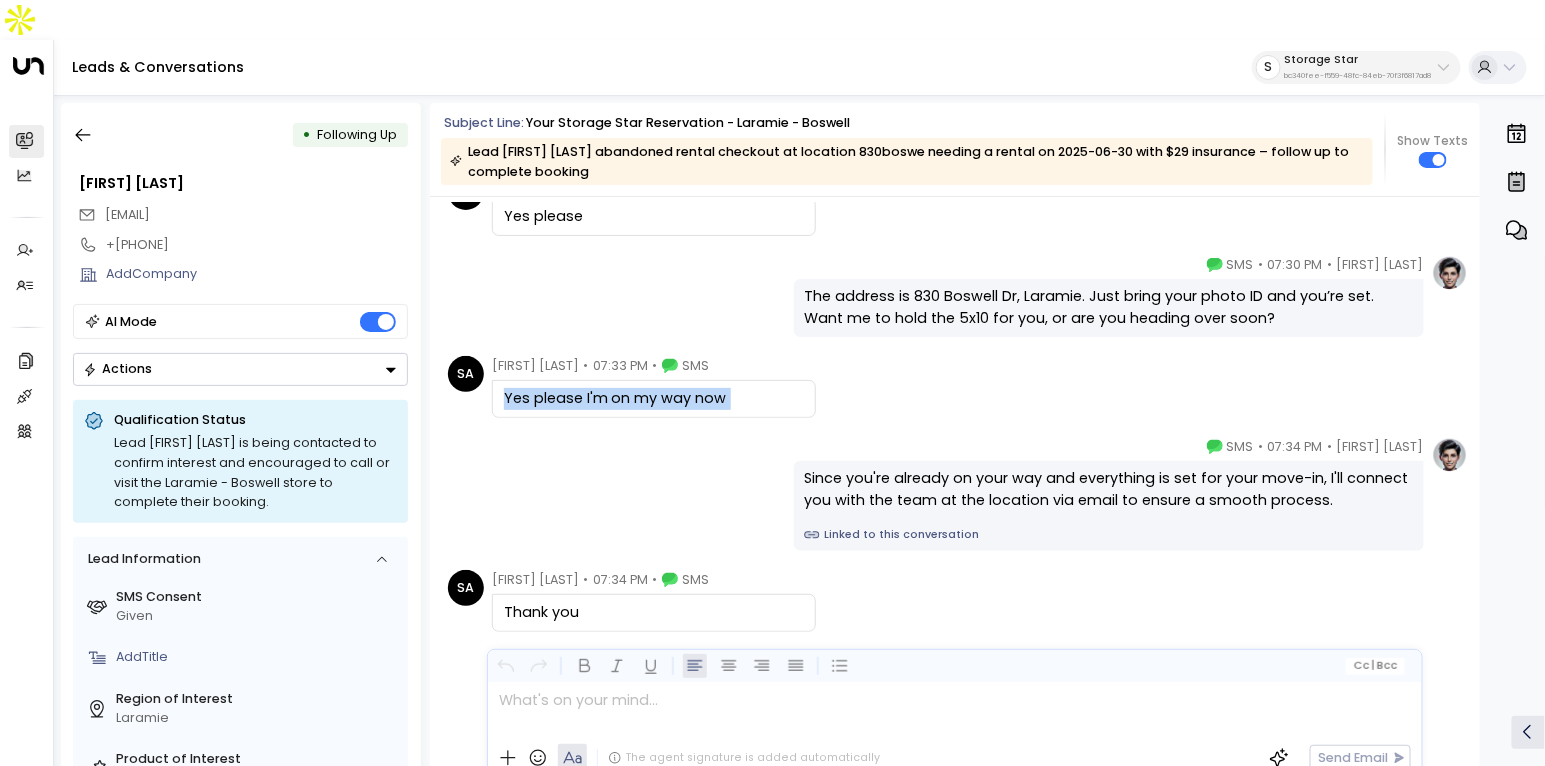 scroll, scrollTop: 2761, scrollLeft: 0, axis: vertical 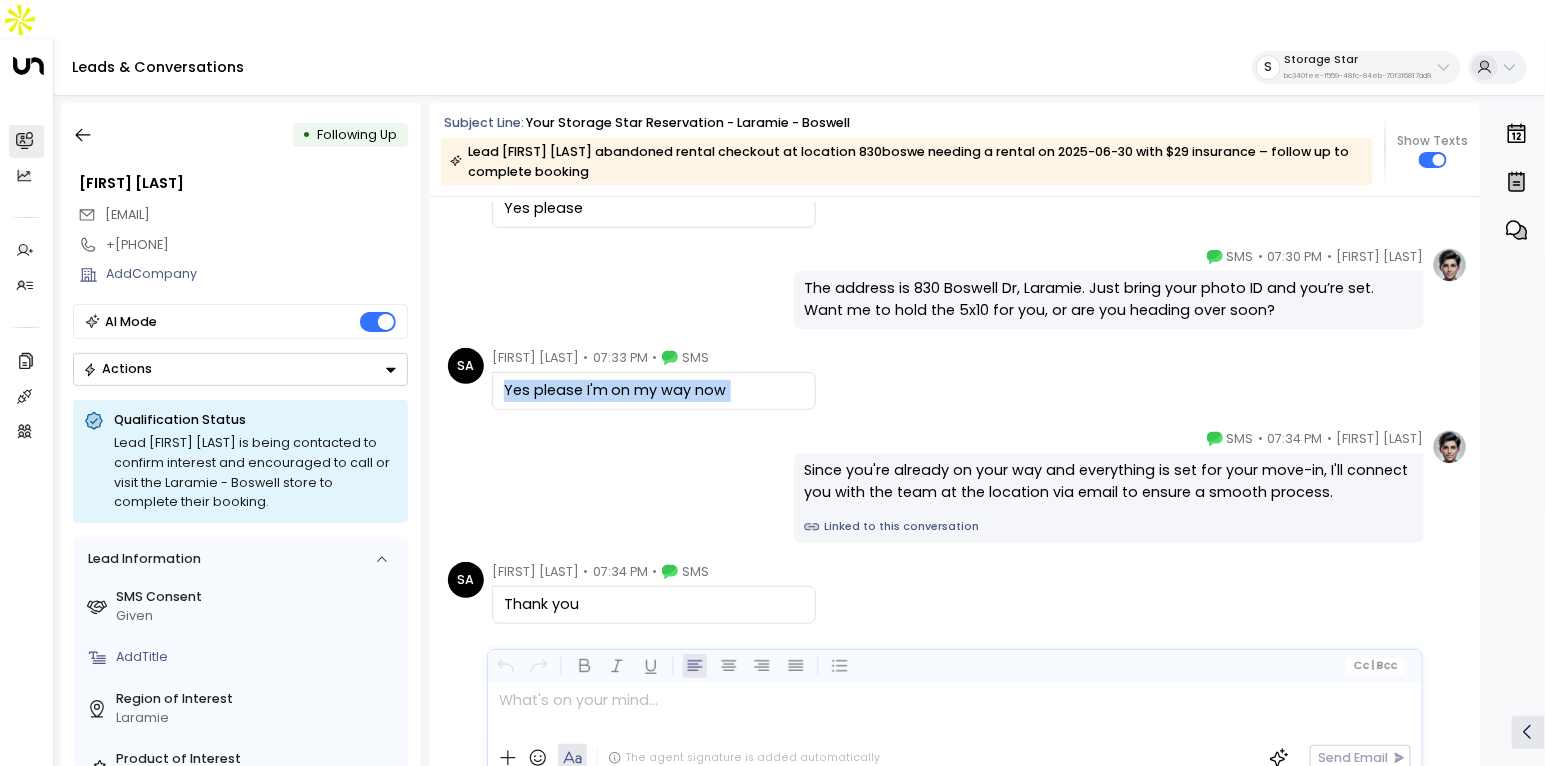 click on "Linked to this conversation" at bounding box center (1108, 527) 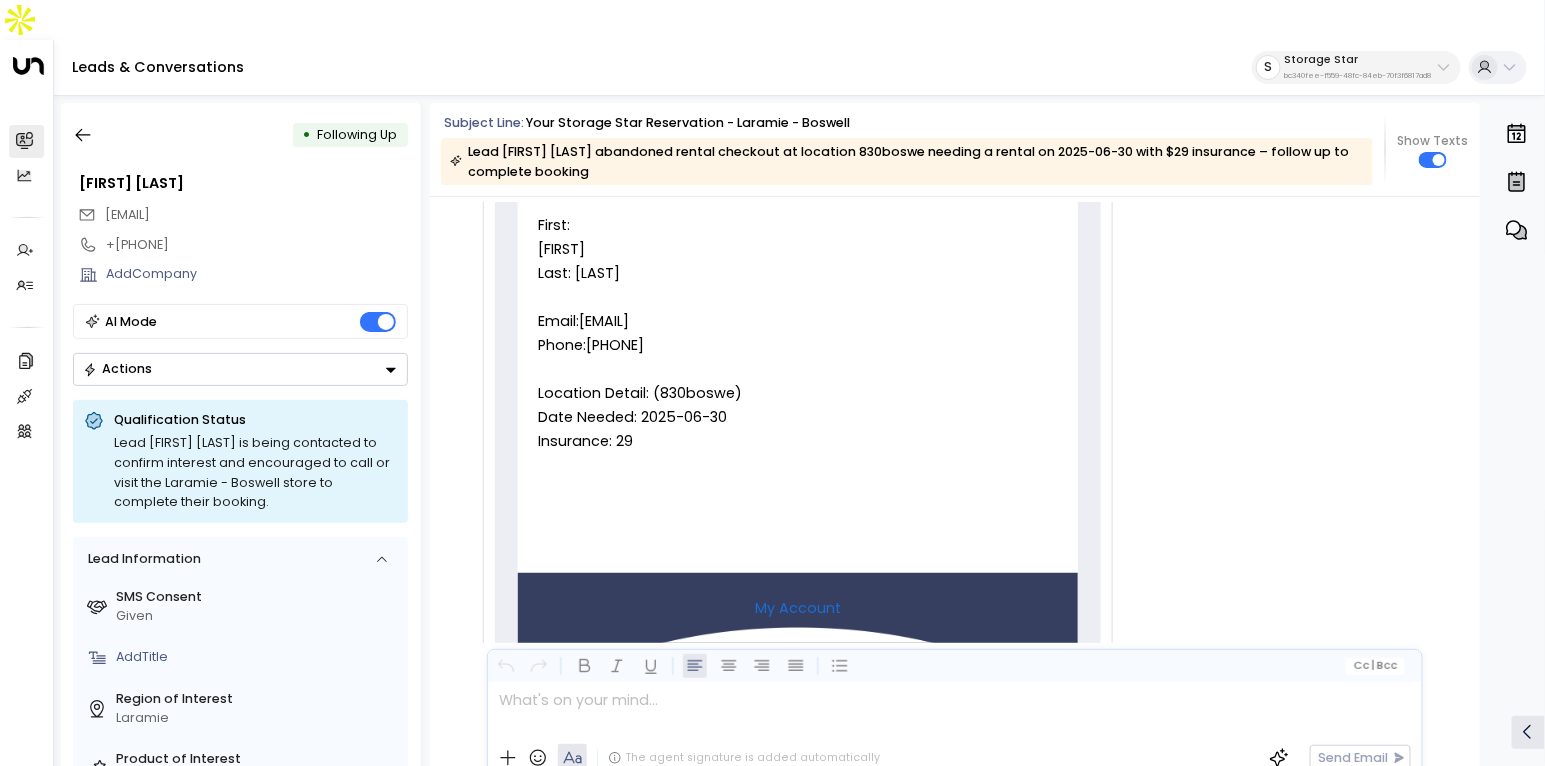 scroll, scrollTop: 475, scrollLeft: 0, axis: vertical 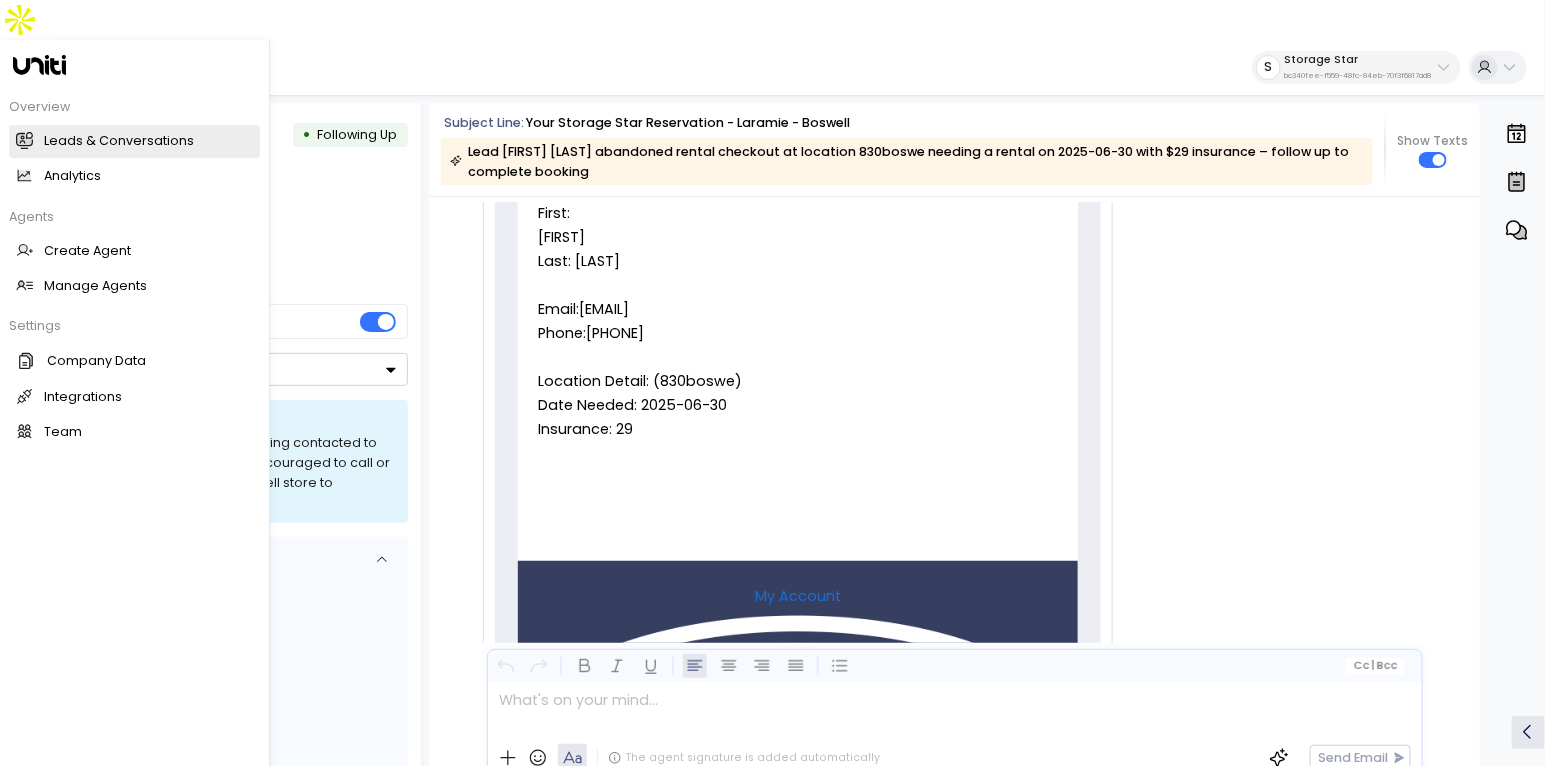 click on "Leads & Conversations" at bounding box center [119, 141] 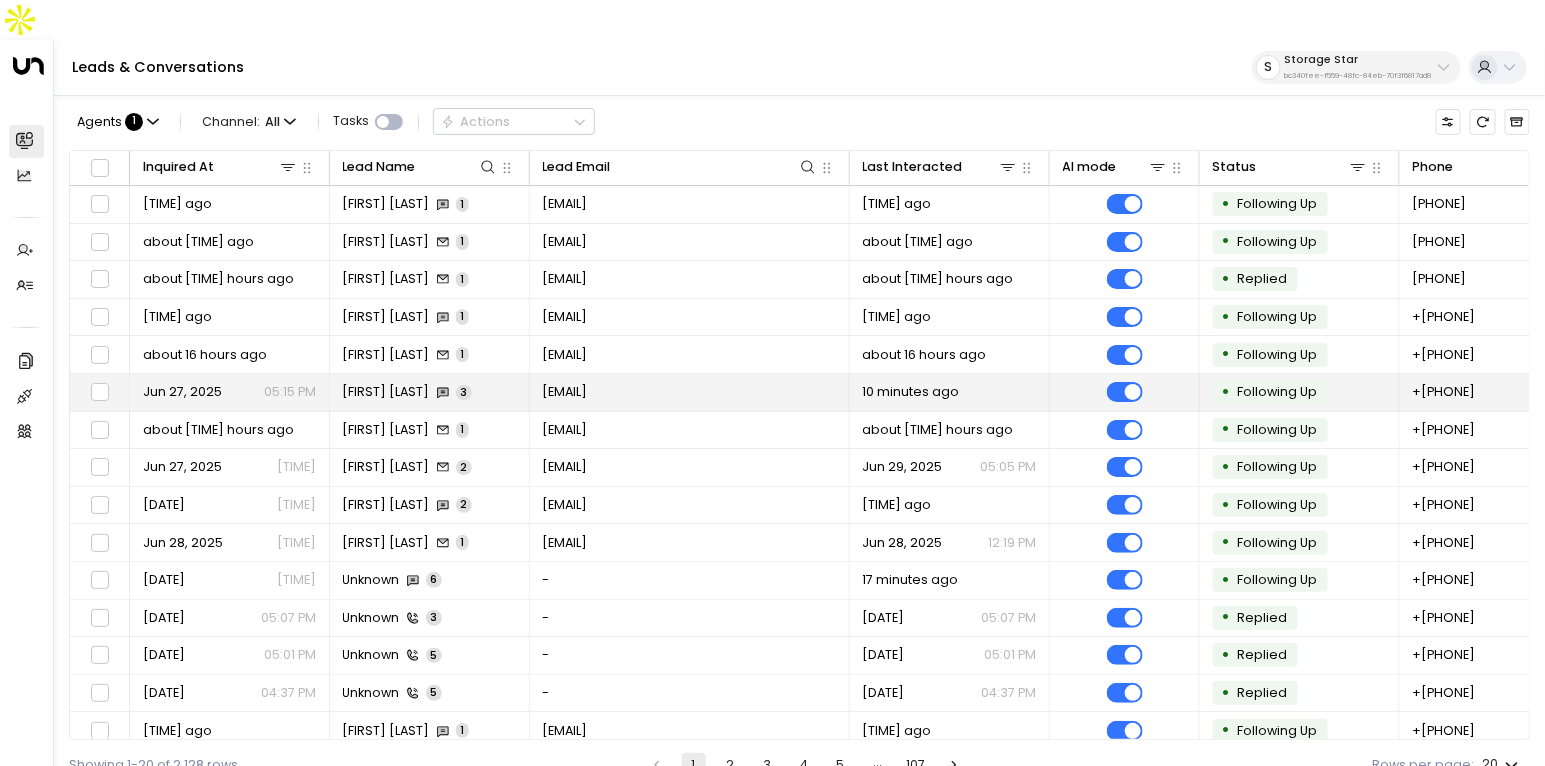 click on "Jillian Nanney" at bounding box center (386, 392) 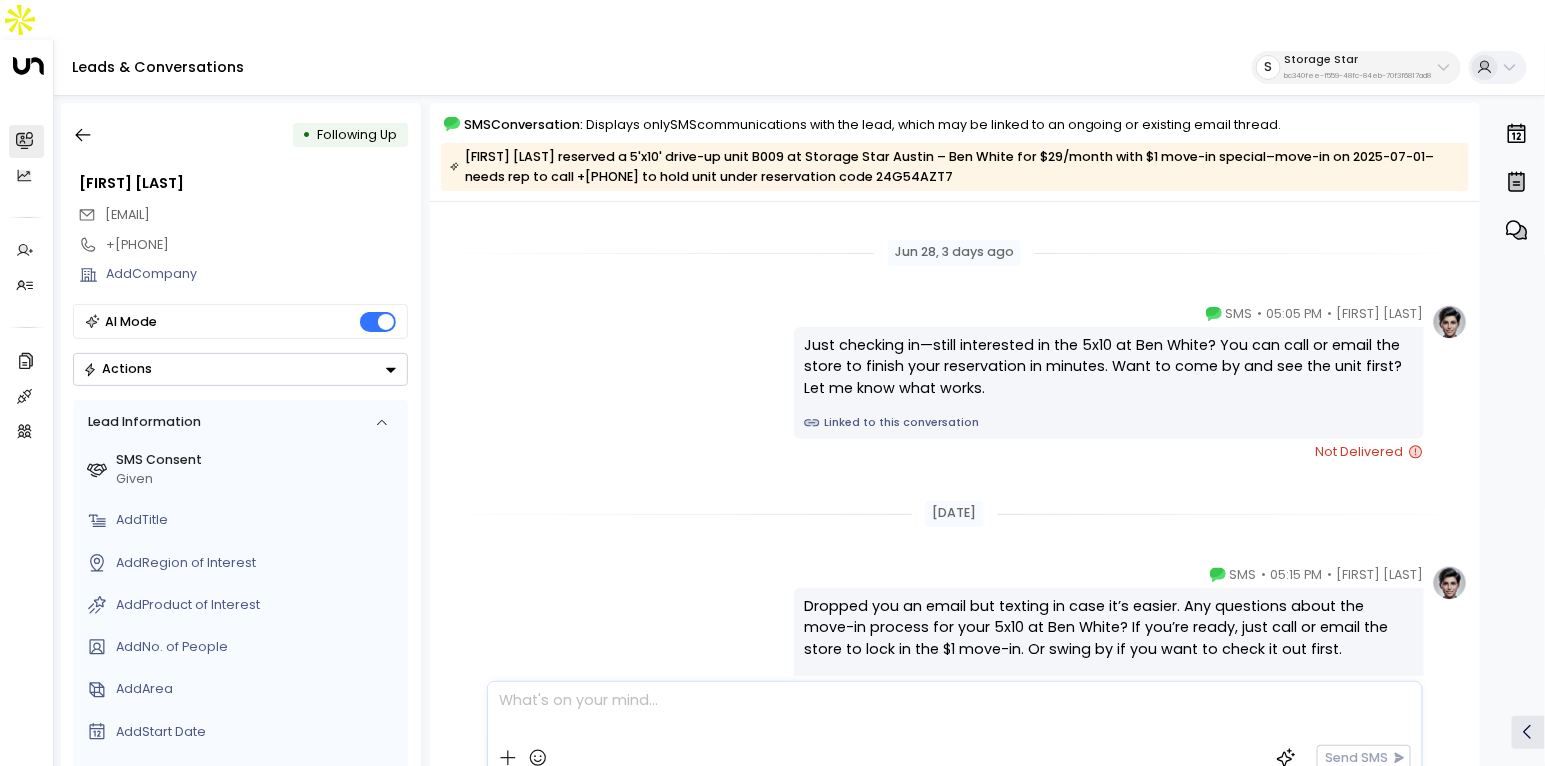 scroll, scrollTop: 0, scrollLeft: 0, axis: both 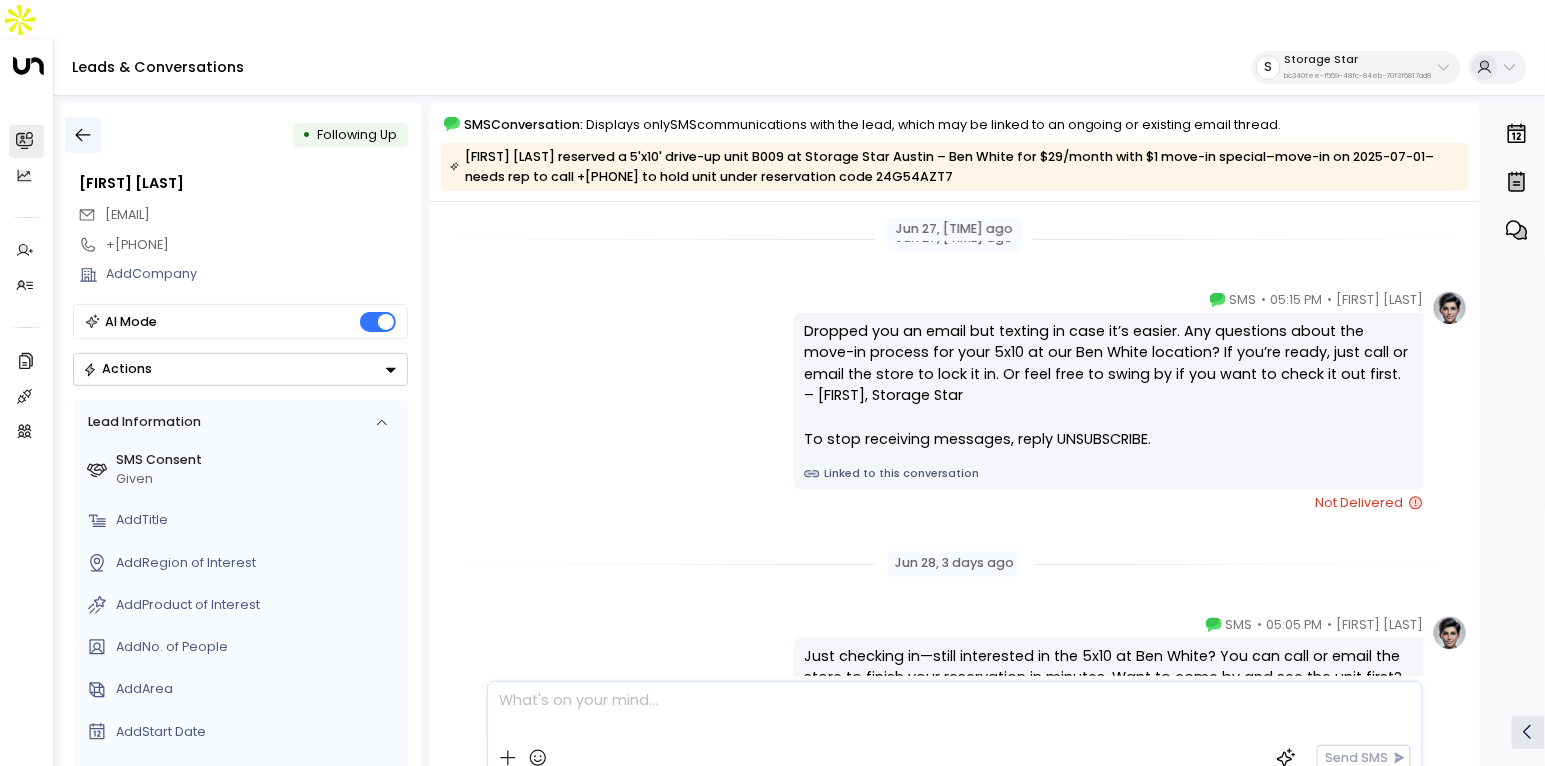 click at bounding box center (83, 135) 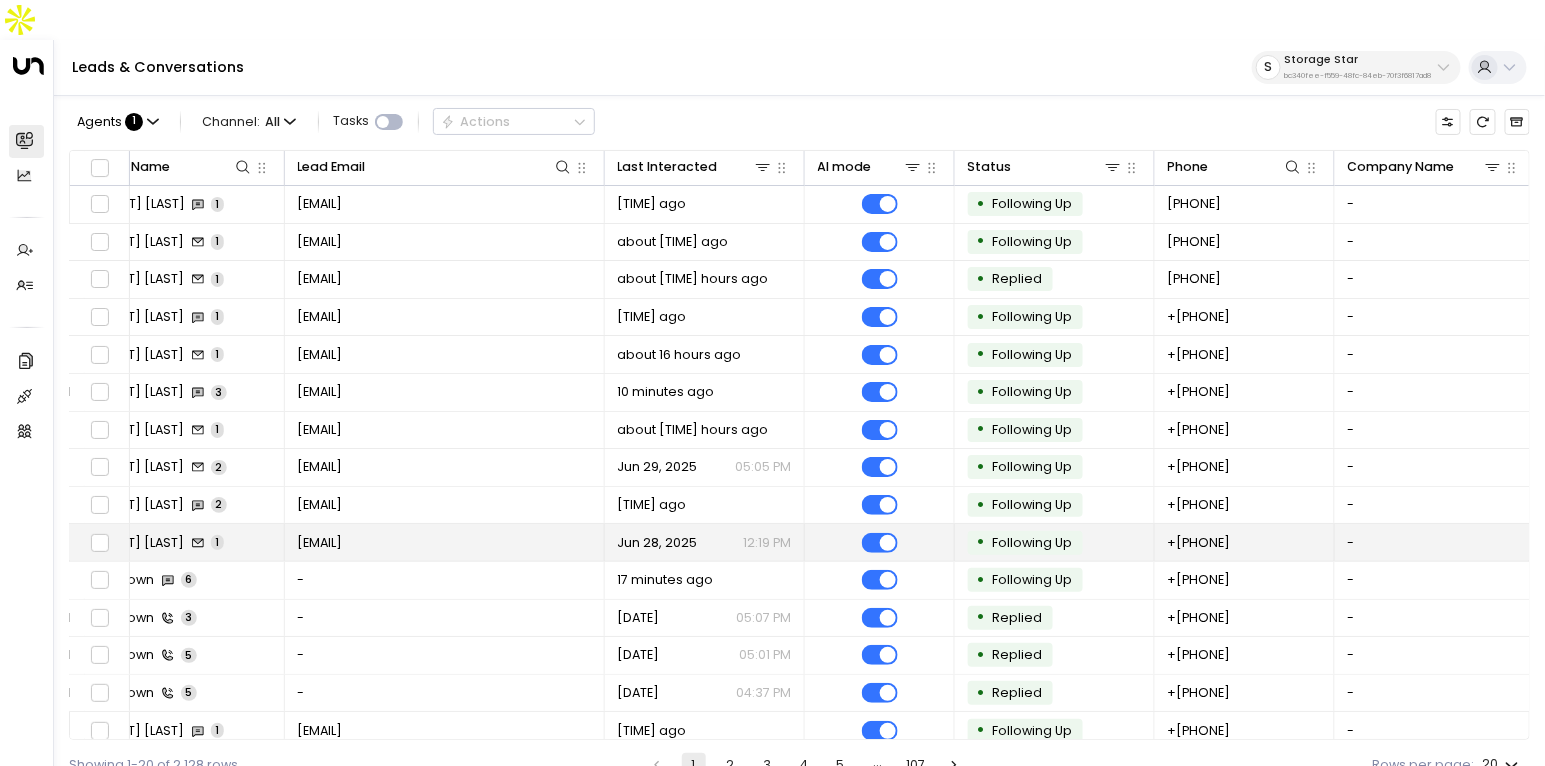 scroll, scrollTop: 0, scrollLeft: 0, axis: both 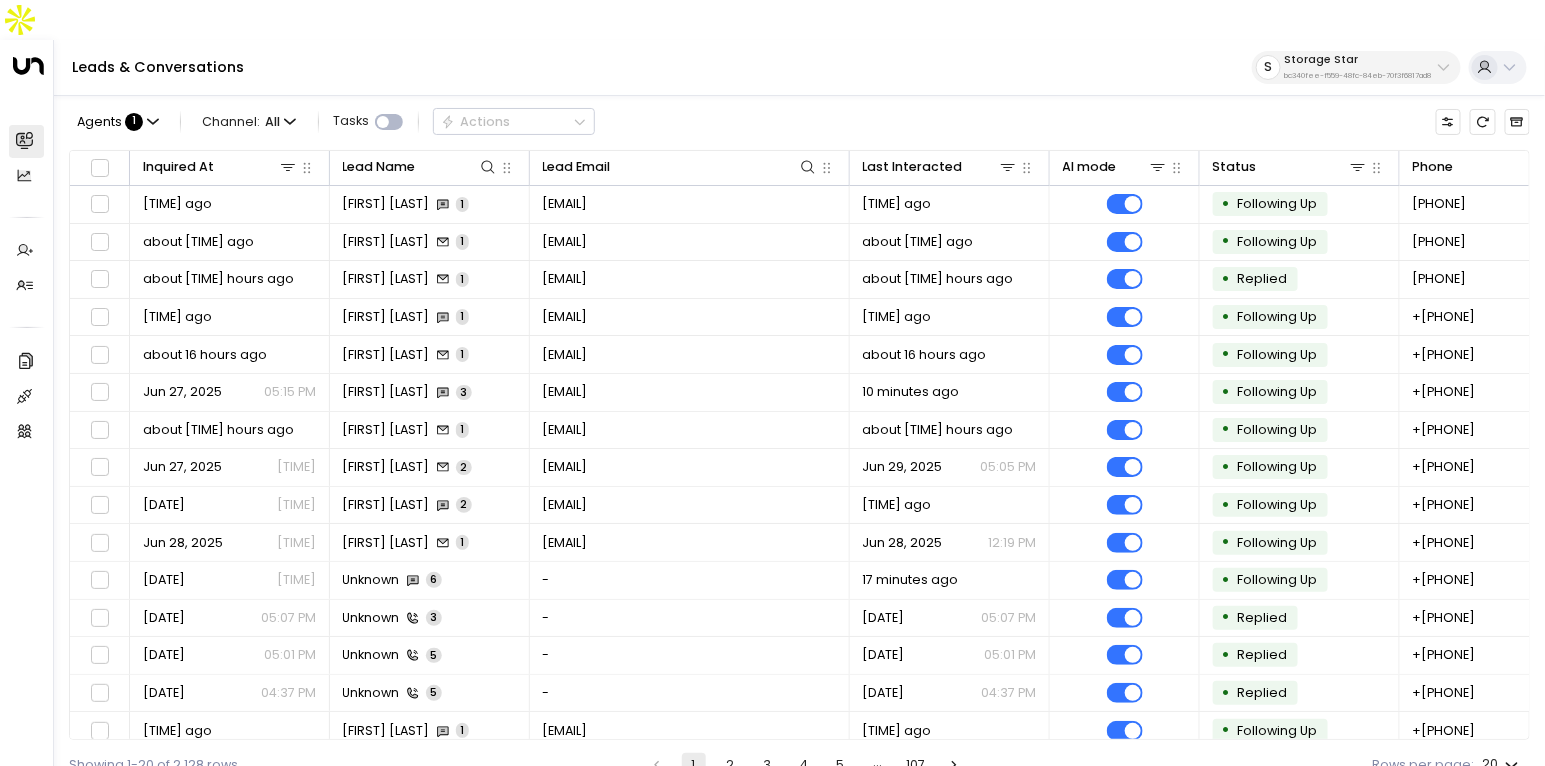 click on "Agents : 1 Channel: All Tasks   Actions" at bounding box center (332, 122) 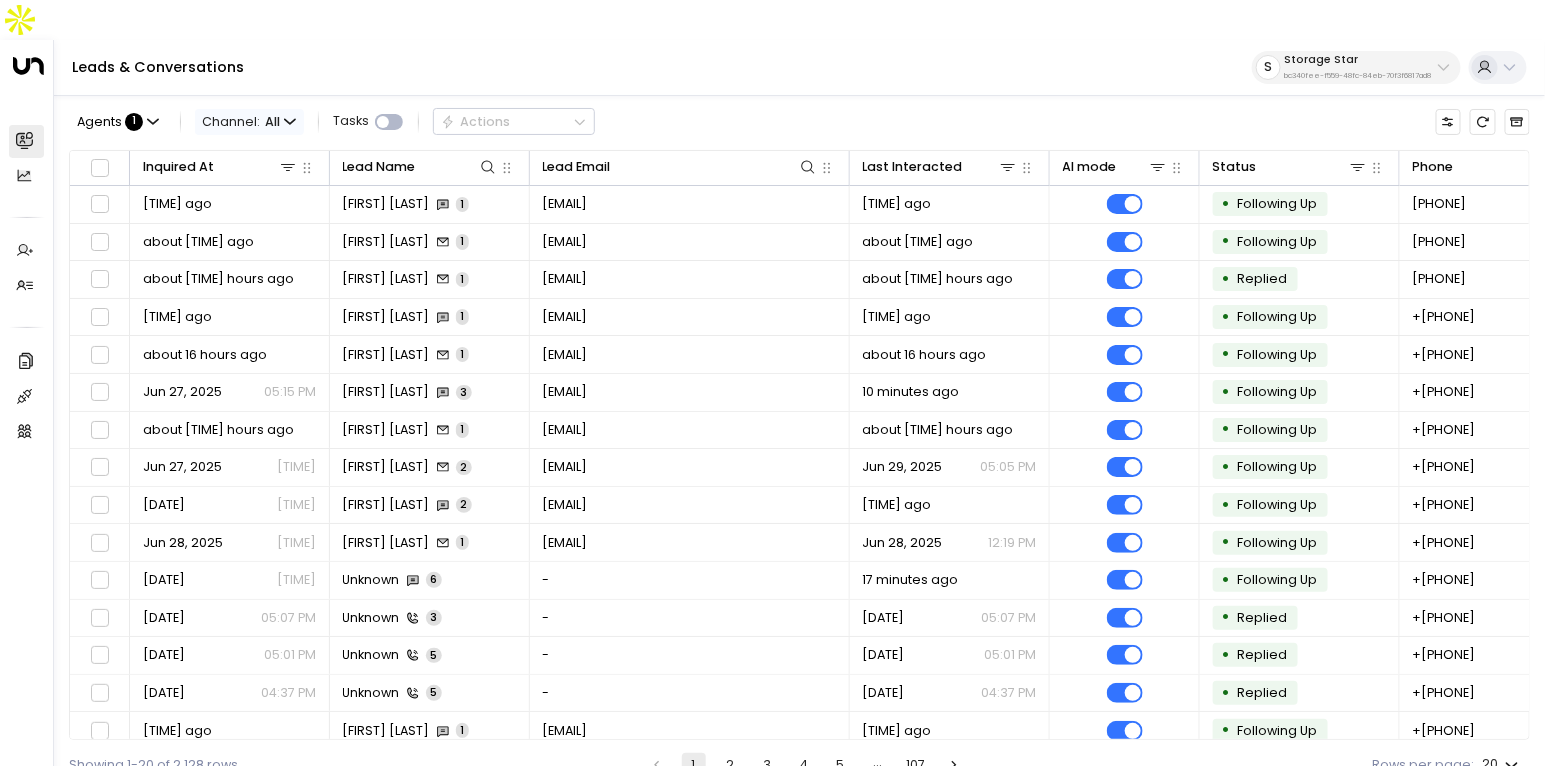 click at bounding box center [290, 122] 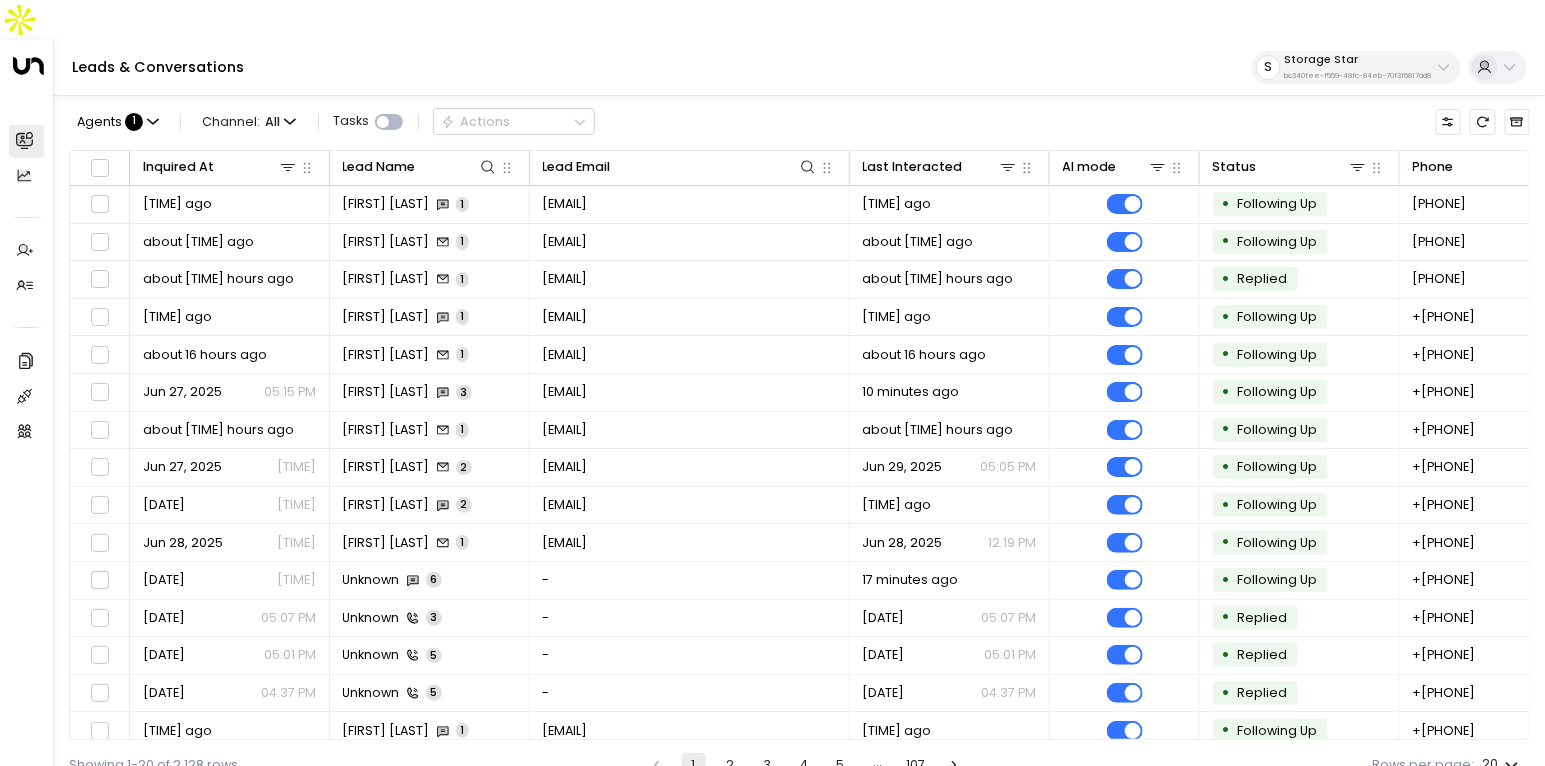 click on "SMS" at bounding box center [241, 110] 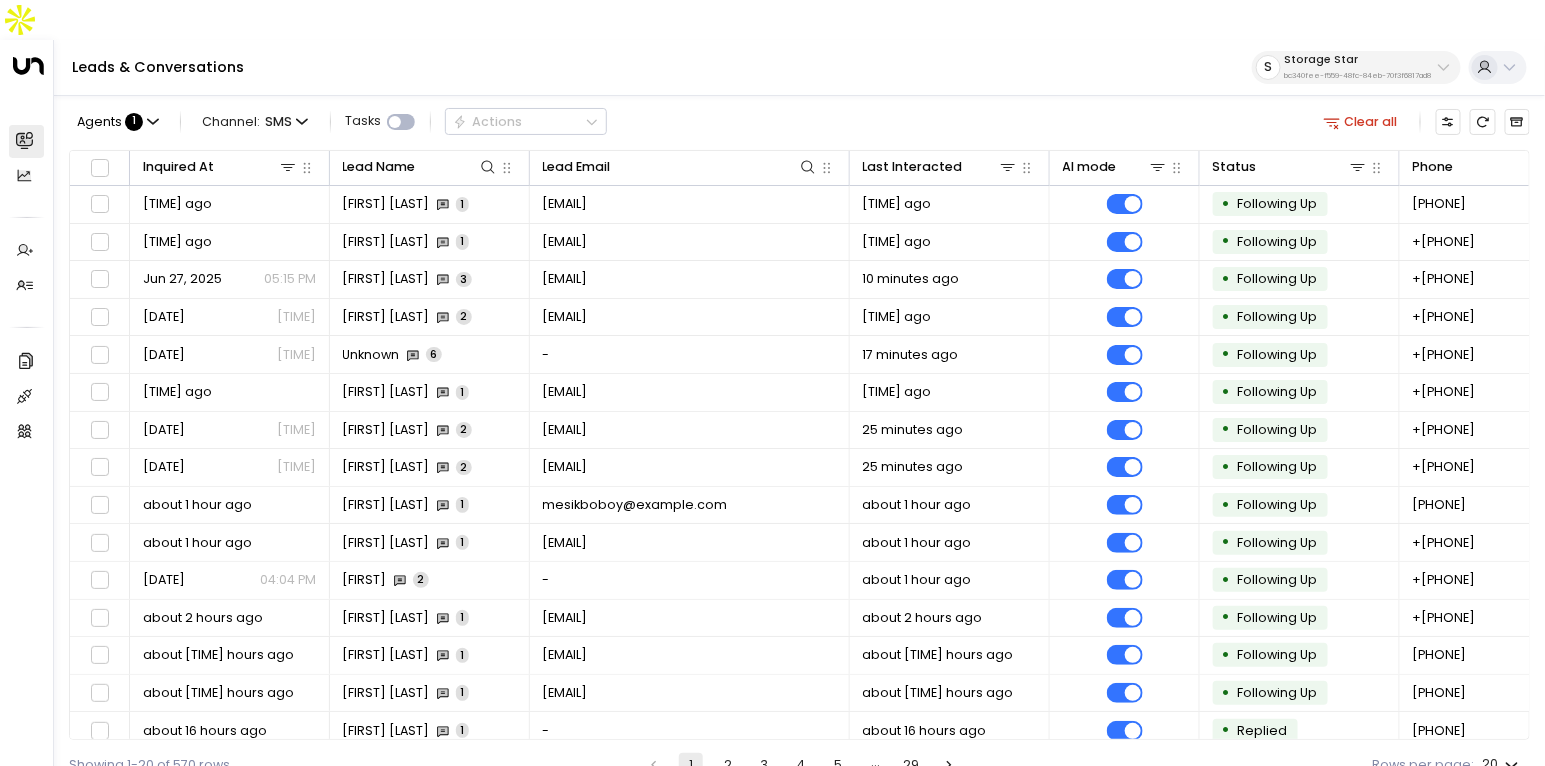 scroll, scrollTop: 192, scrollLeft: 0, axis: vertical 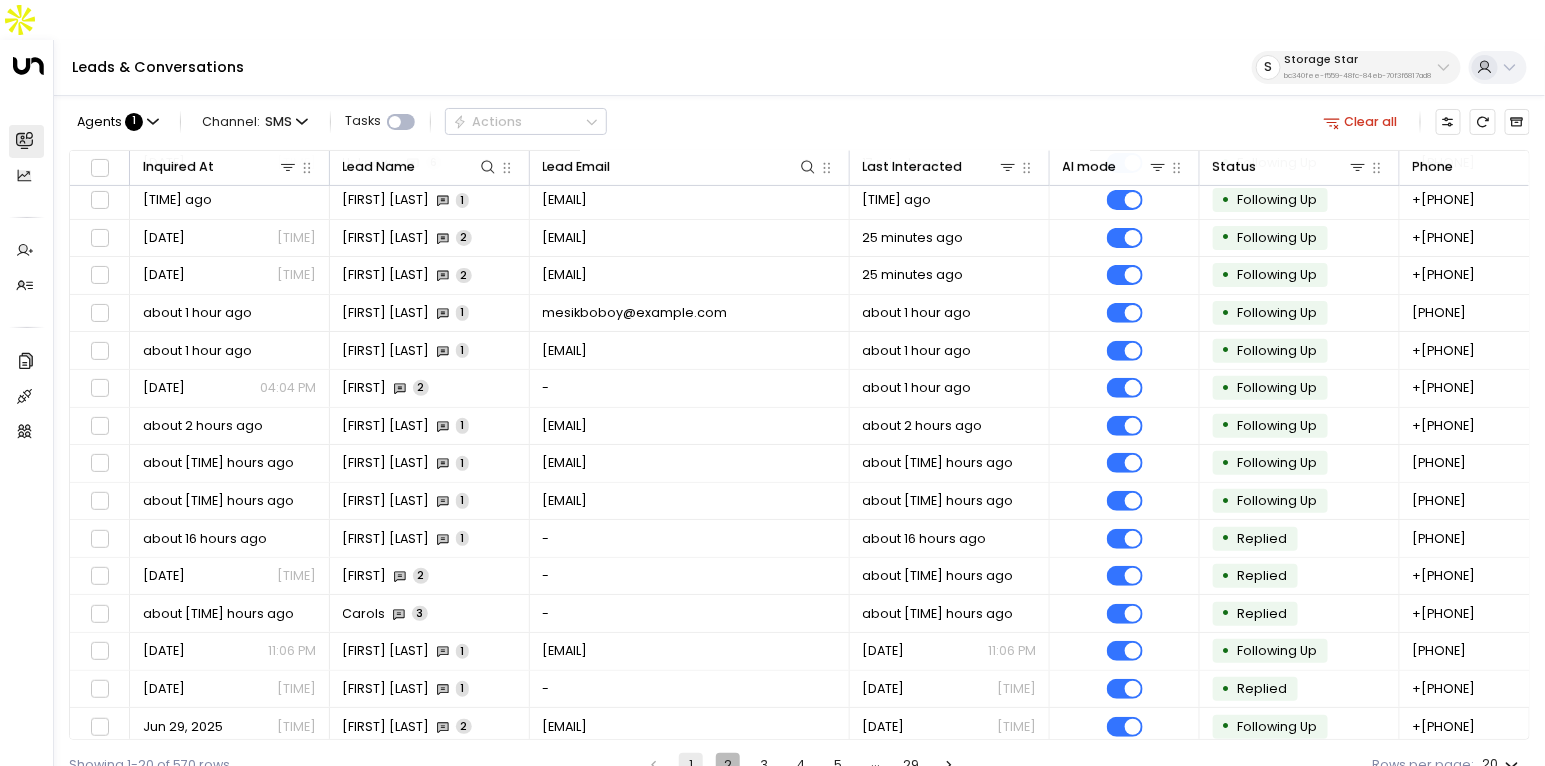 click on "2" at bounding box center (728, 765) 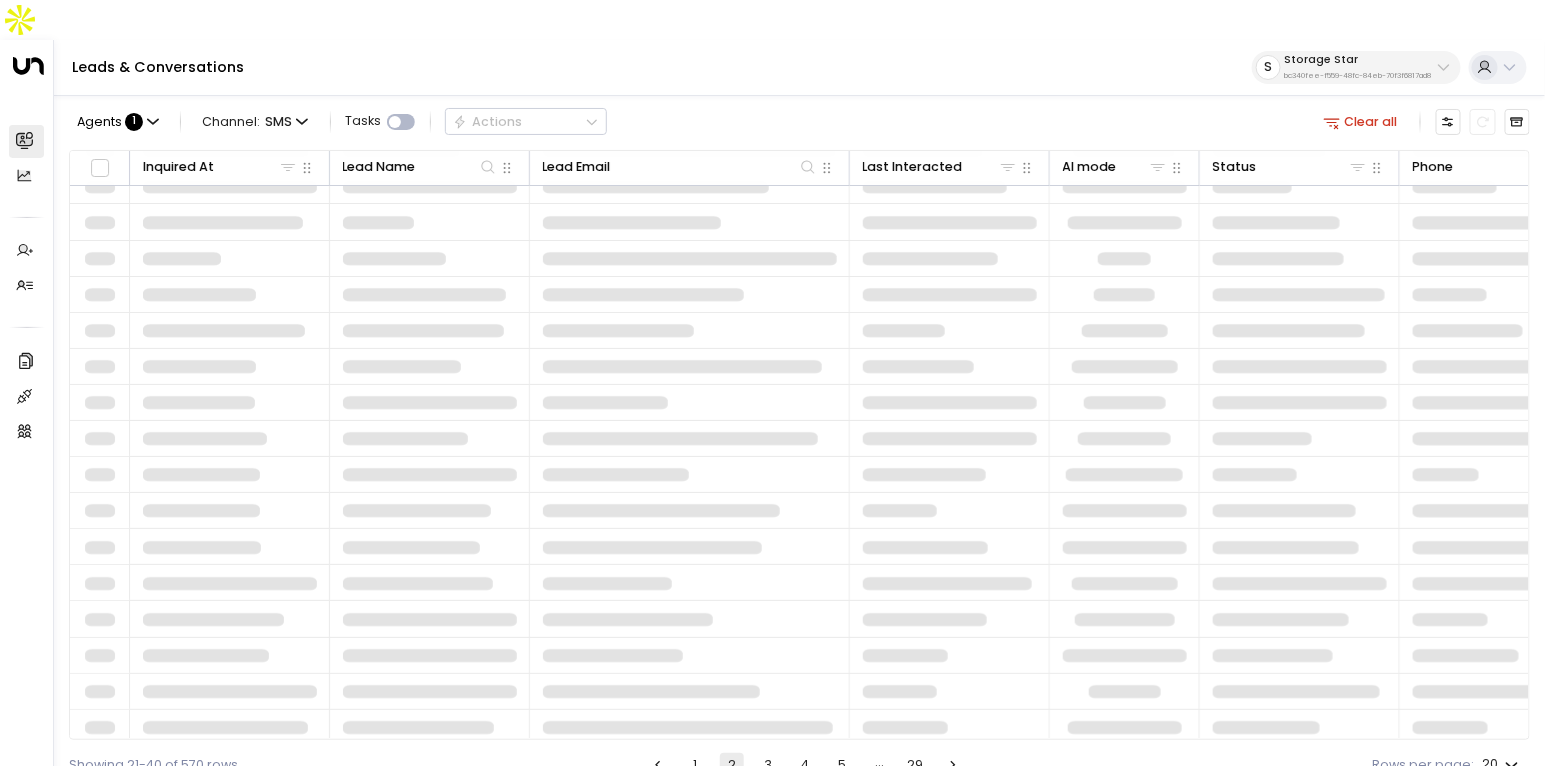 scroll, scrollTop: 192, scrollLeft: 0, axis: vertical 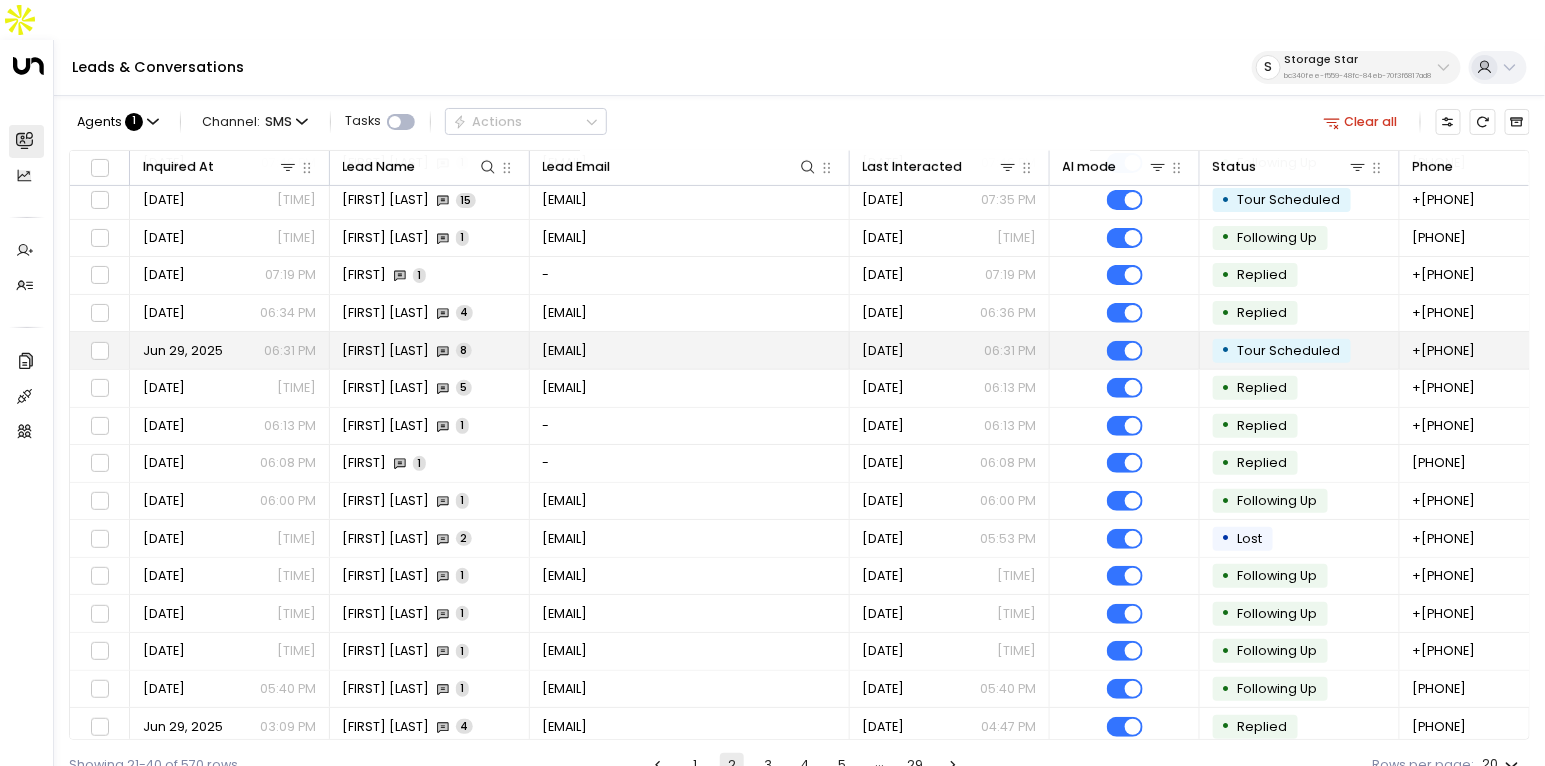 click on "Mariovera188@yahoo.com" at bounding box center [690, 350] 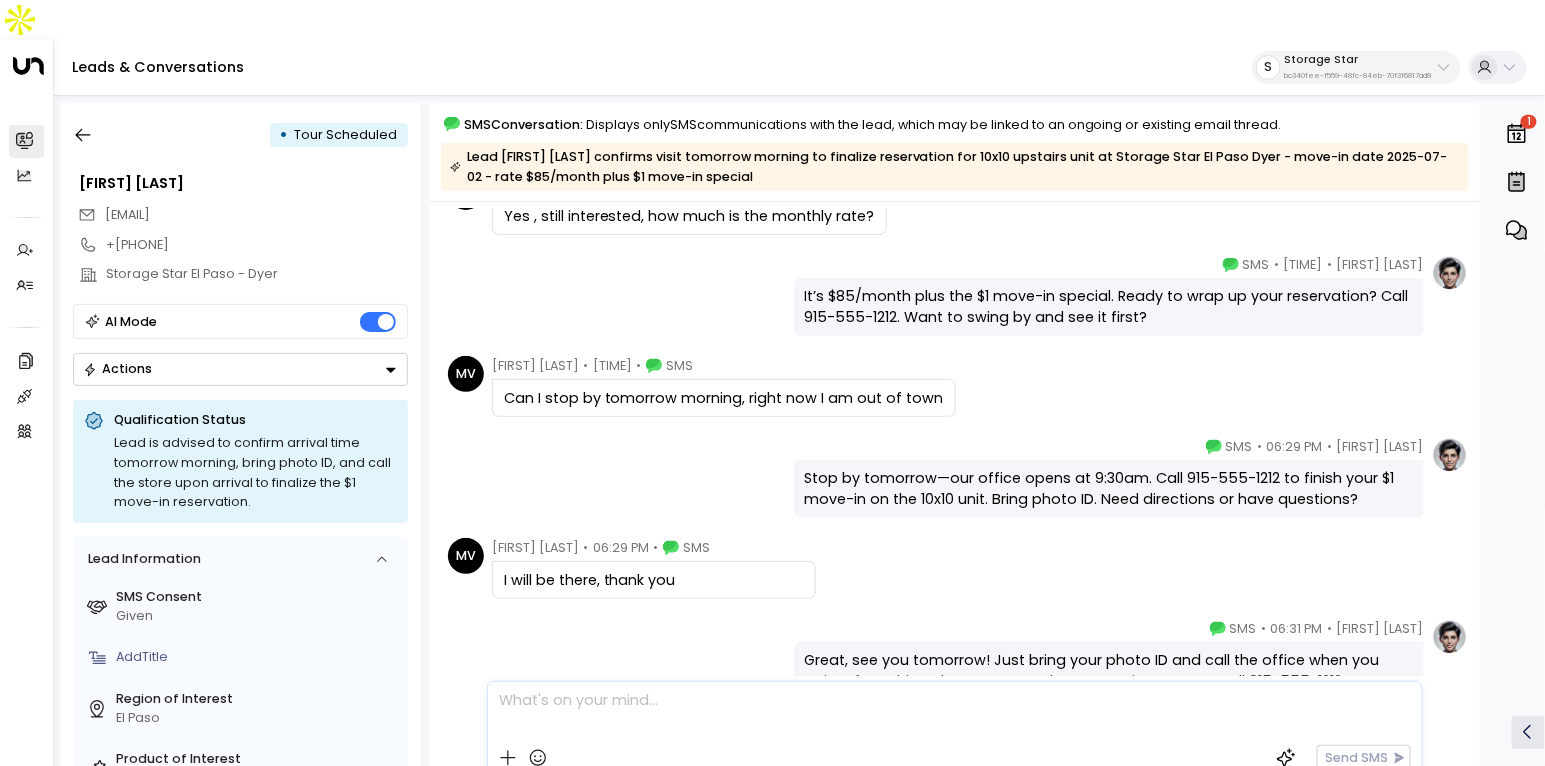 scroll, scrollTop: 0, scrollLeft: 0, axis: both 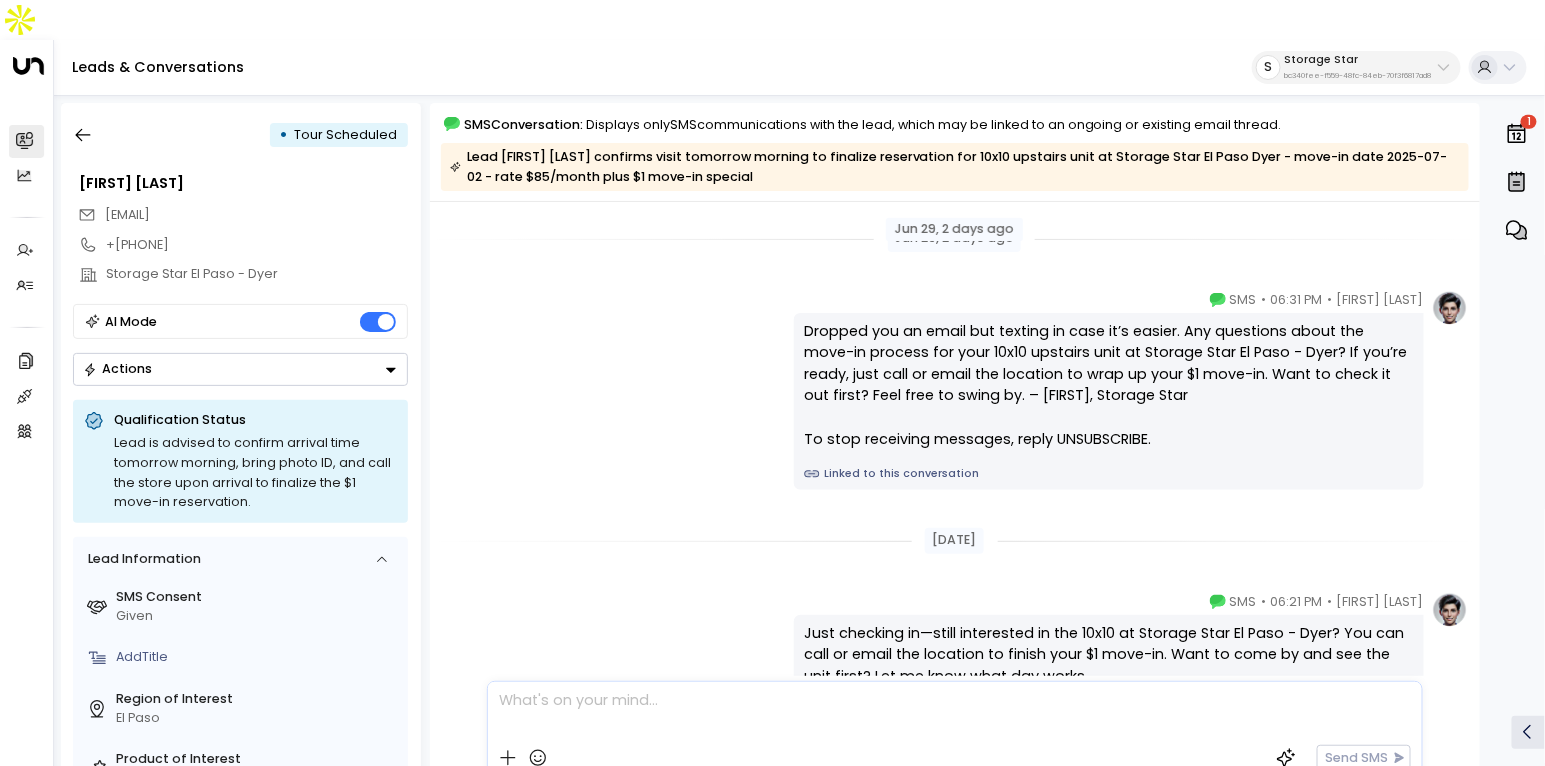 click on "Linked to this conversation" at bounding box center (1108, 474) 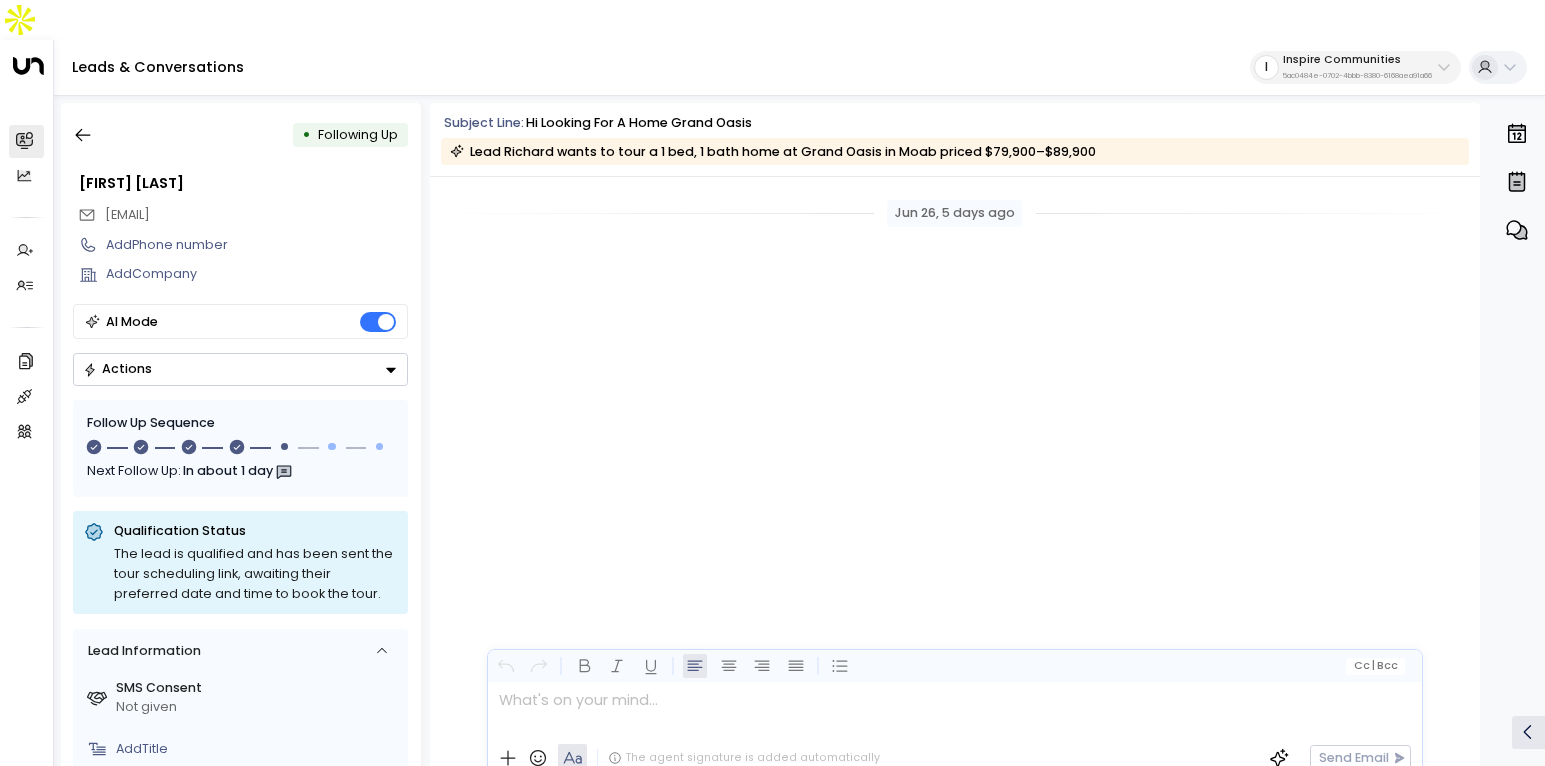 scroll, scrollTop: 0, scrollLeft: 0, axis: both 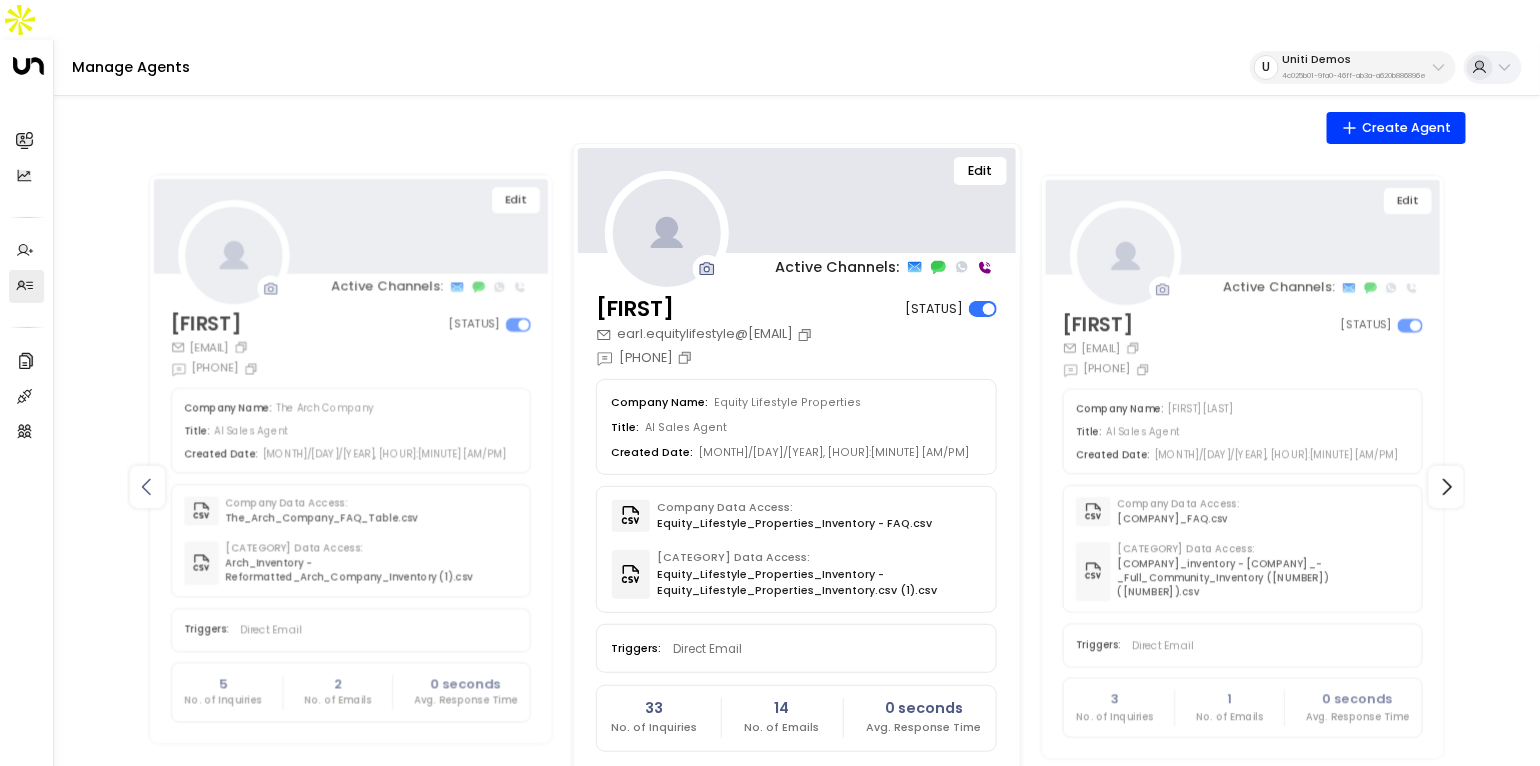 click at bounding box center [147, 487] 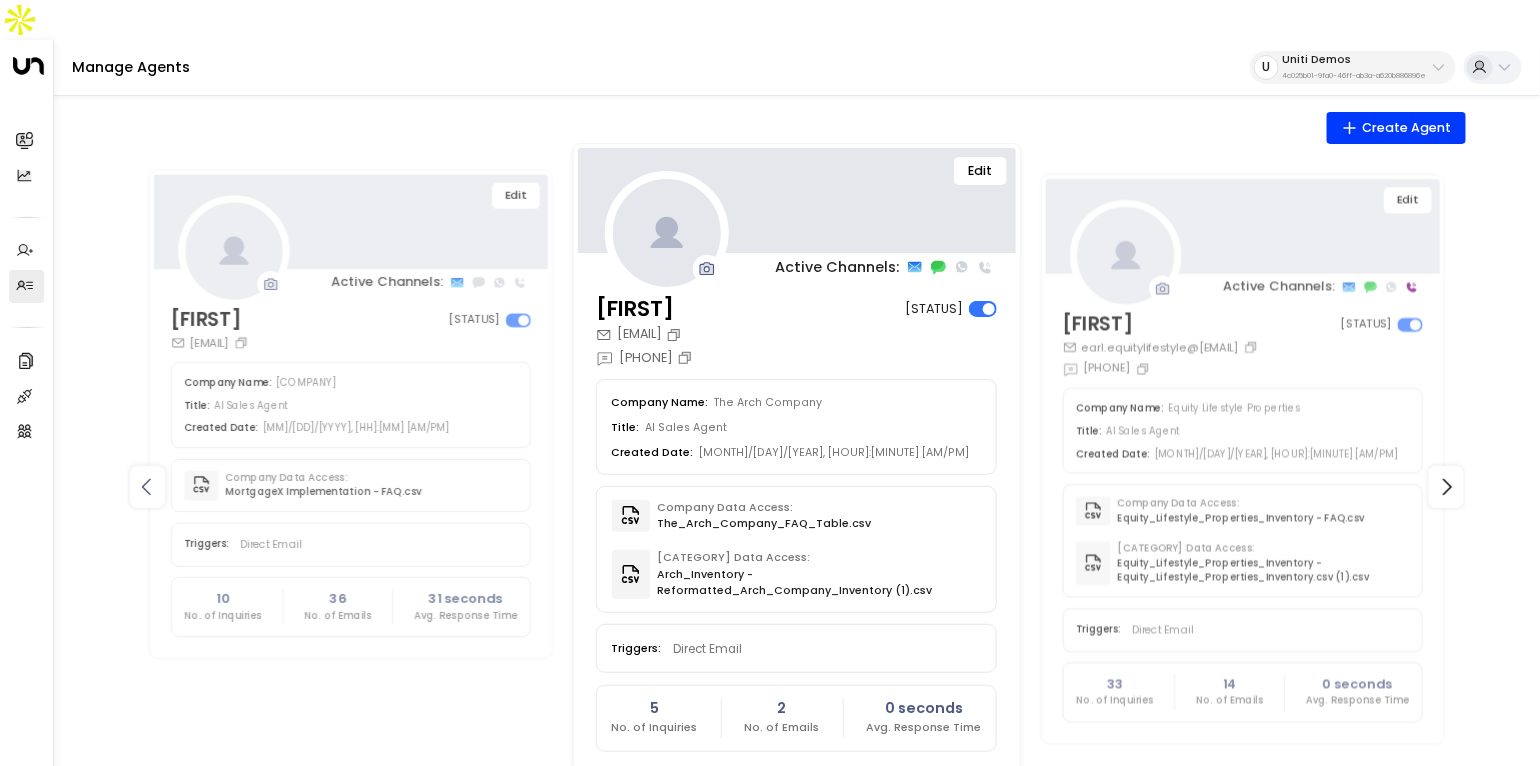 click at bounding box center [147, 487] 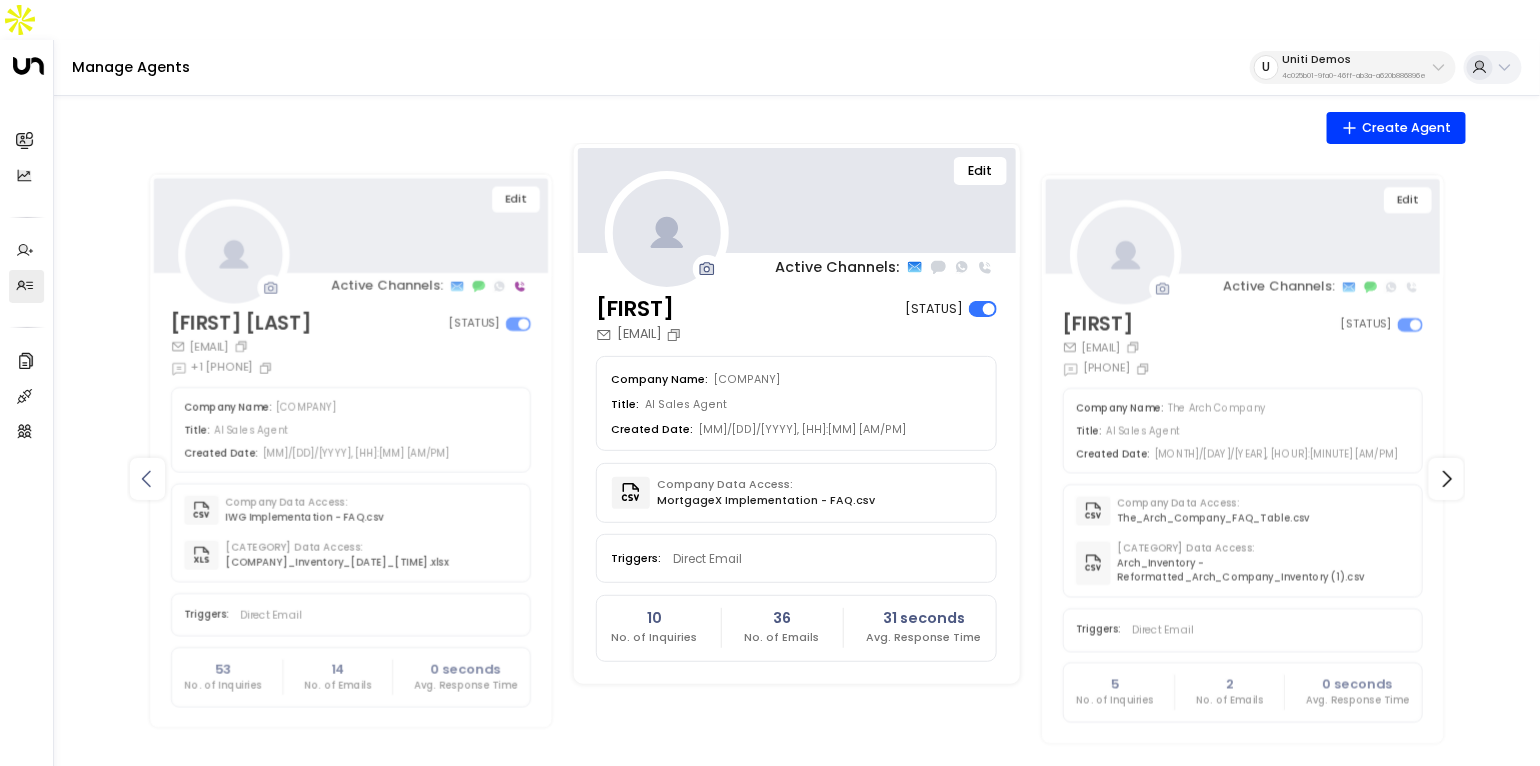 click at bounding box center [147, 479] 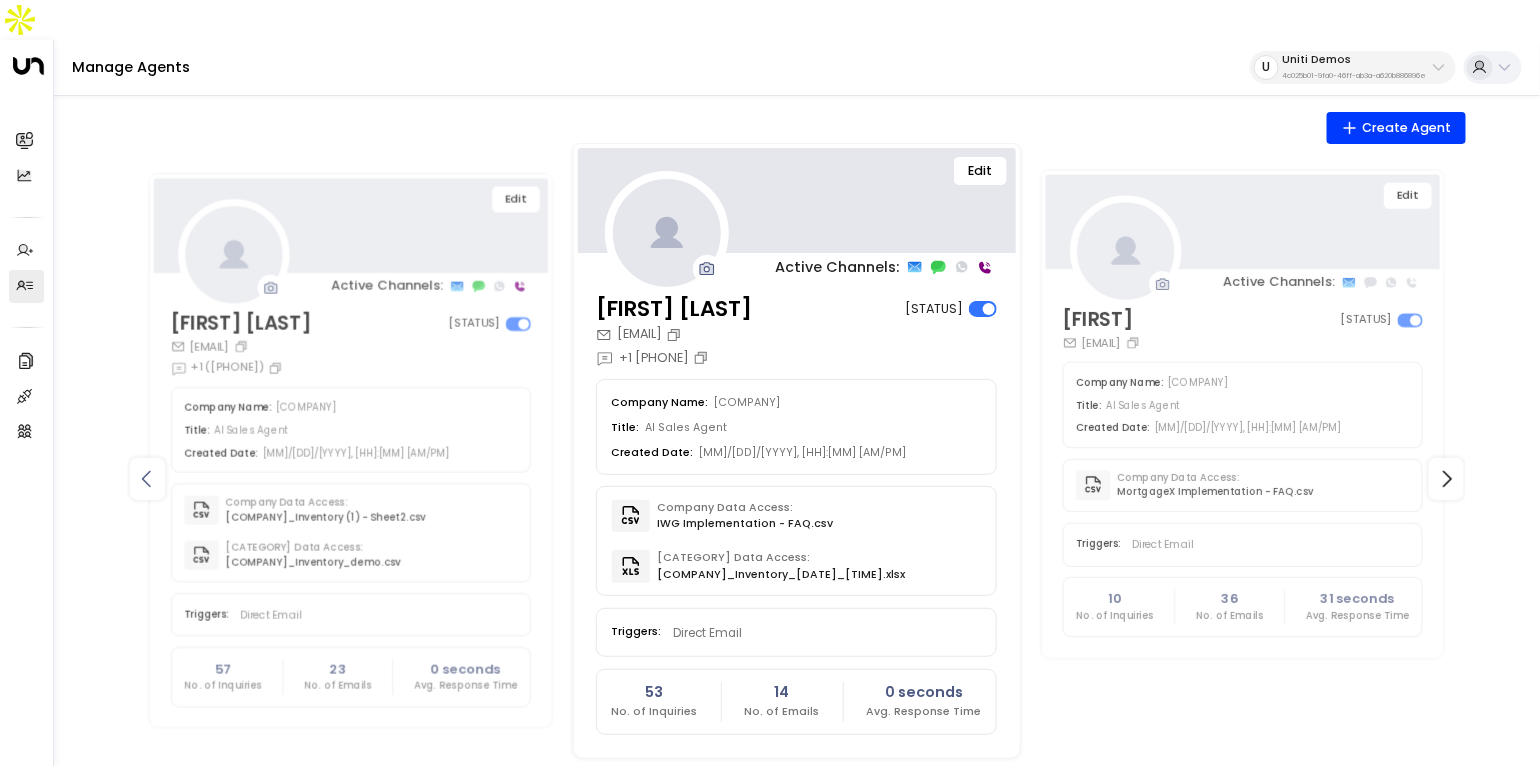 click at bounding box center (147, 479) 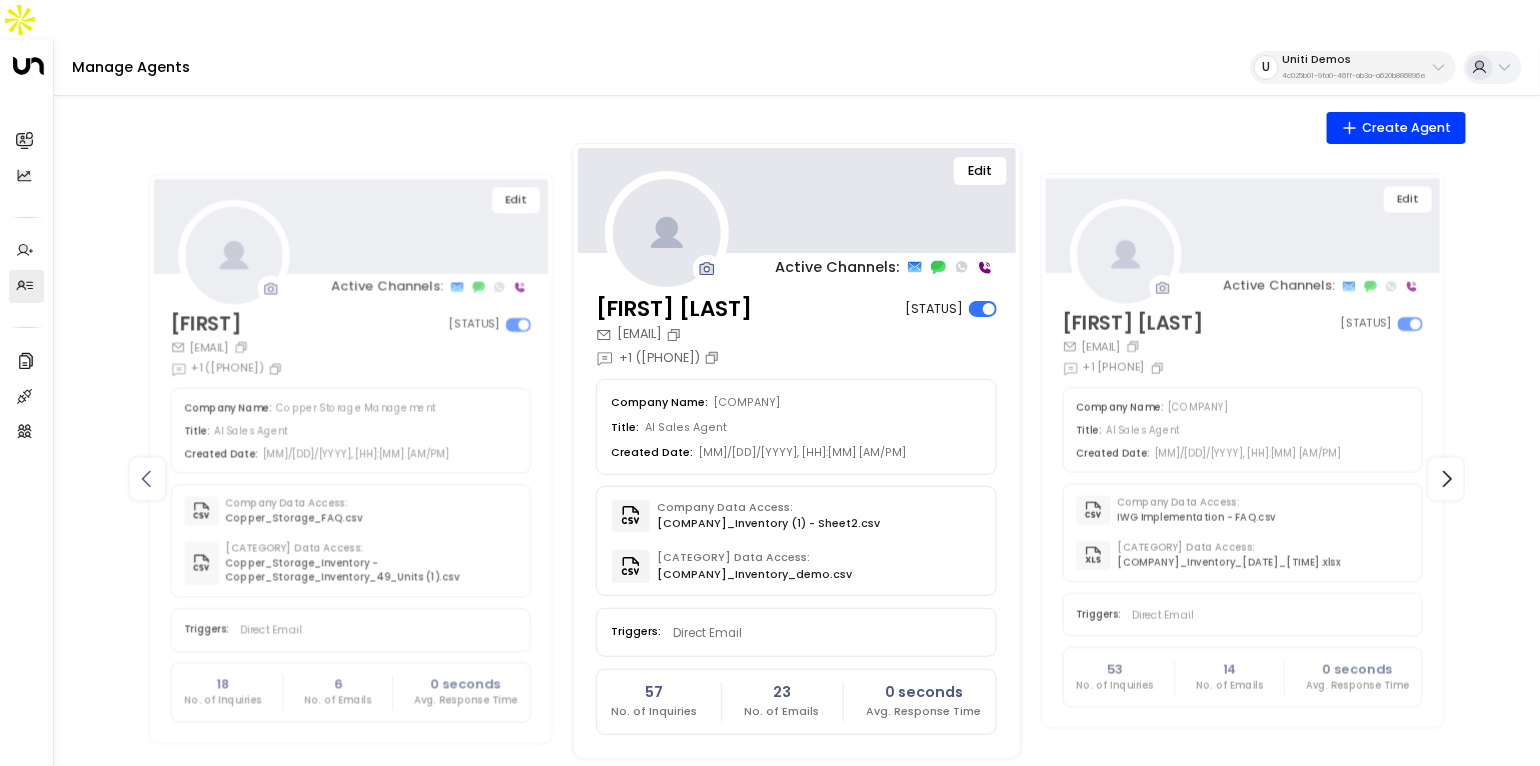 click at bounding box center [147, 479] 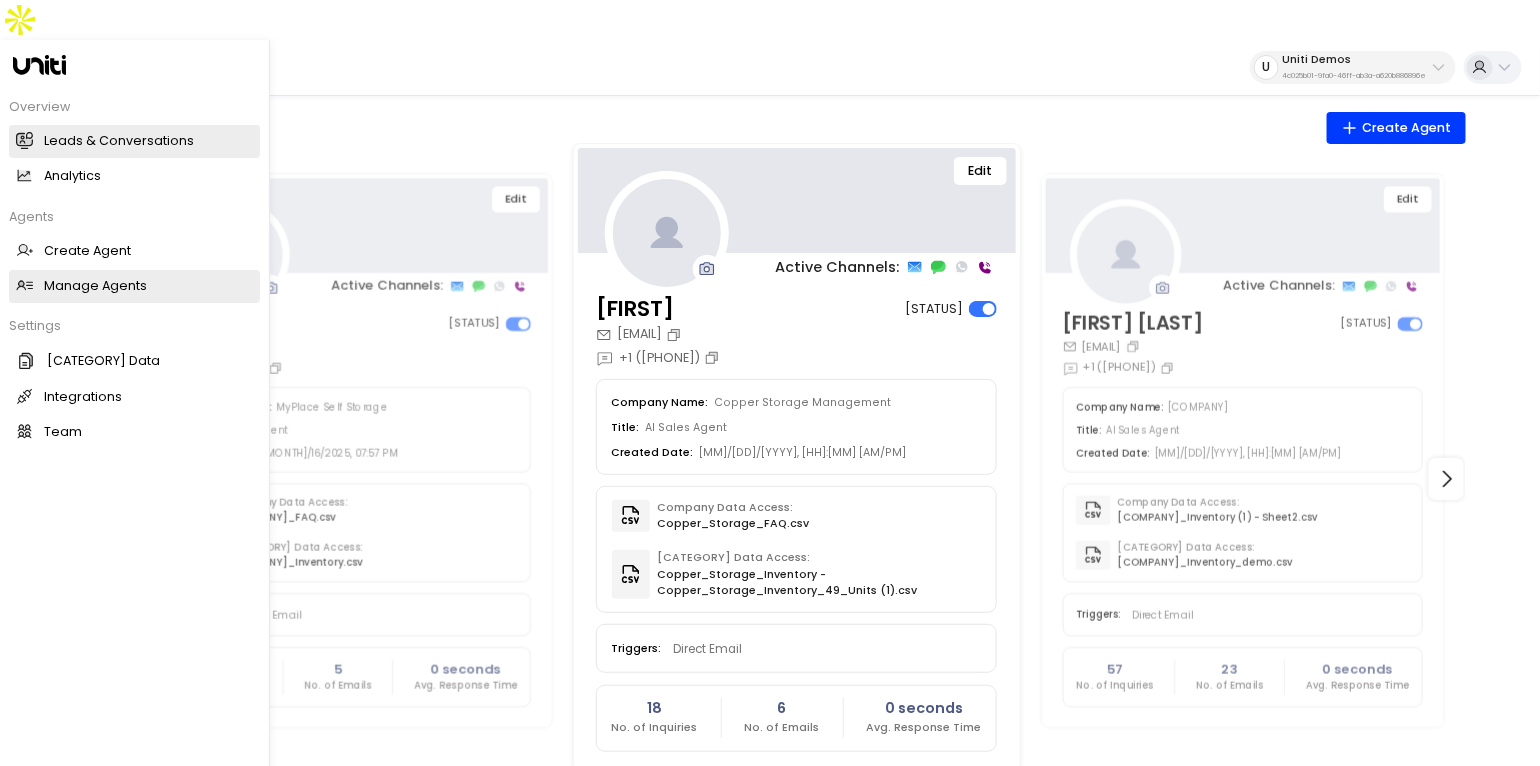 click on "Leads & Conversations" at bounding box center (119, 141) 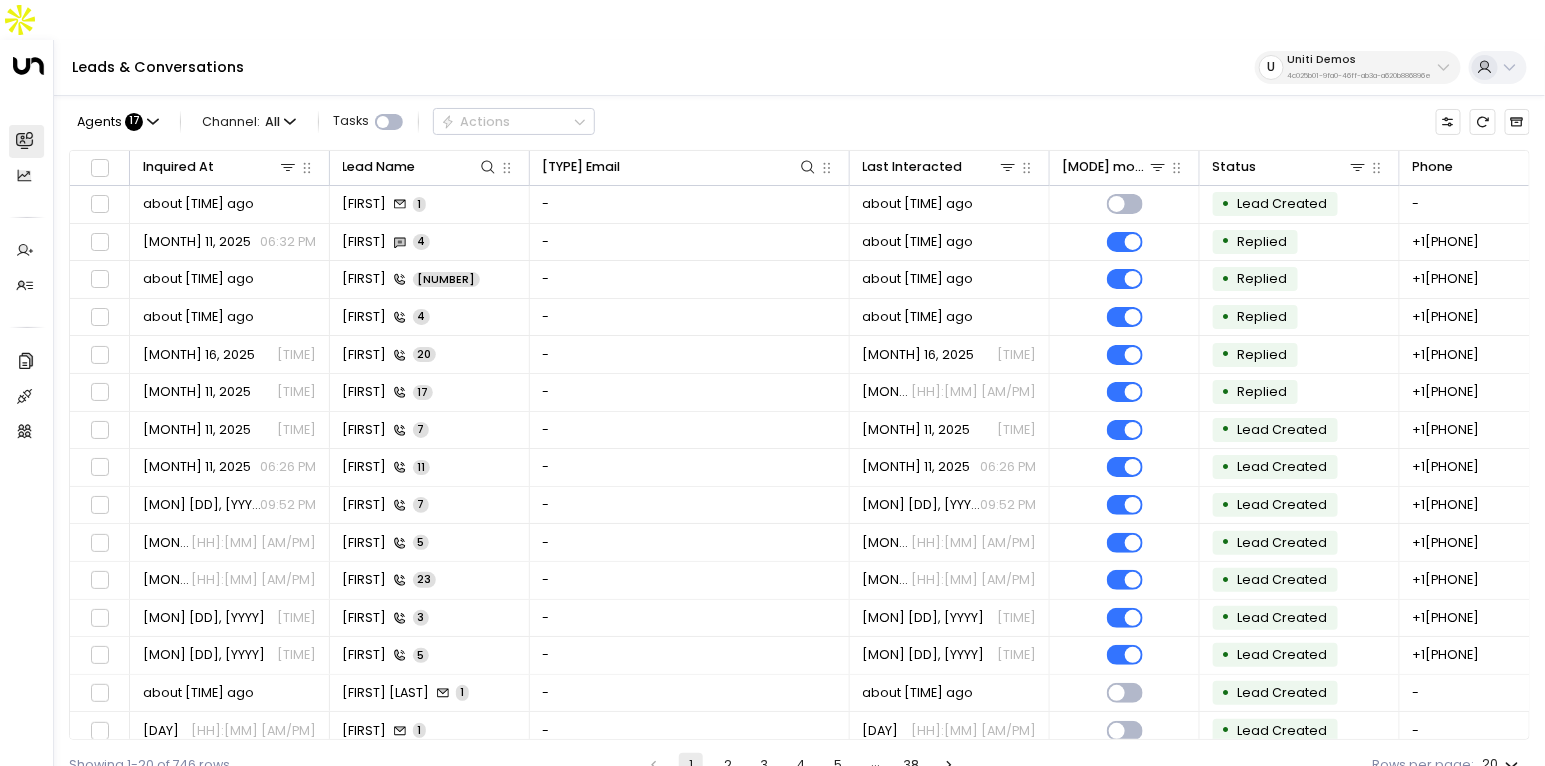 click on "Uniti Demos" at bounding box center [1360, 60] 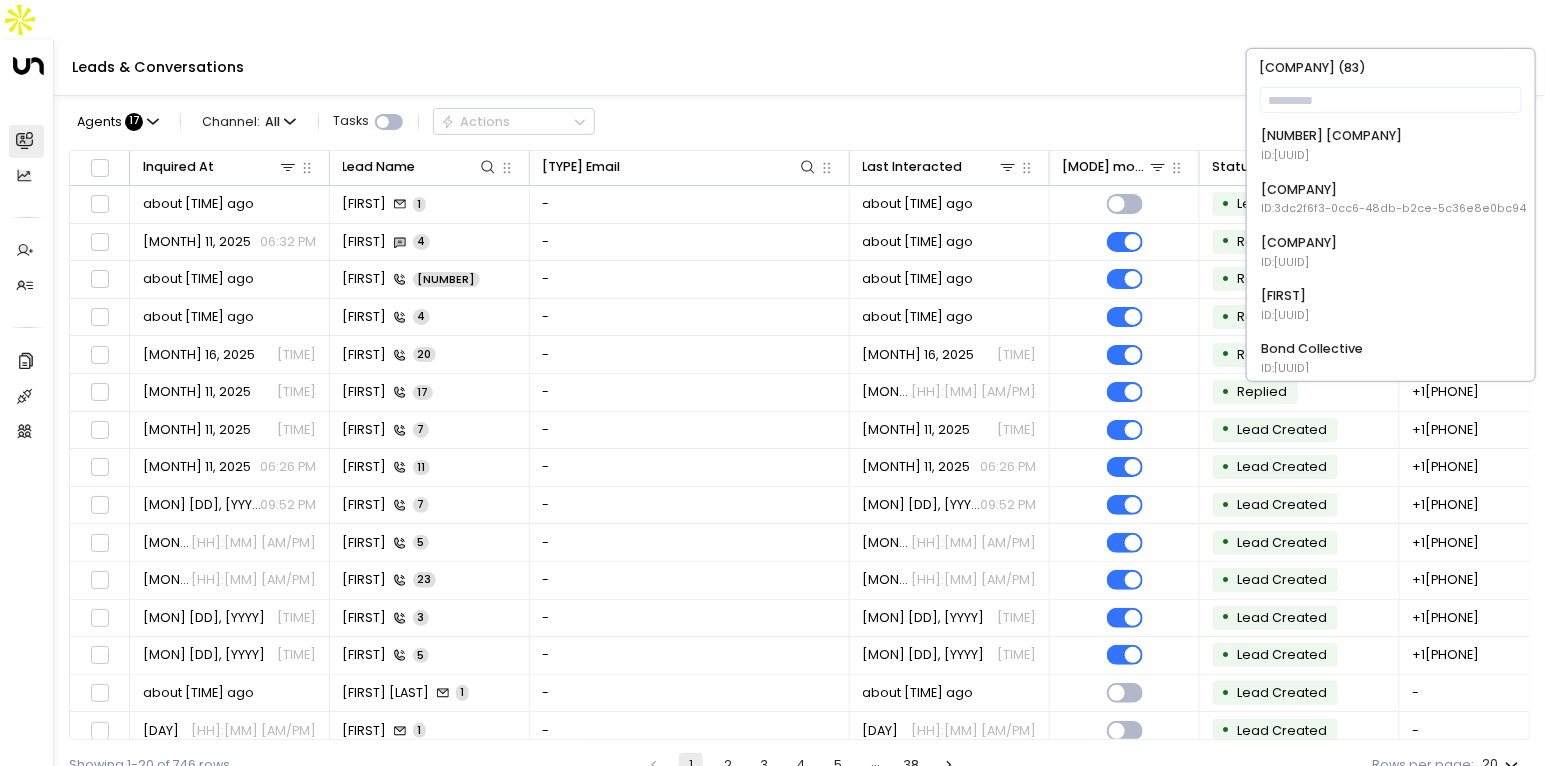 click on "Enterprises ( 83 )" at bounding box center (1391, 68) 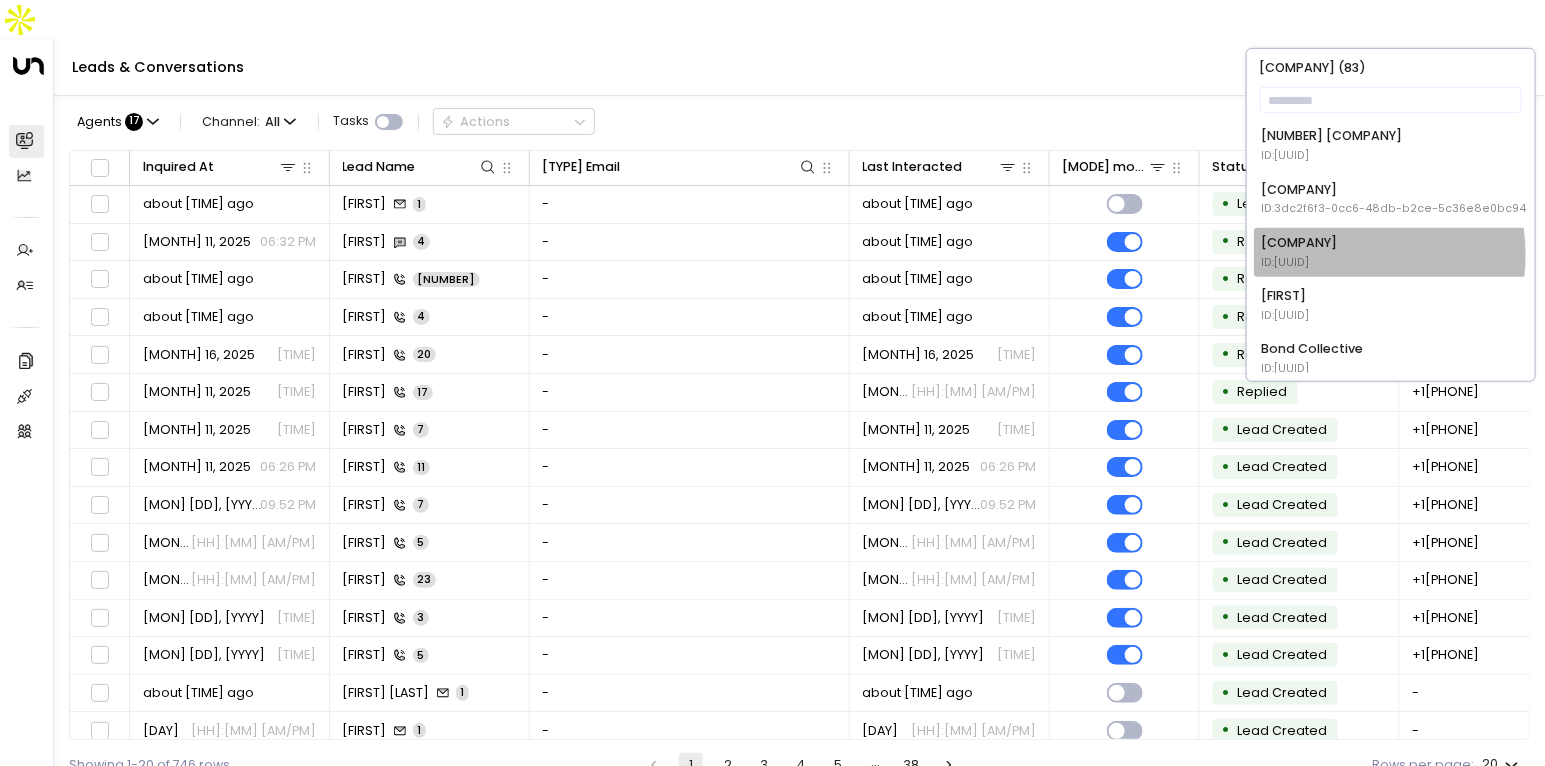 click on "ID:  17248963-7bae-4f68-a6e0-04e589c1c15e" at bounding box center (1331, 156) 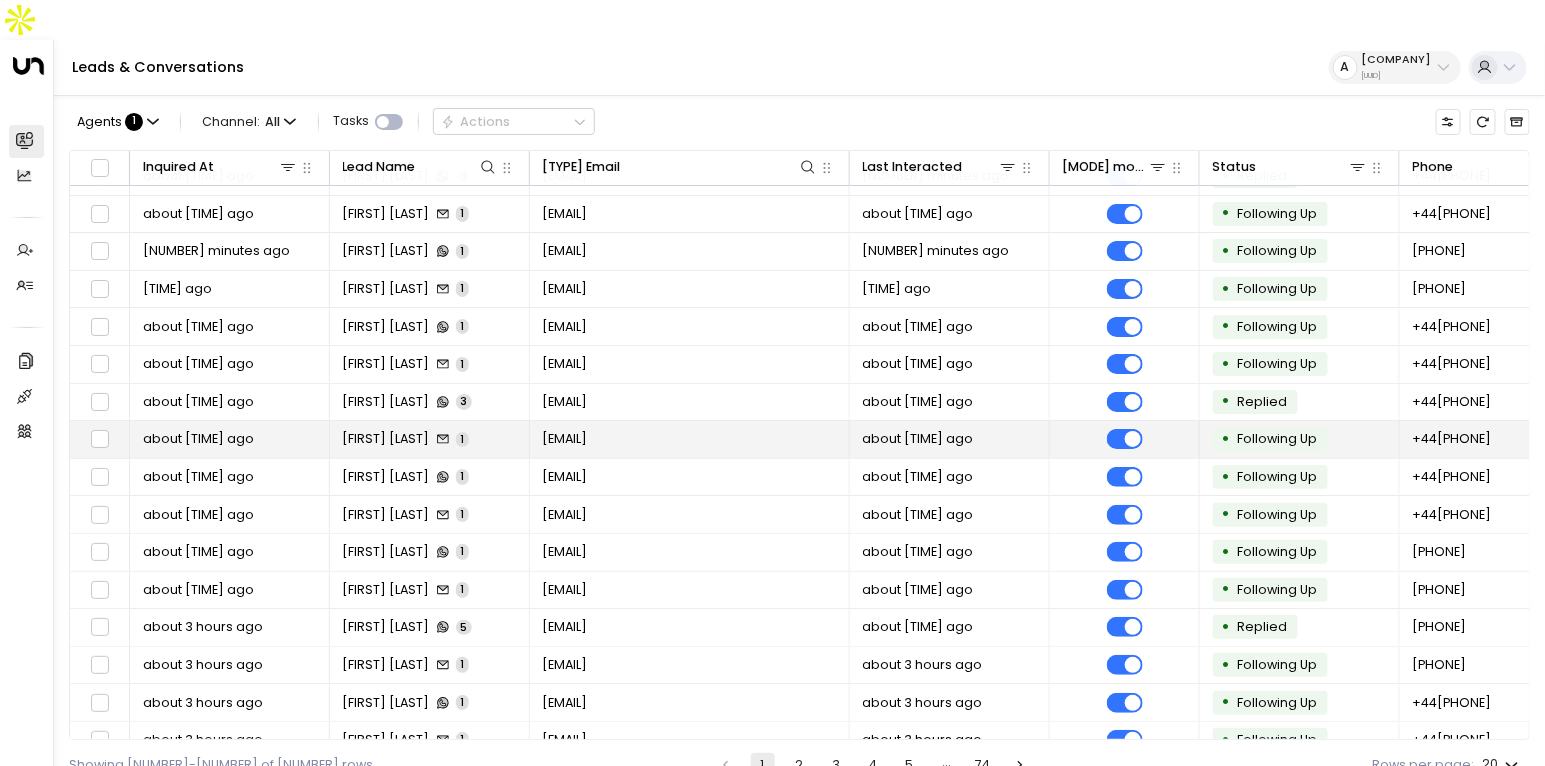 scroll, scrollTop: 26, scrollLeft: 0, axis: vertical 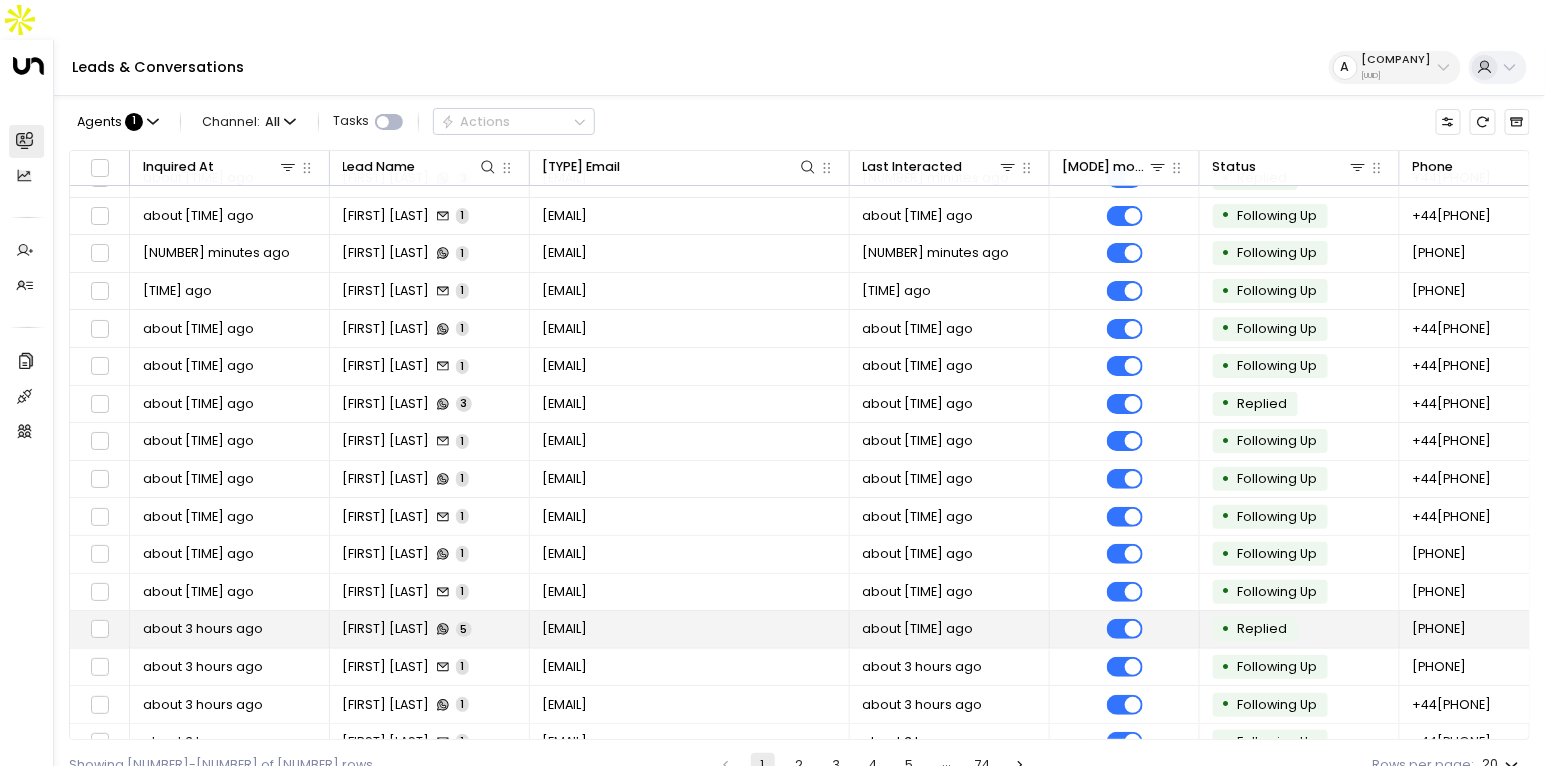 click on "Ryan Luffman" at bounding box center (386, 629) 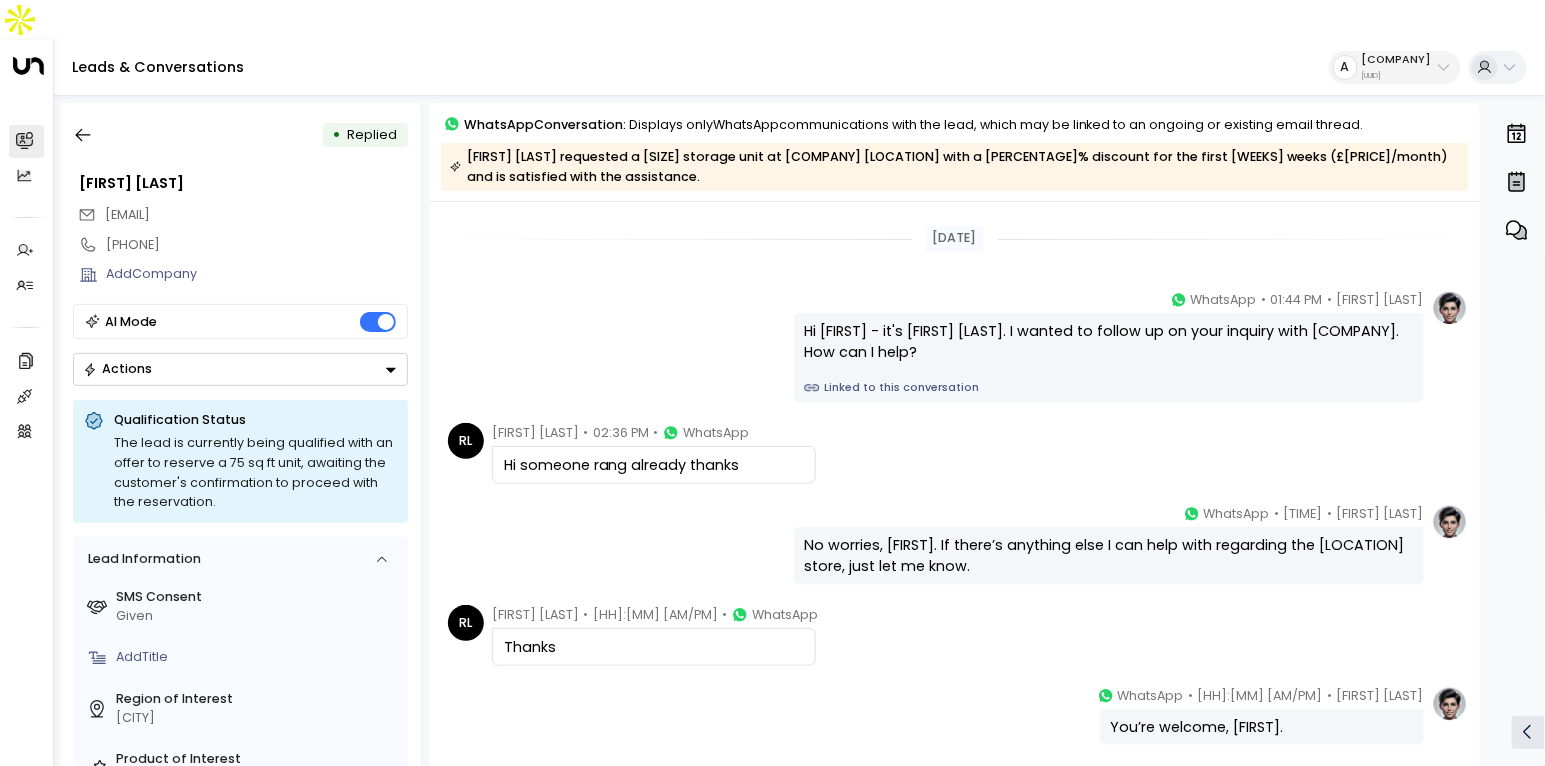 click on "17248963-7bae-4f68-a6e0-04e589c1c15e" at bounding box center (1397, 76) 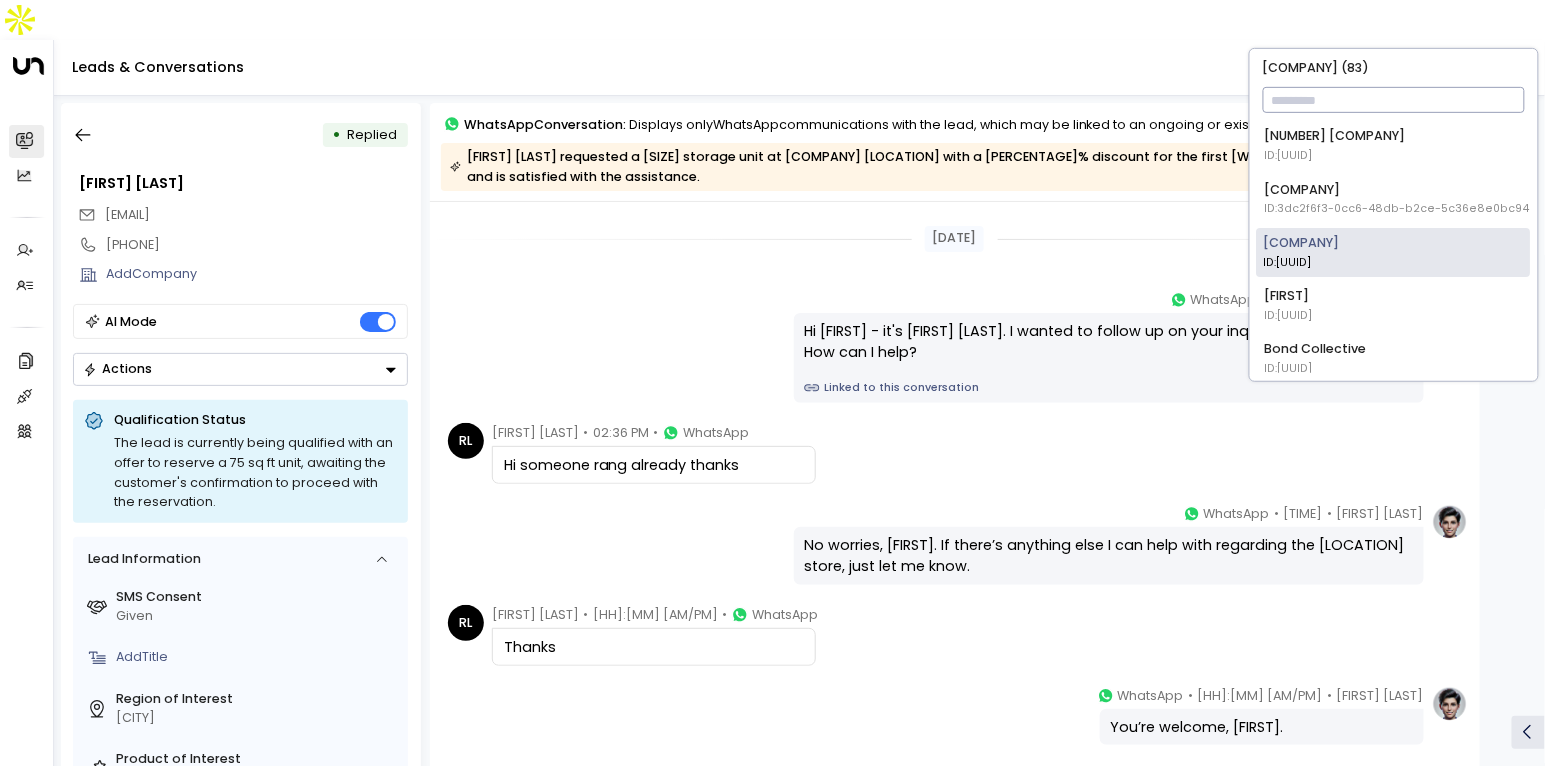 click at bounding box center [1393, 100] 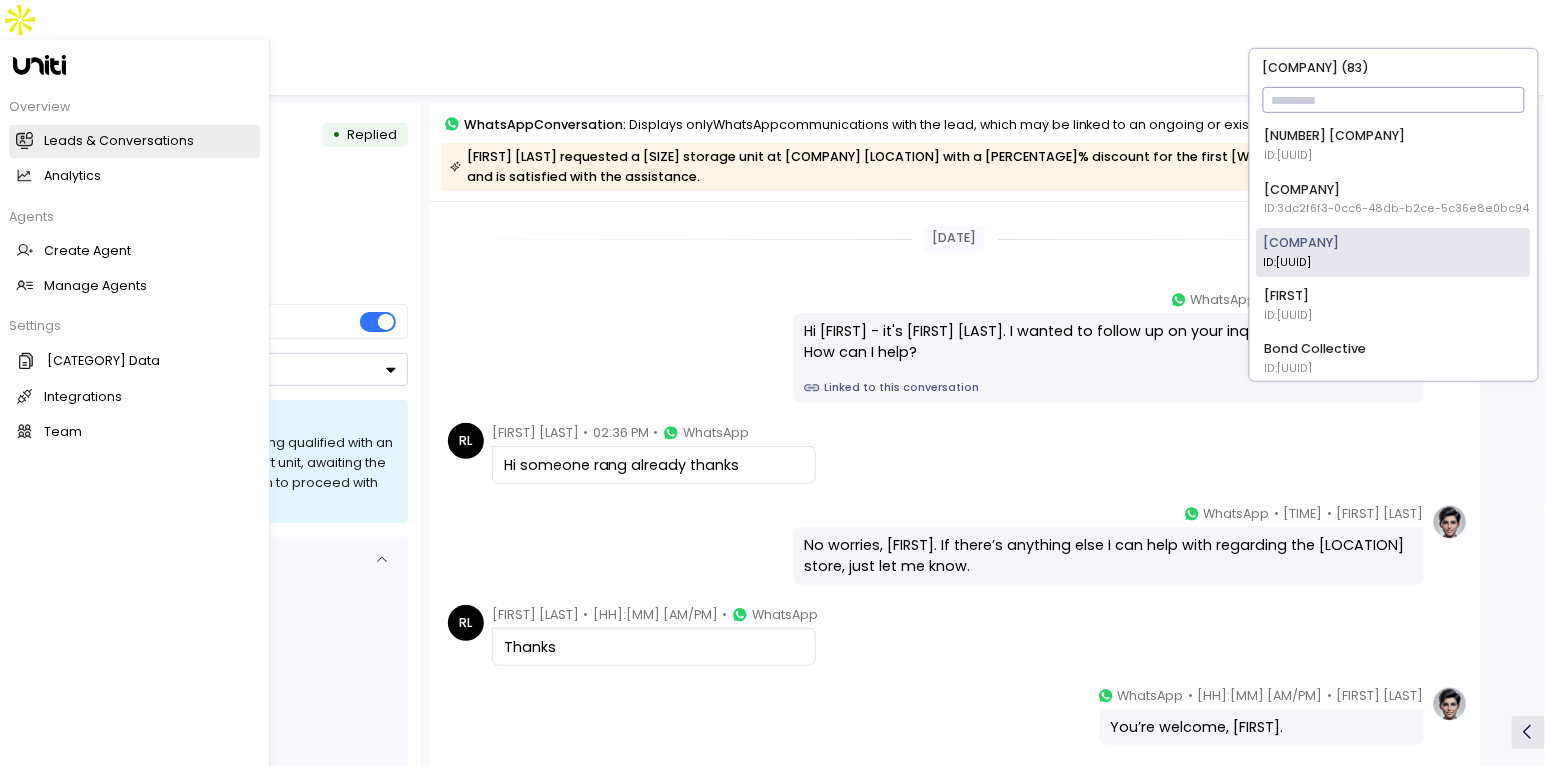 click on "Leads & Conversations" at bounding box center (119, 141) 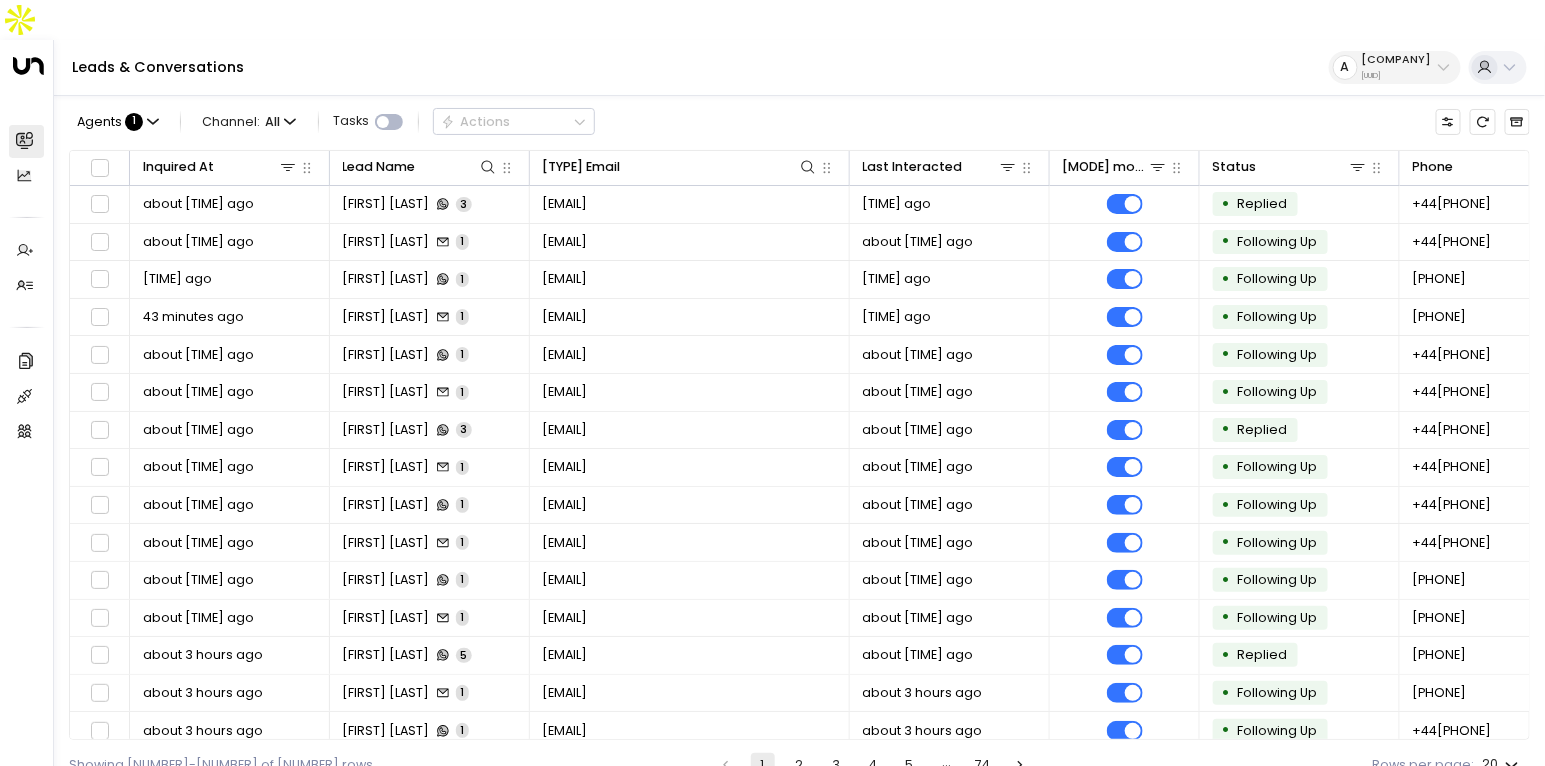click on "17248963-7bae-4f68-a6e0-04e589c1c15e" at bounding box center (1397, 76) 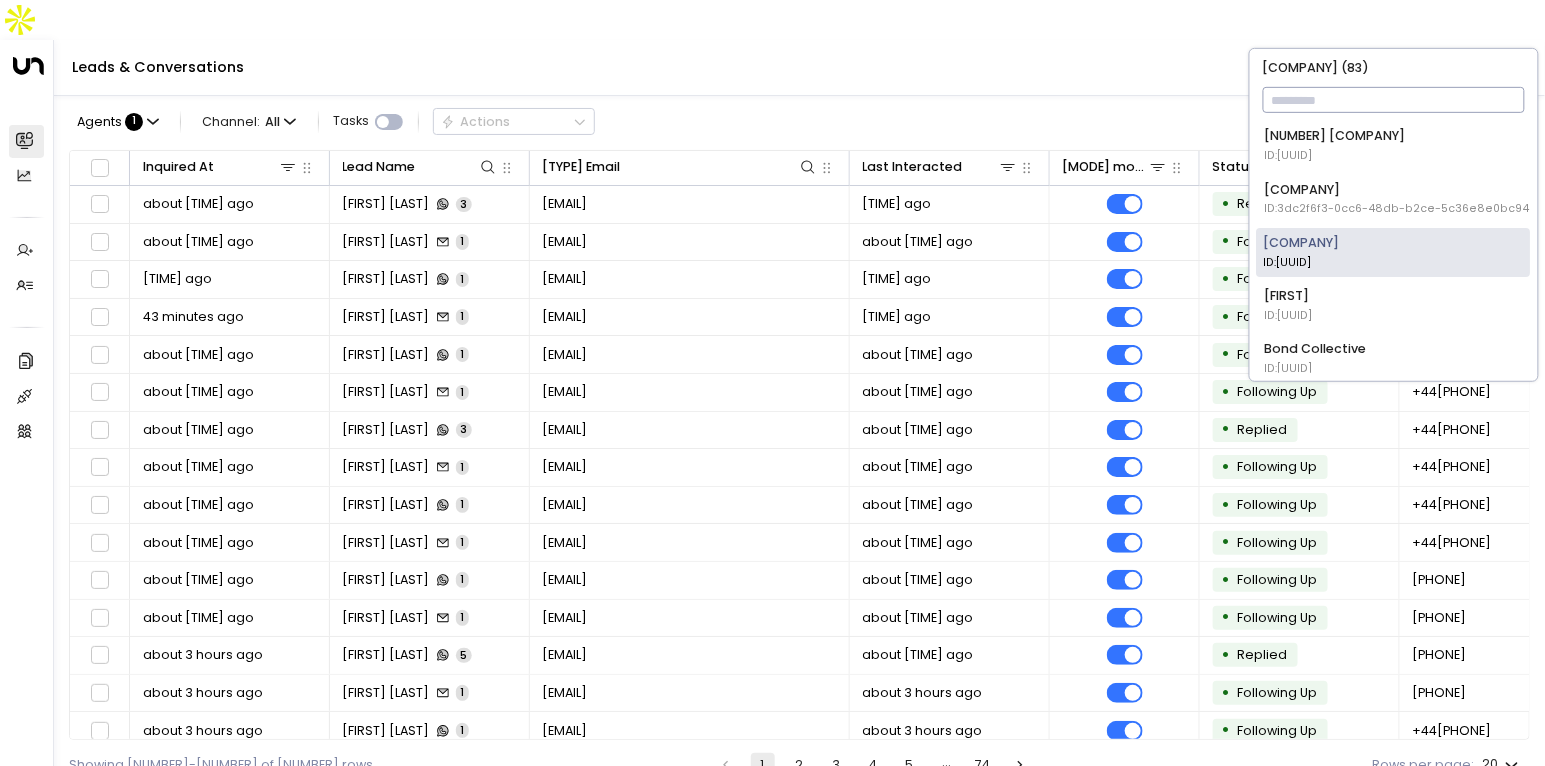 click at bounding box center [1393, 100] 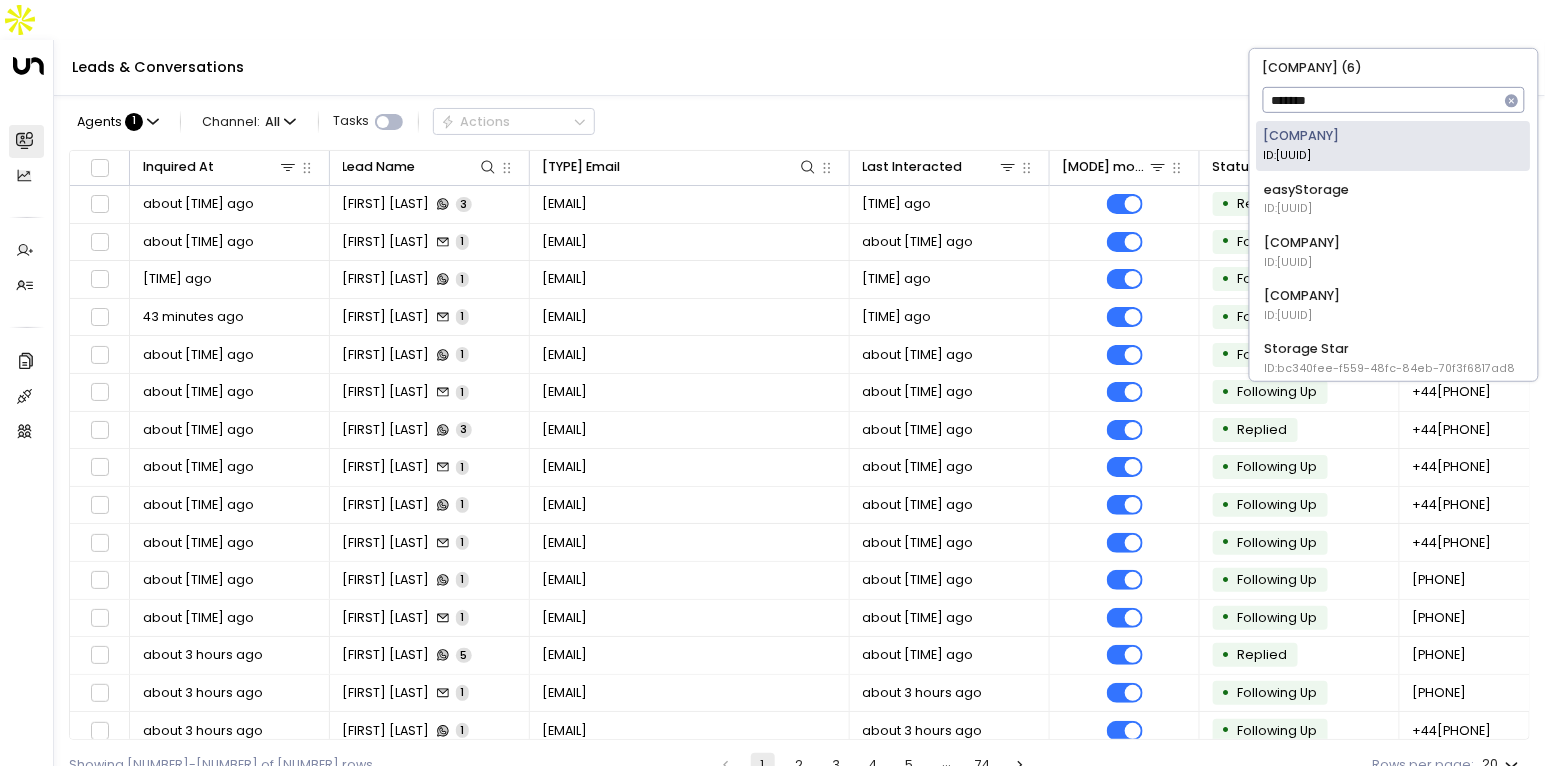 type on "*******" 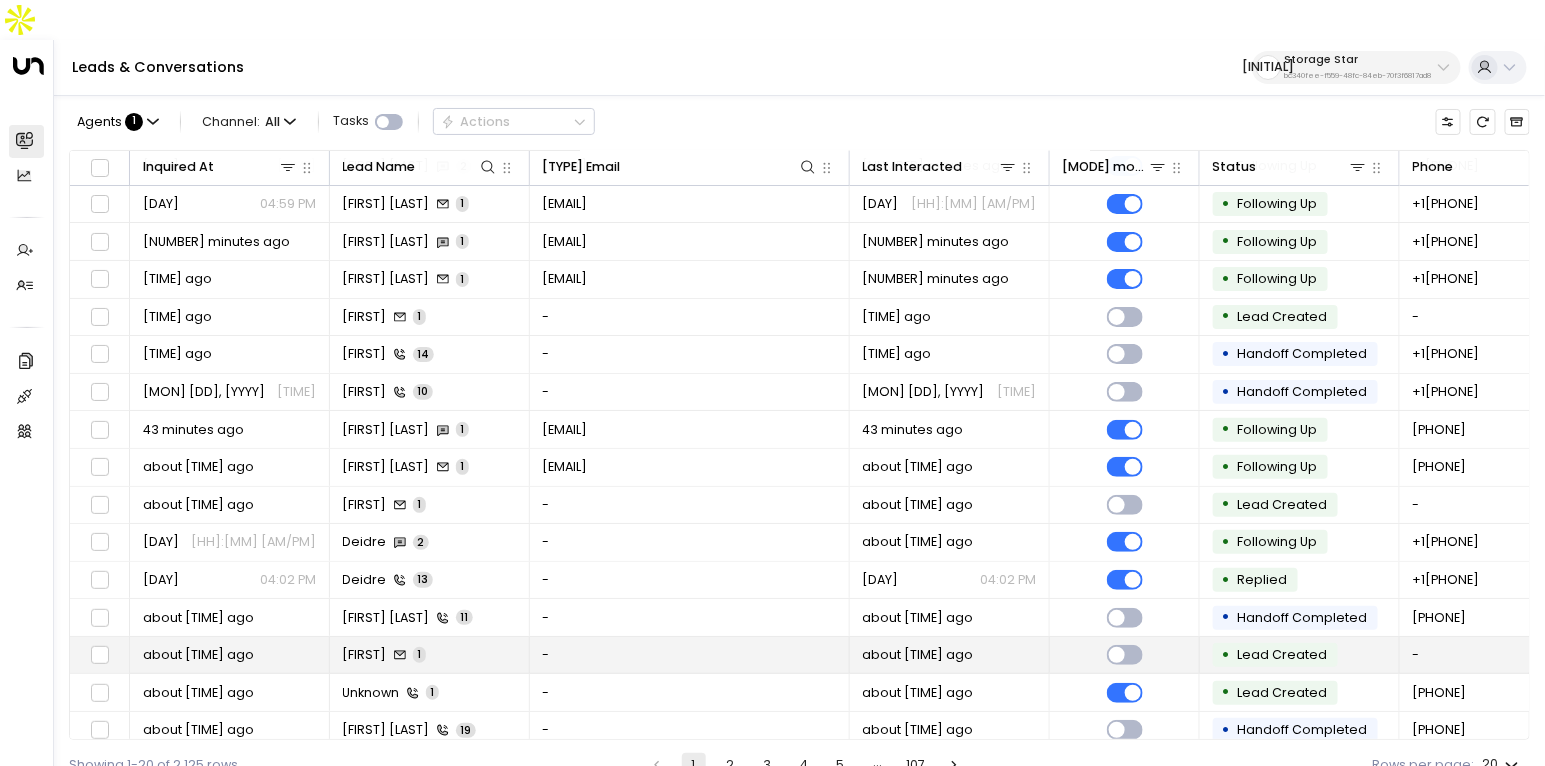 scroll, scrollTop: 192, scrollLeft: 0, axis: vertical 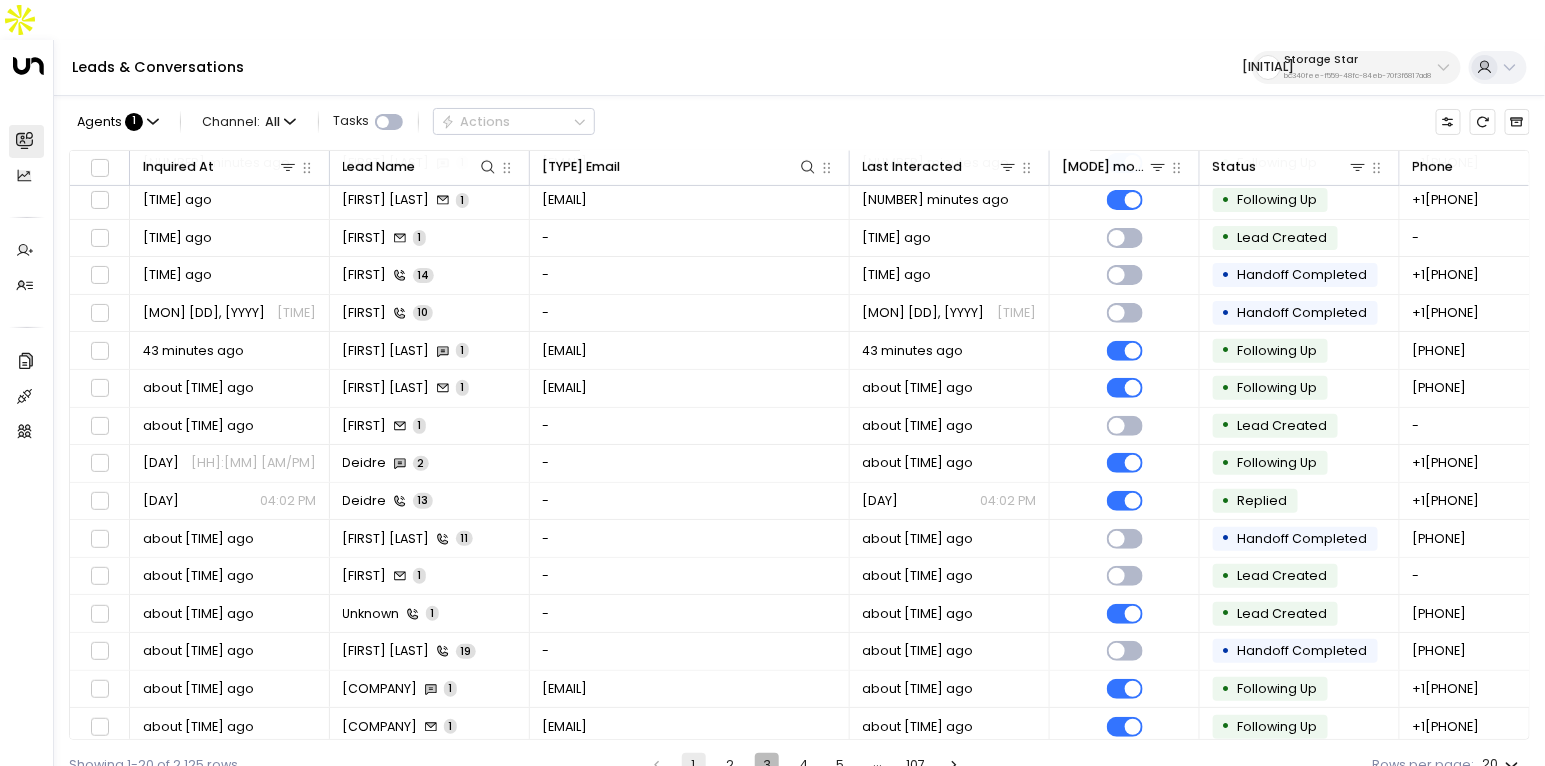 click on "3" at bounding box center [767, 765] 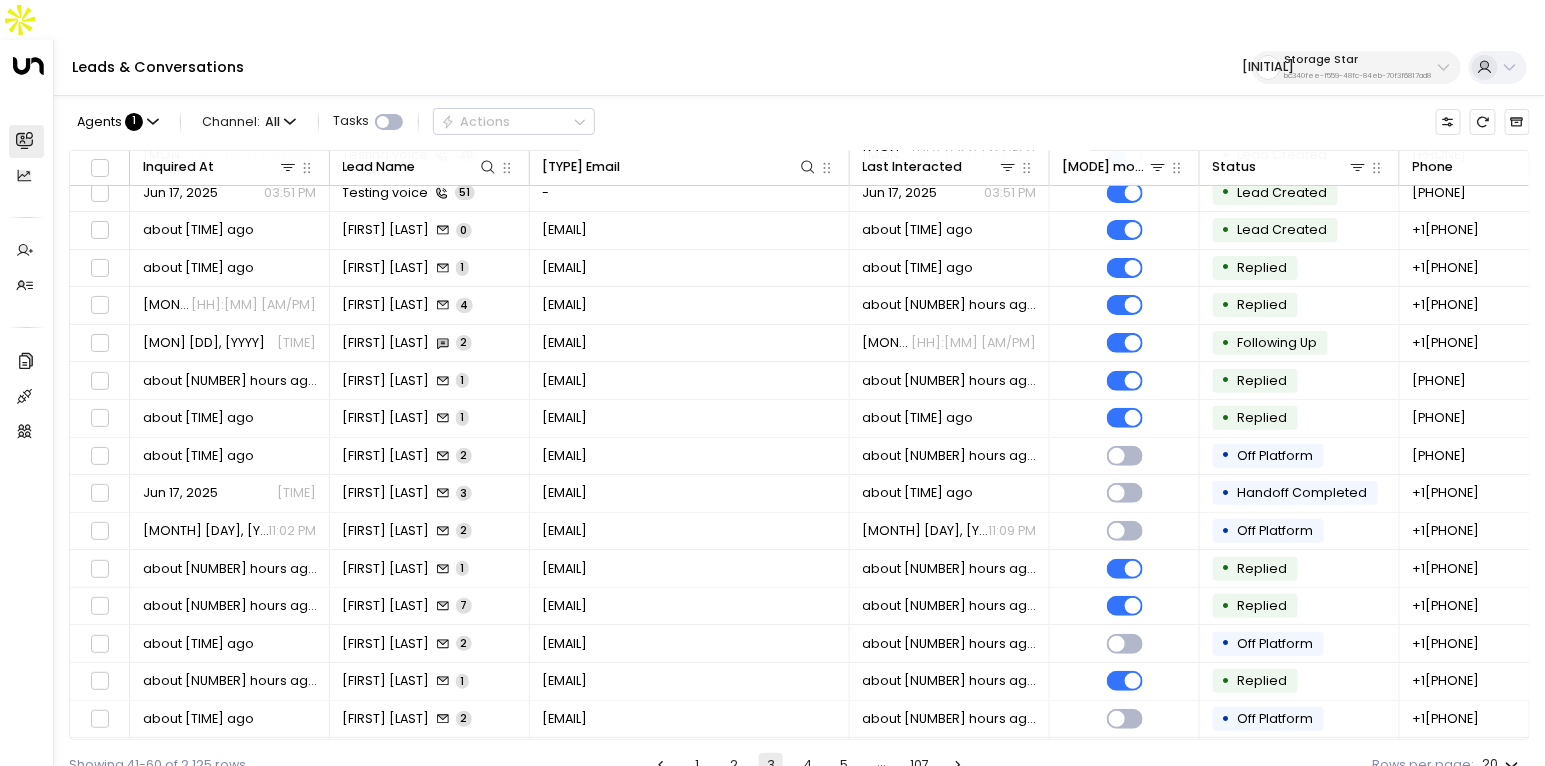 scroll, scrollTop: 192, scrollLeft: 0, axis: vertical 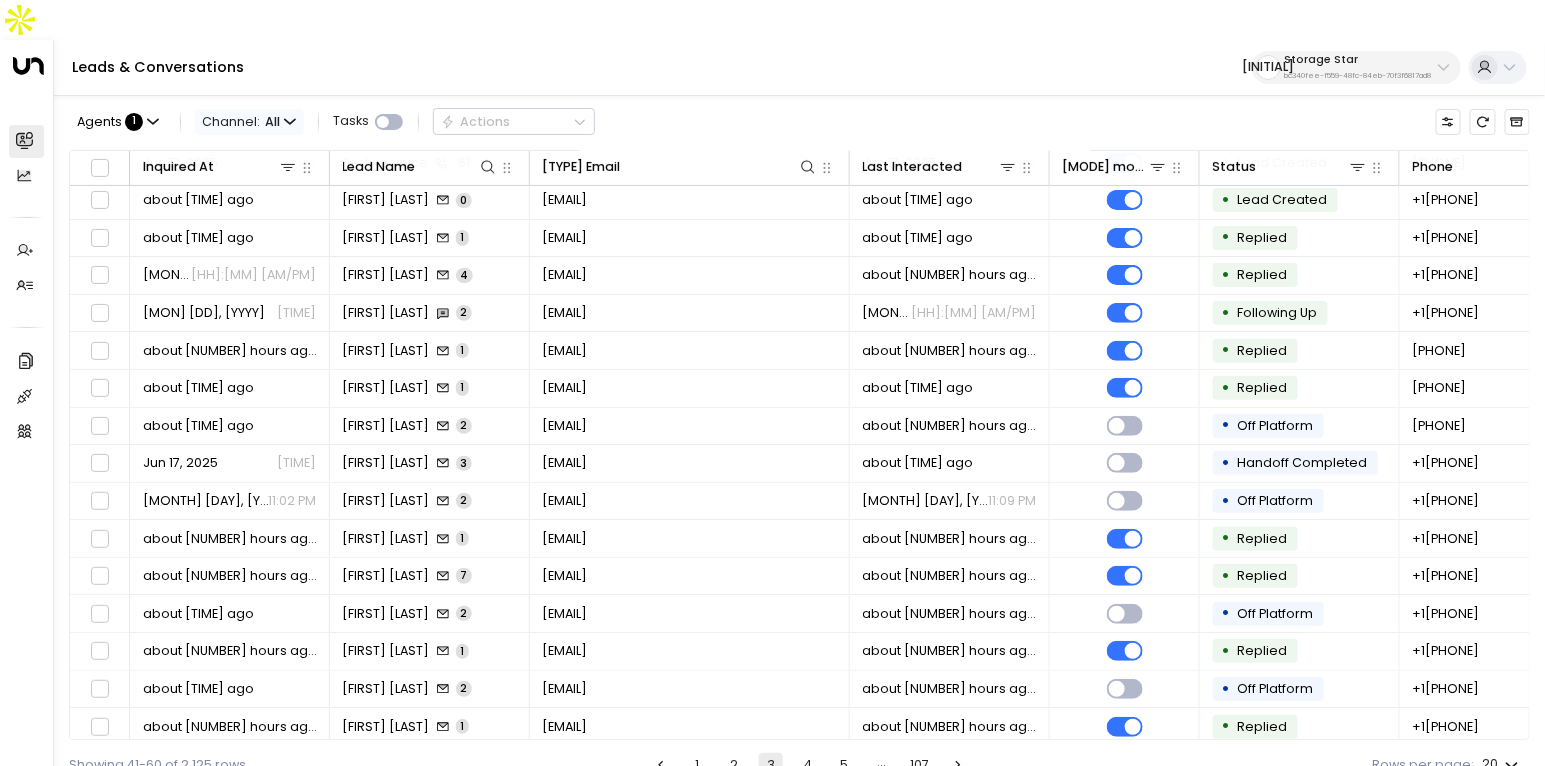 click at bounding box center (290, 122) 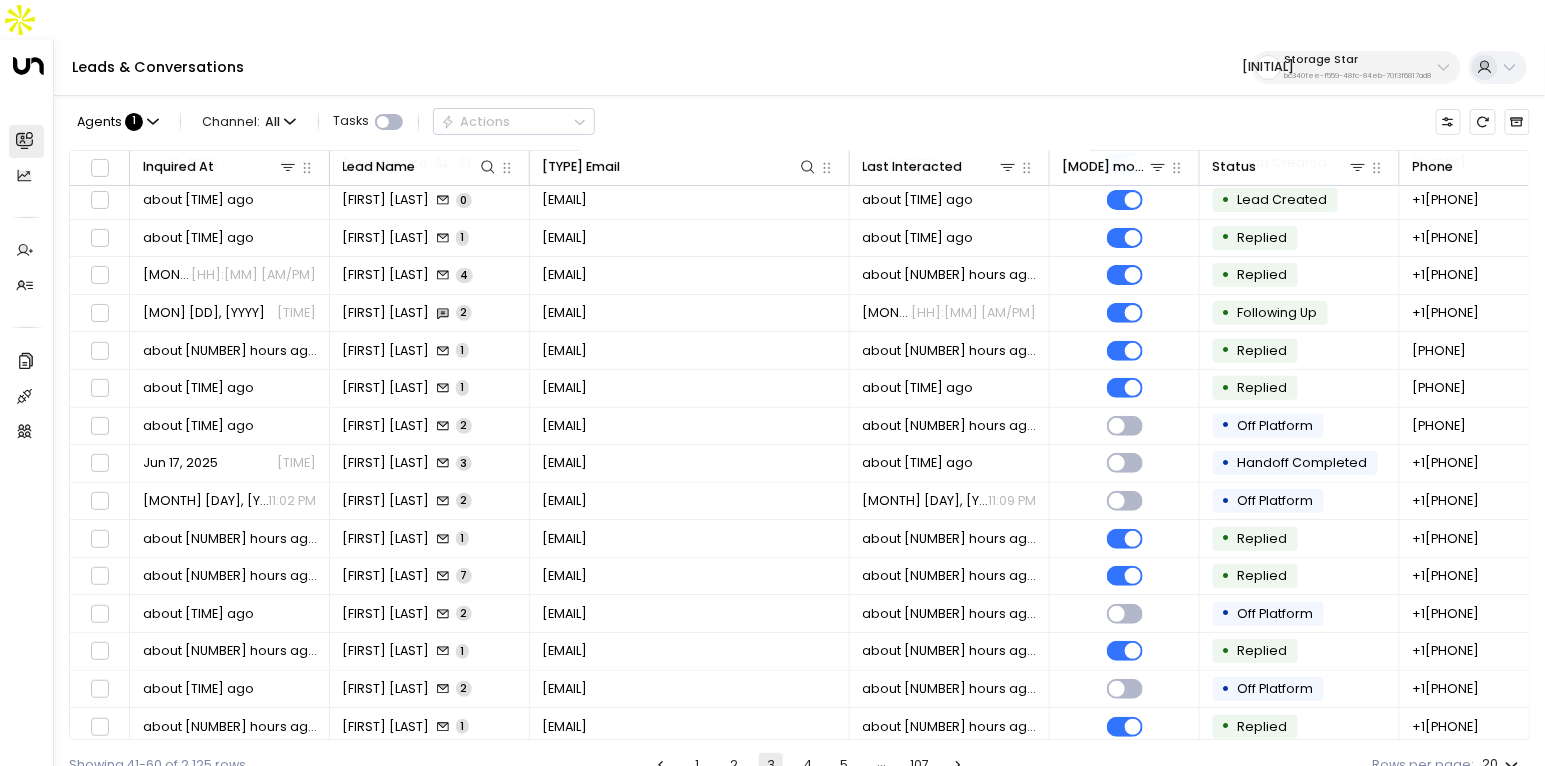 click on "SMS" at bounding box center (241, 110) 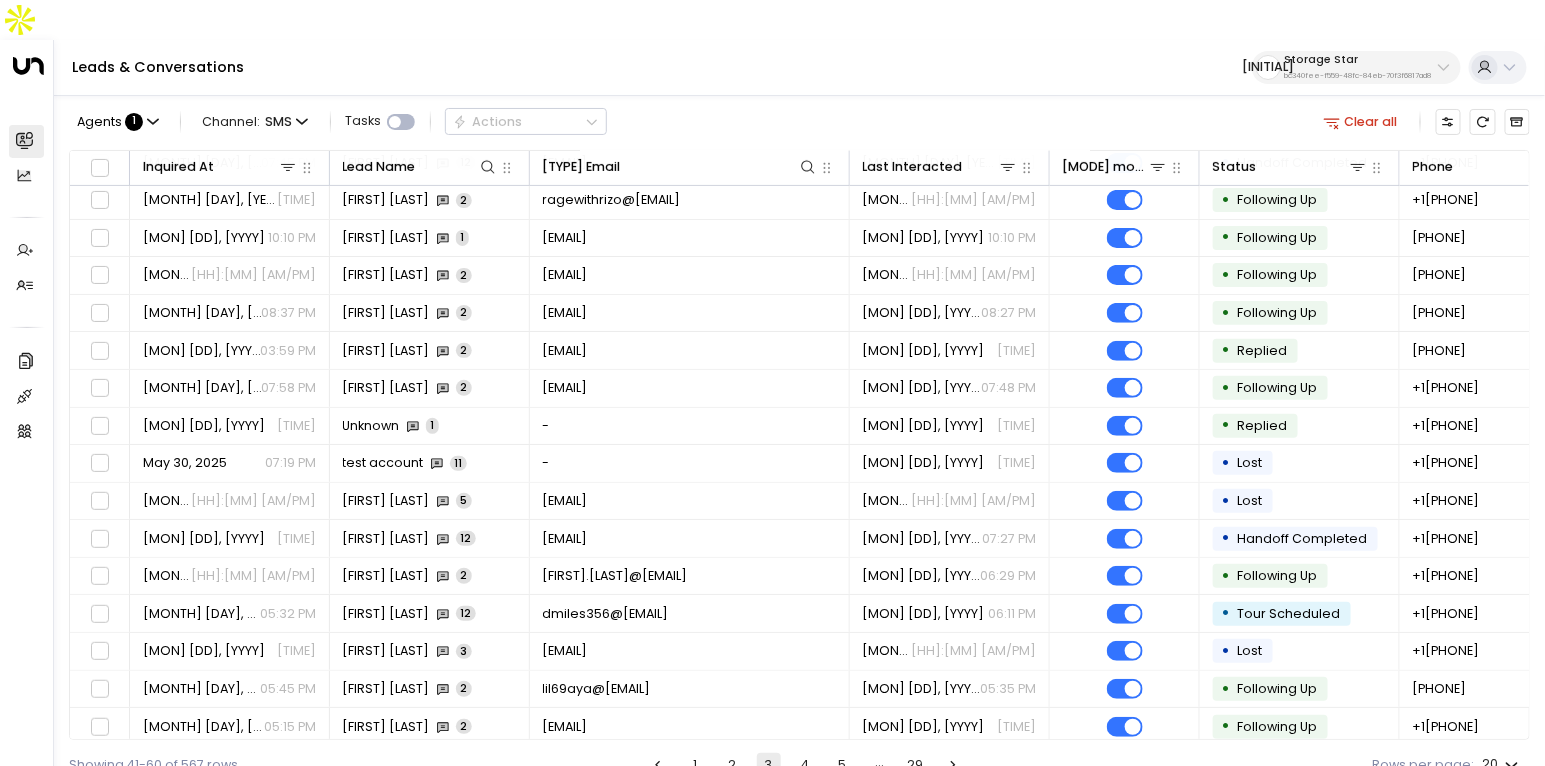 scroll, scrollTop: 0, scrollLeft: 0, axis: both 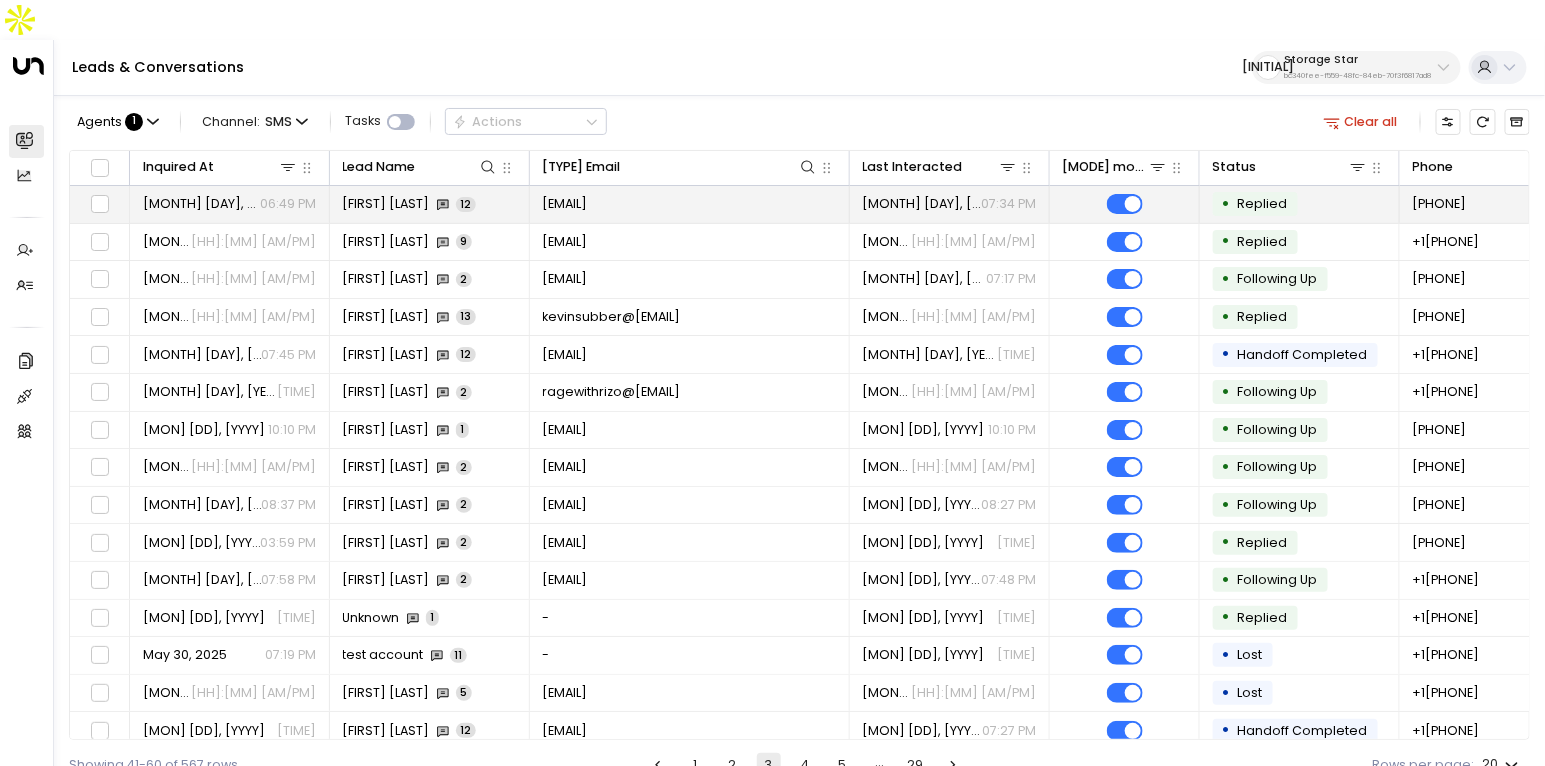 click on "rdelbo69@gmail.com" at bounding box center (565, 204) 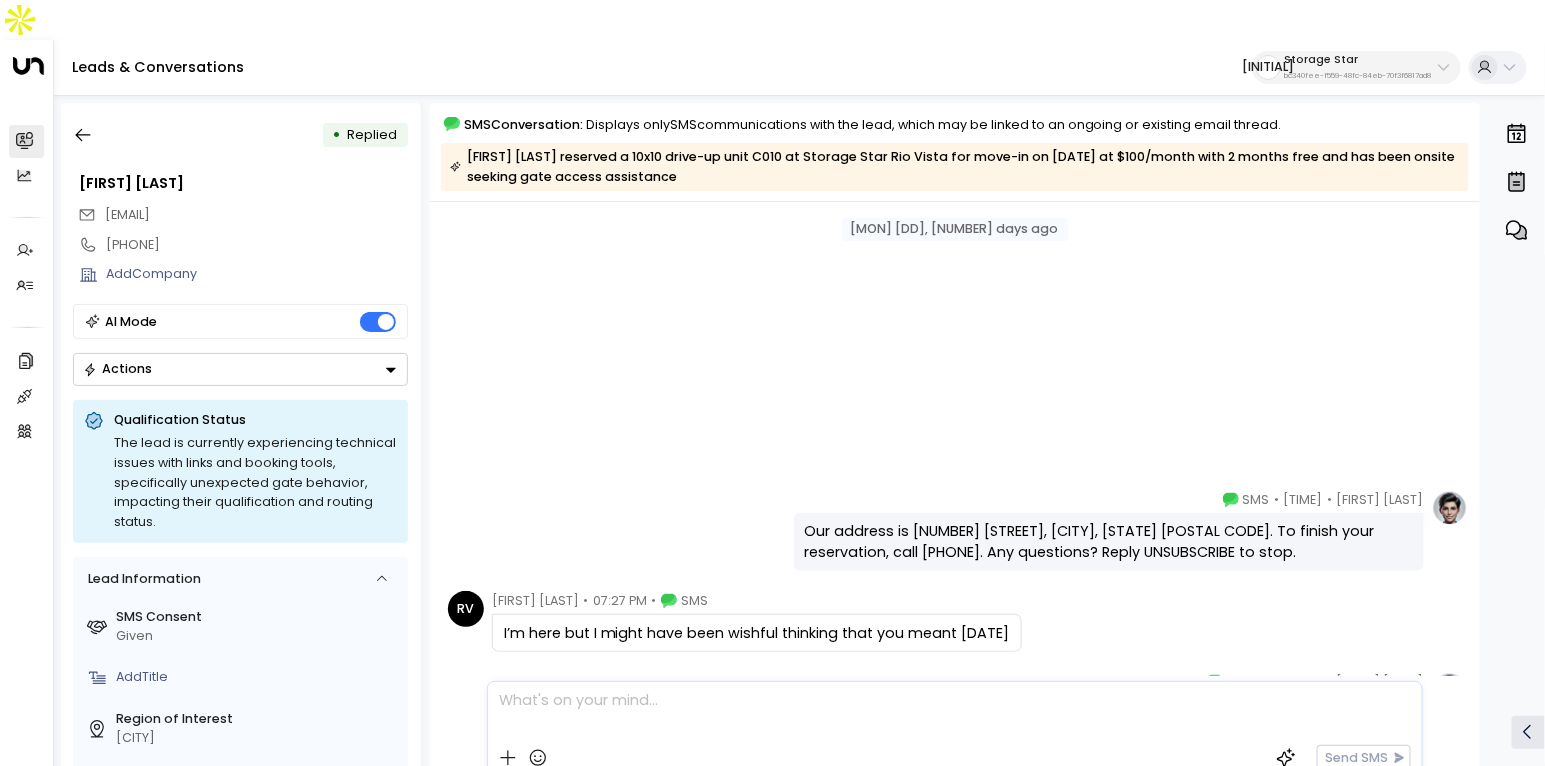 scroll, scrollTop: 0, scrollLeft: 0, axis: both 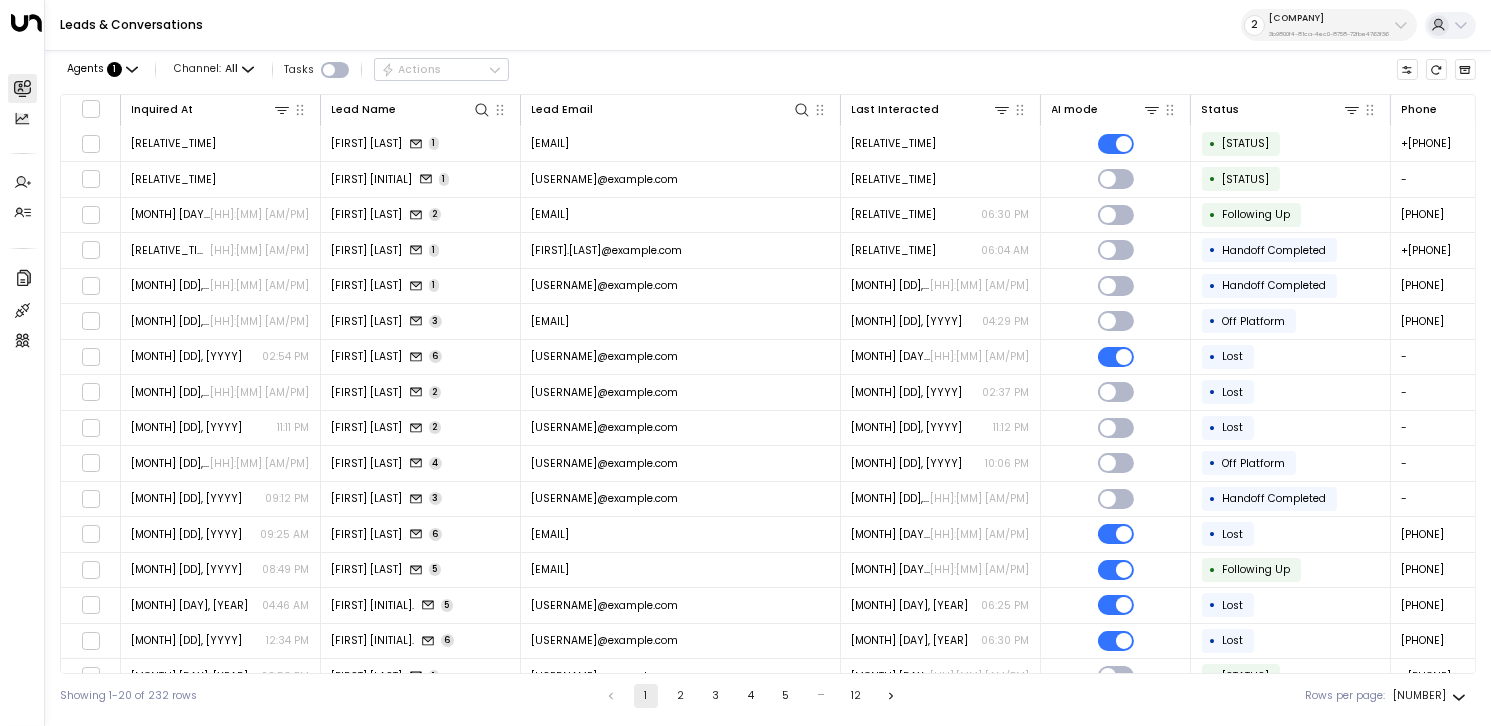 click on "3b9800f4-81ca-4ec0-8758-72fbe4763f36" at bounding box center (1329, 34) 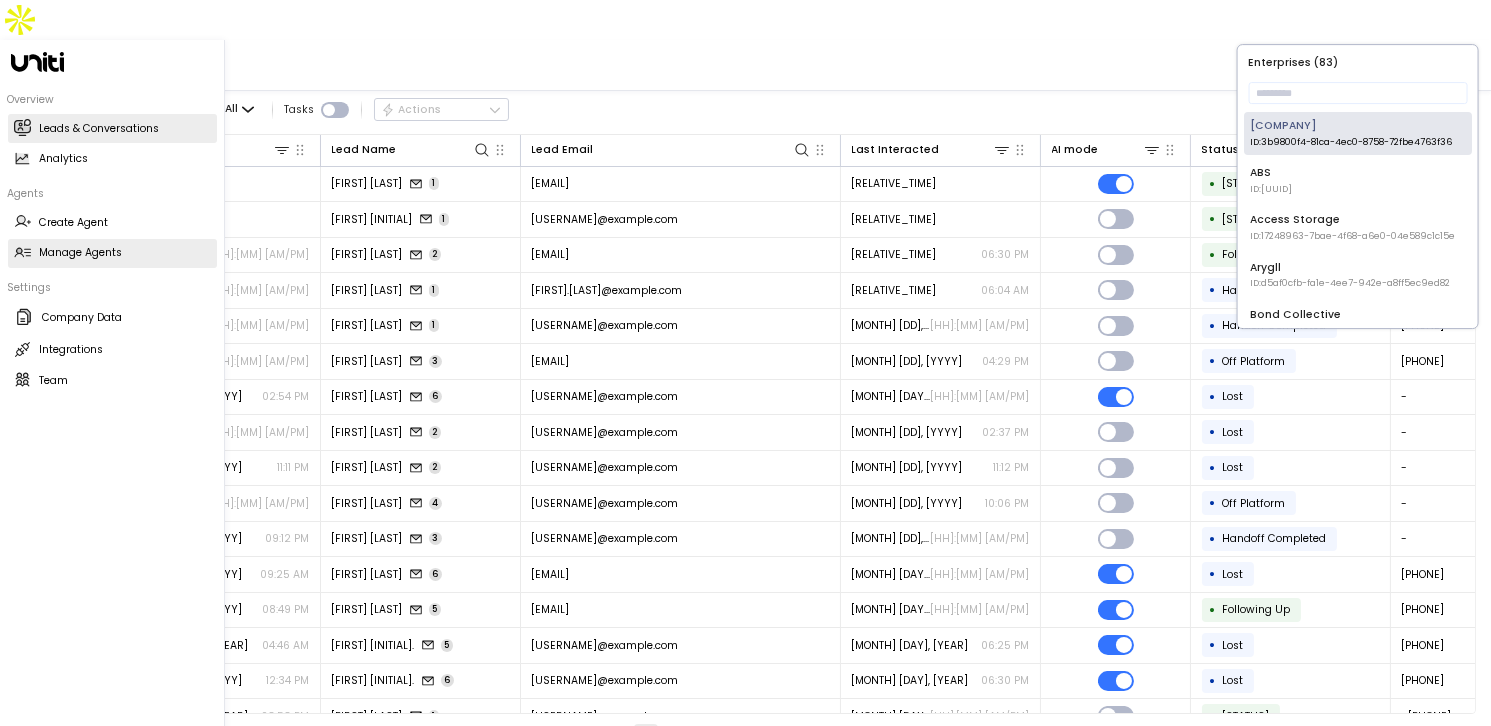 click on "Manage Agents" at bounding box center (81, 253) 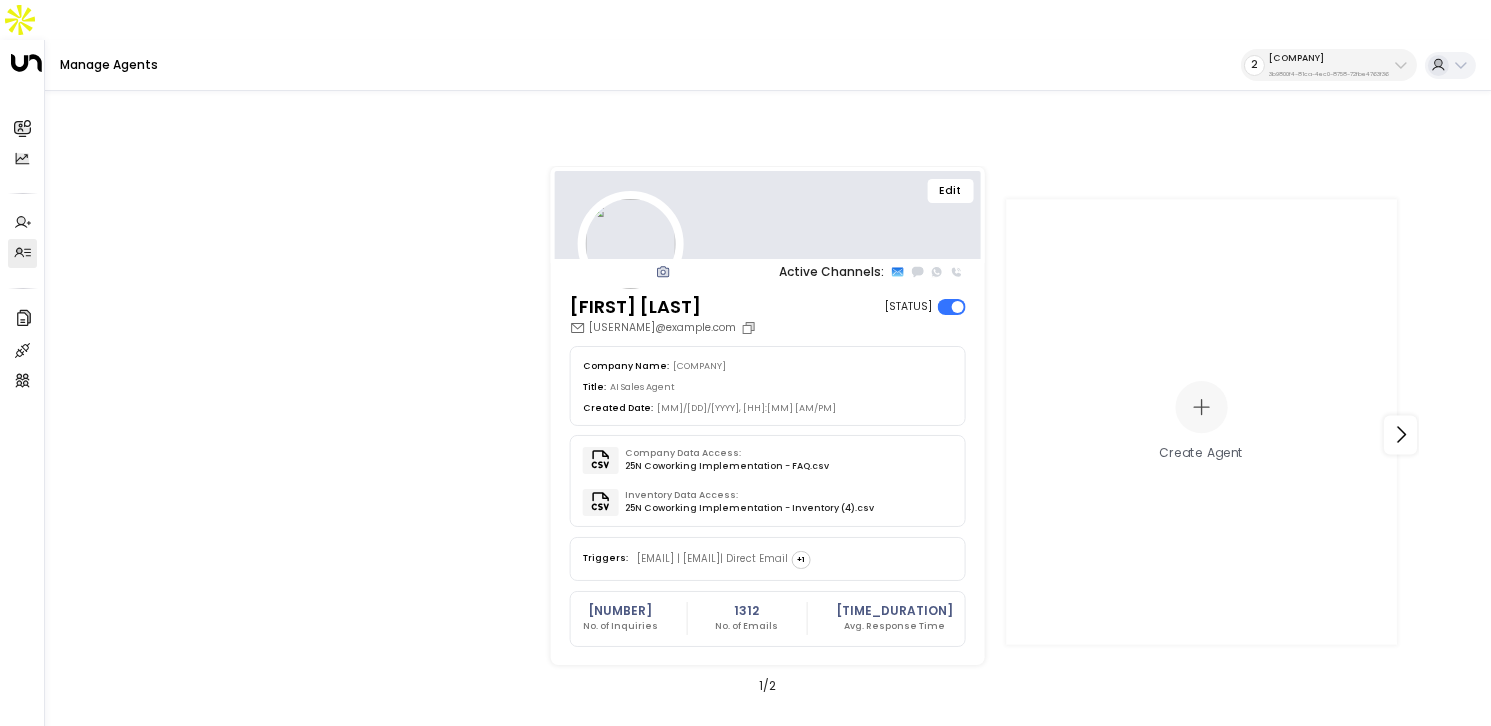 click on "25N Coworking" at bounding box center (1329, 58) 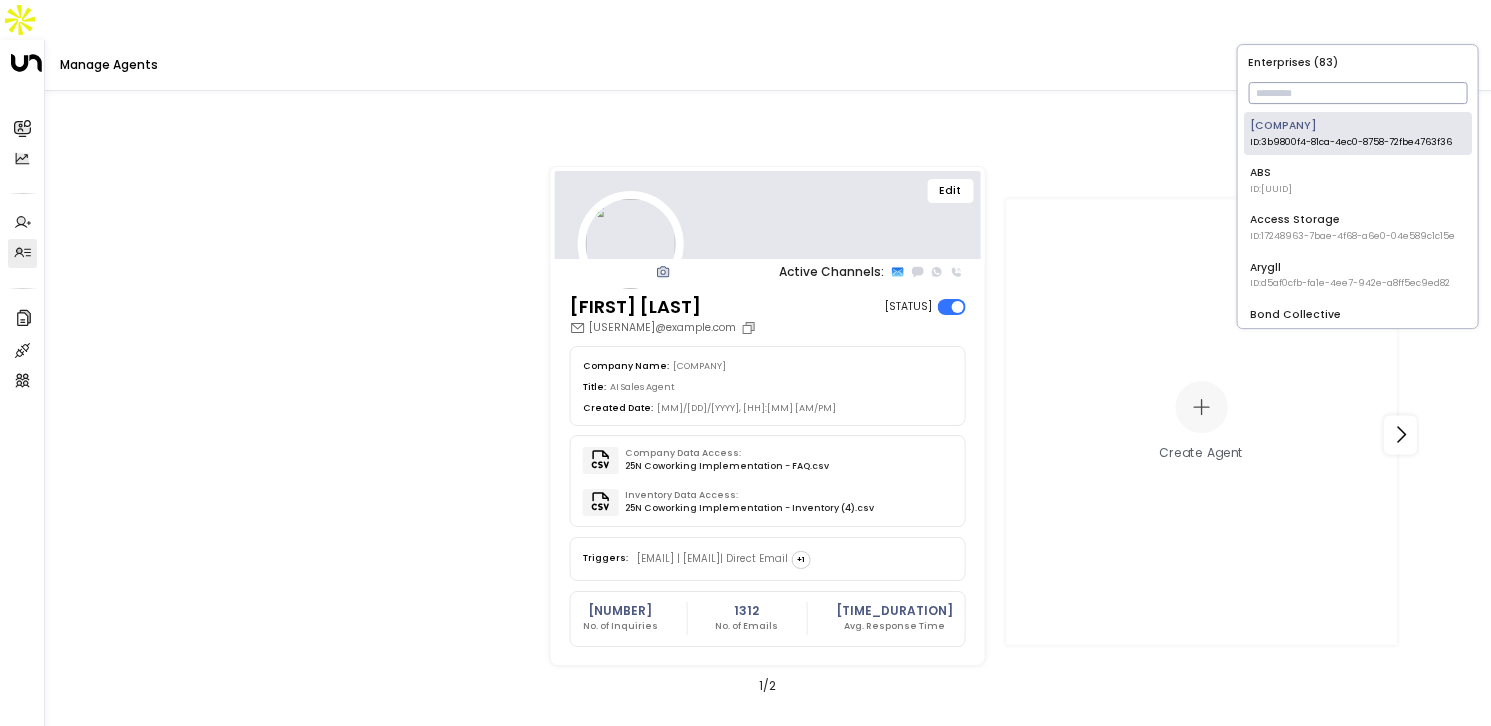 click at bounding box center (1357, 93) 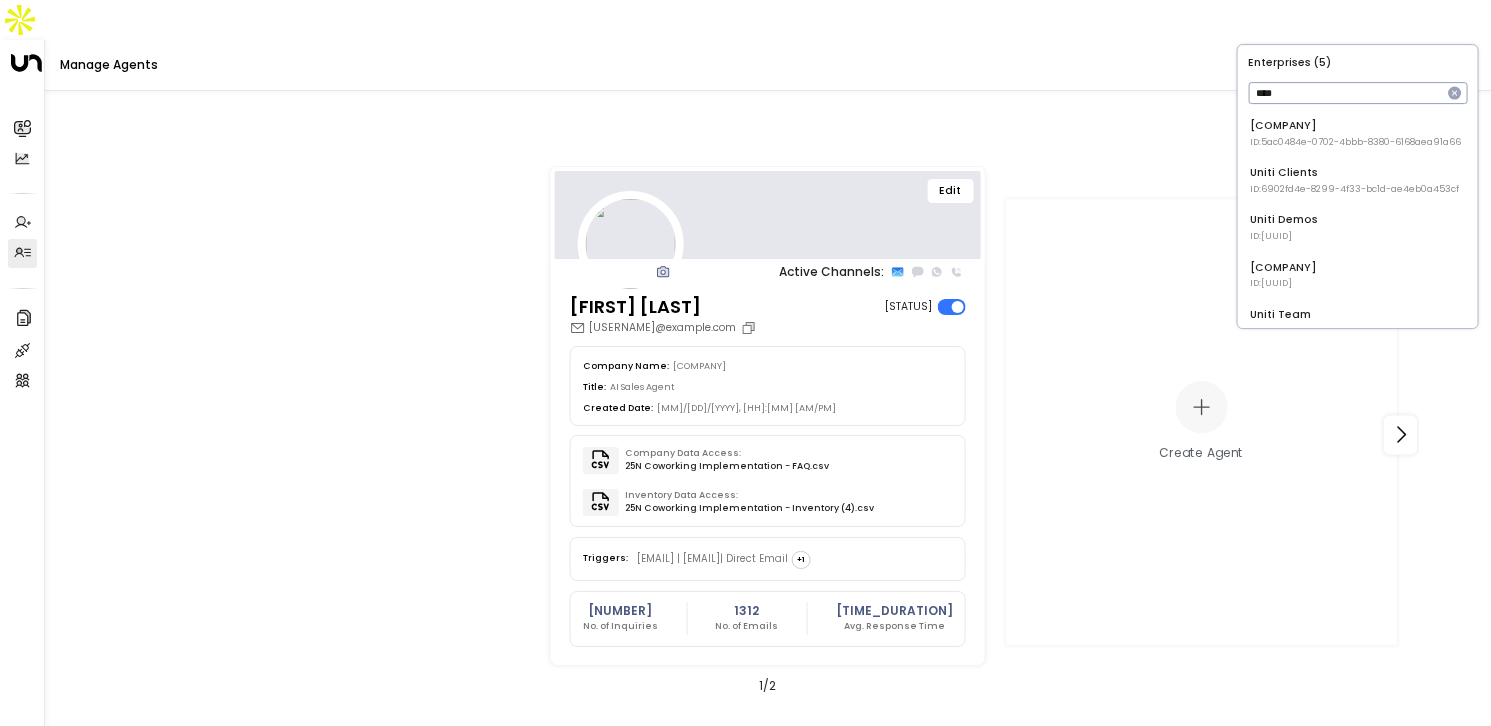 type on "****" 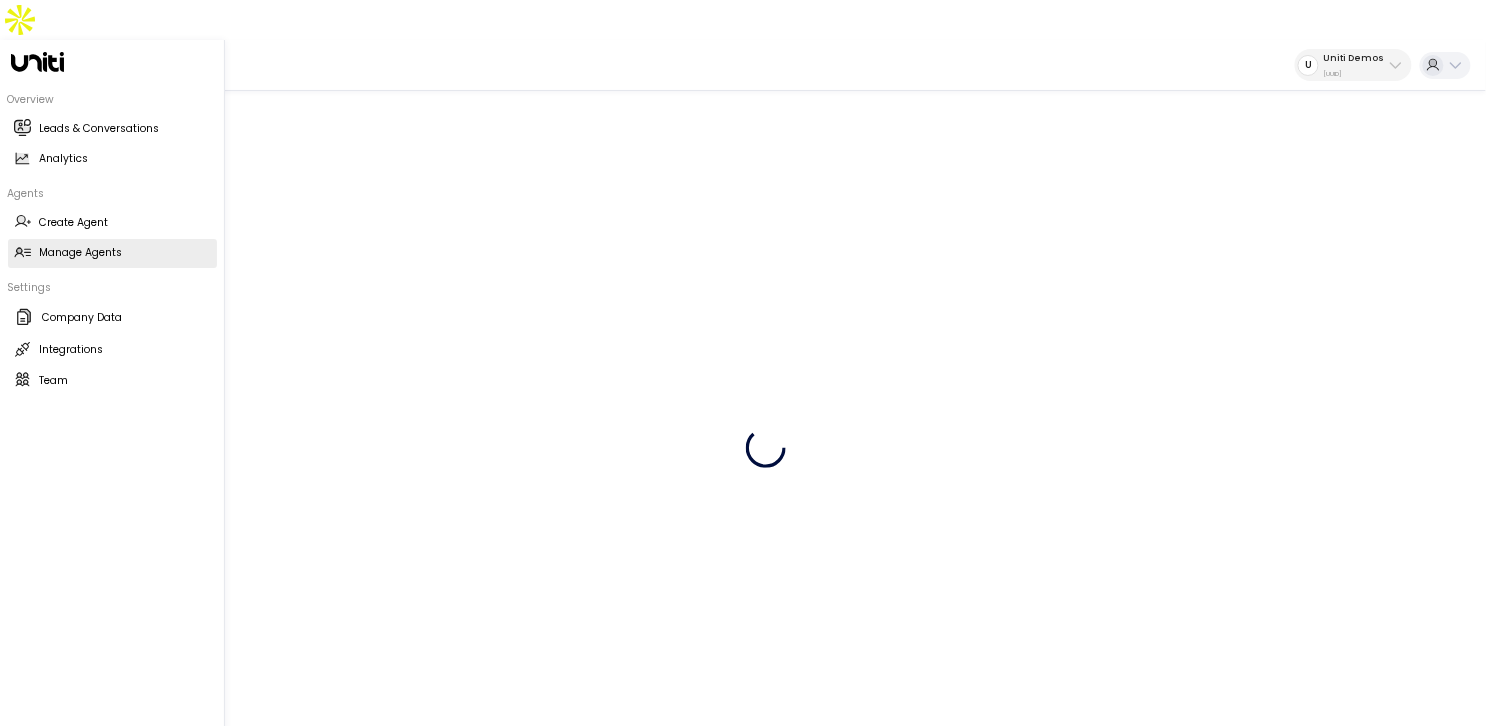 click on "Manage Agents" at bounding box center (81, 253) 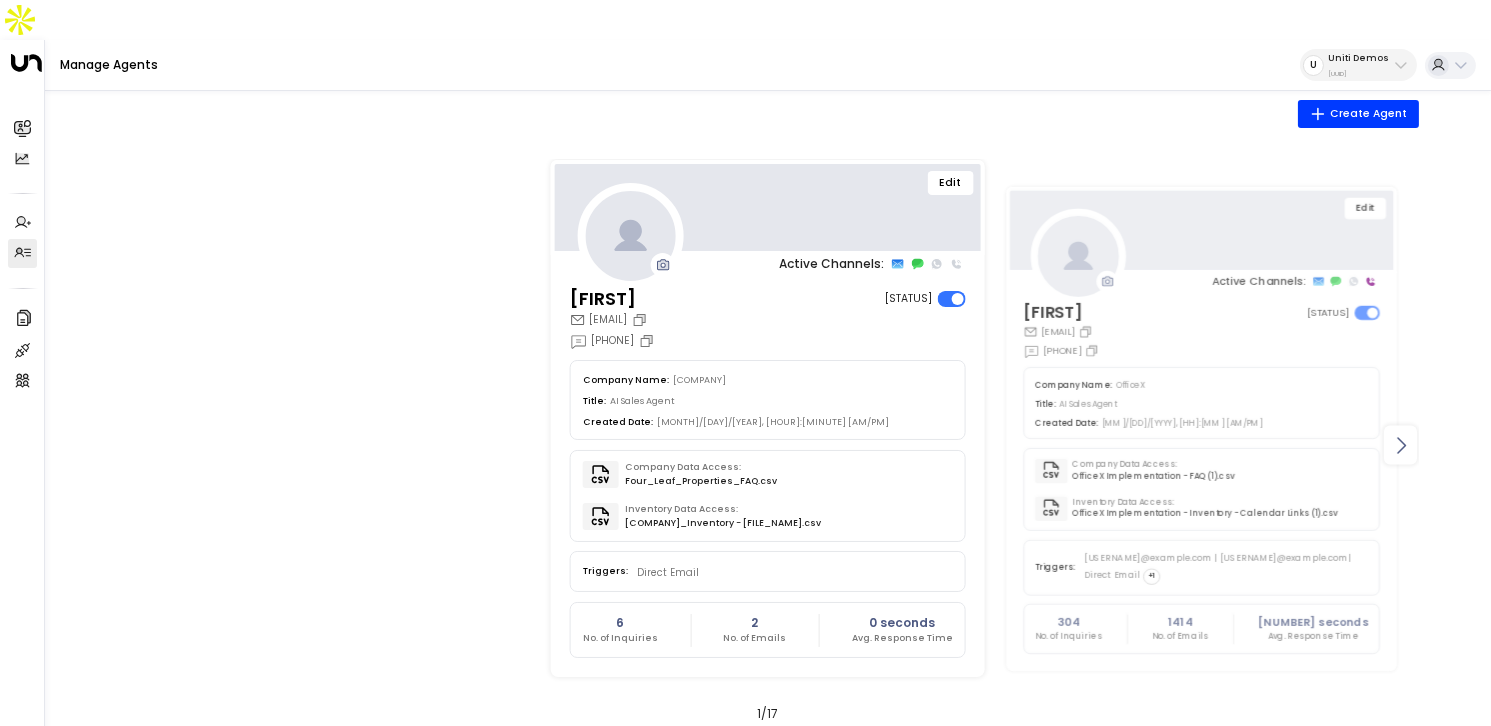 click at bounding box center [1401, 445] 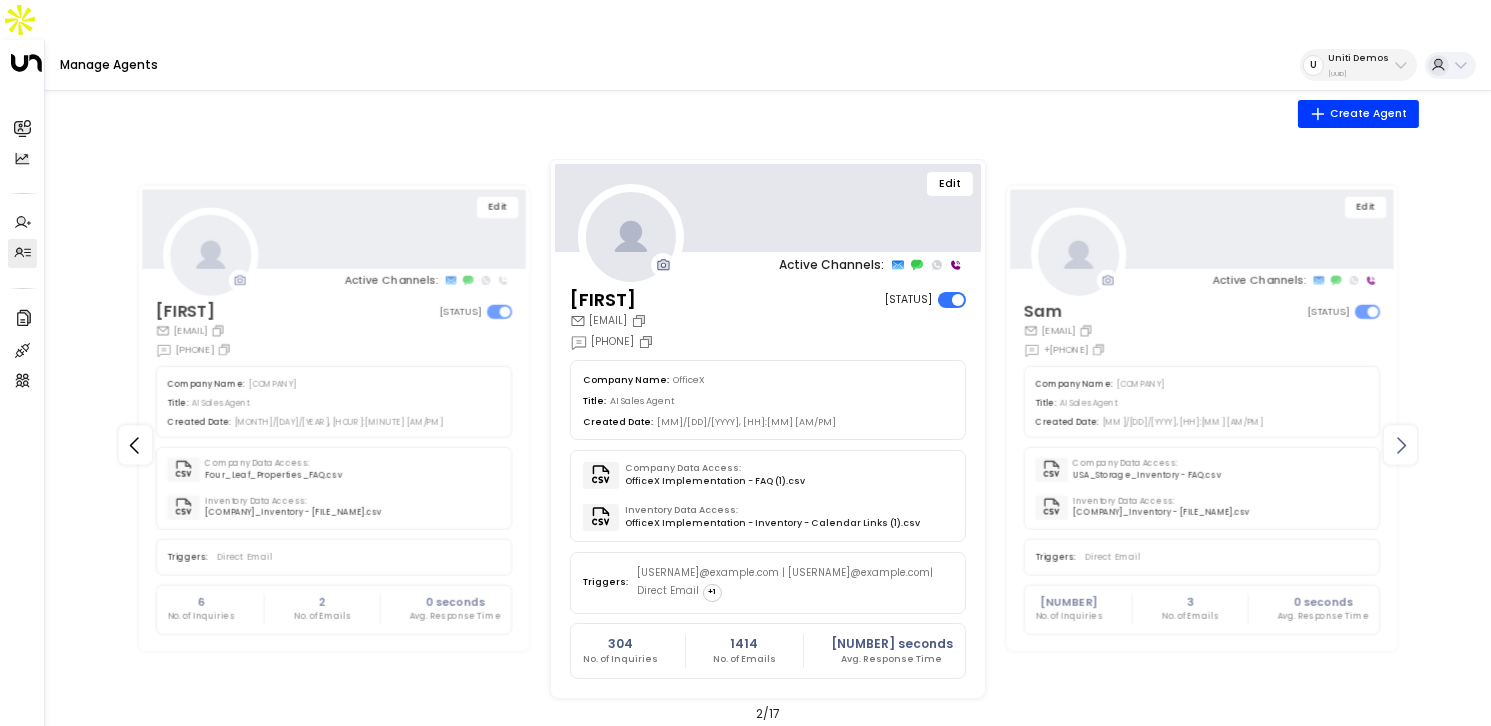 click at bounding box center [1401, 445] 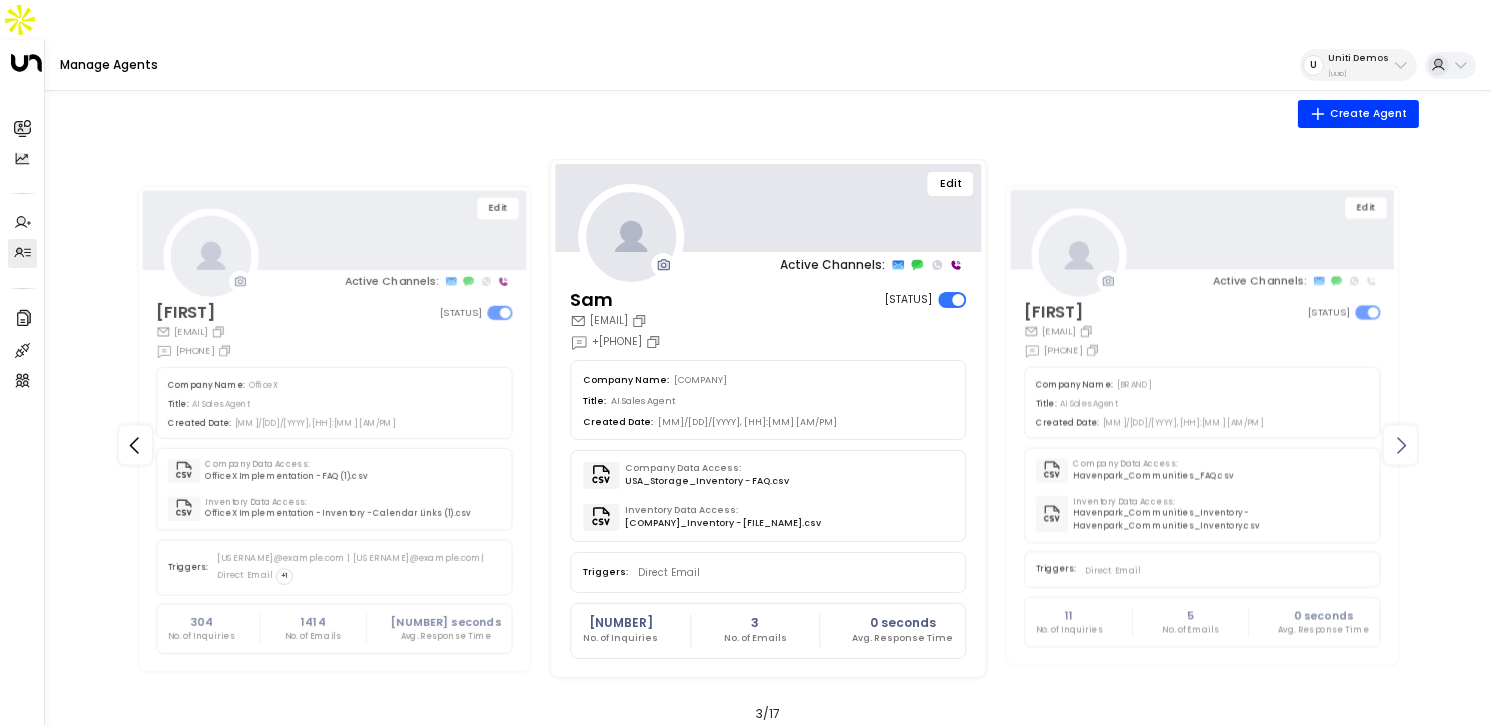 click at bounding box center [1401, 445] 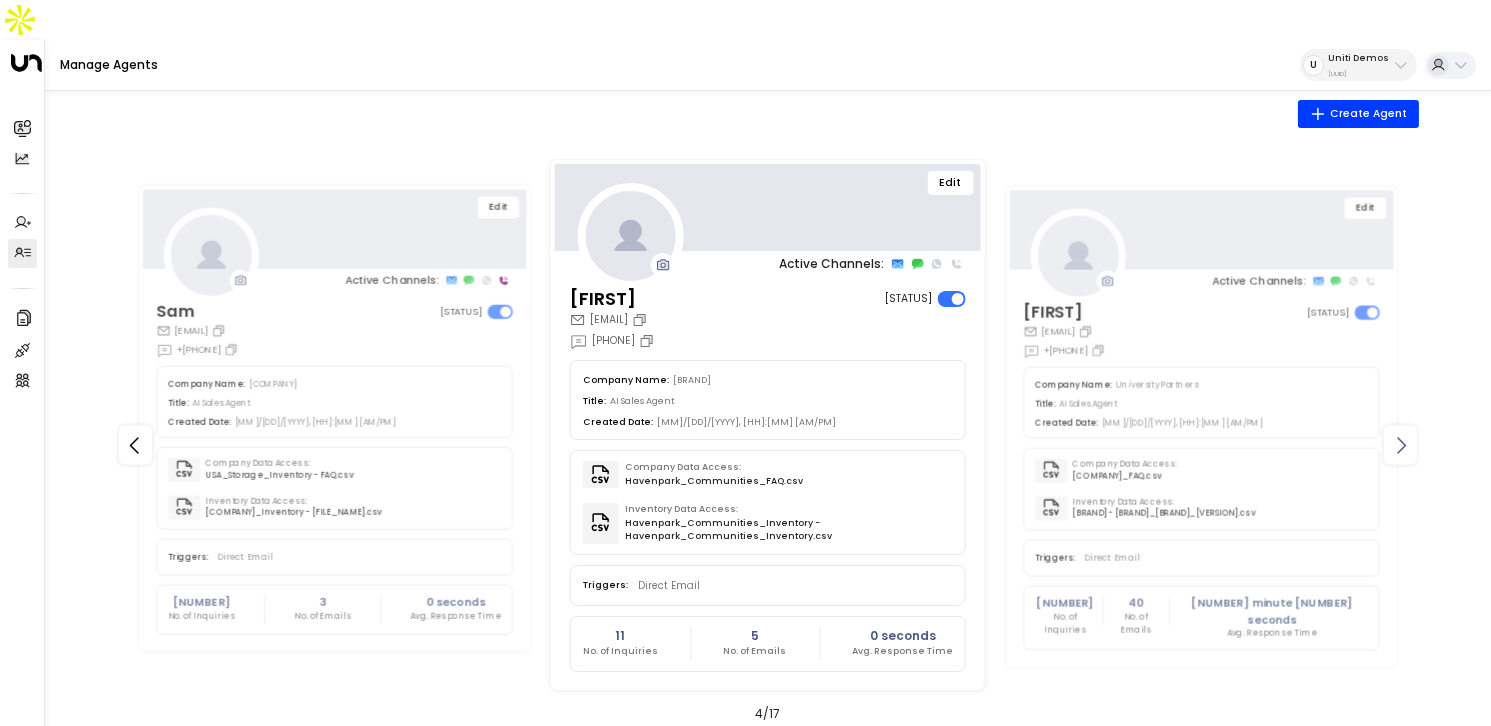 click at bounding box center (1401, 445) 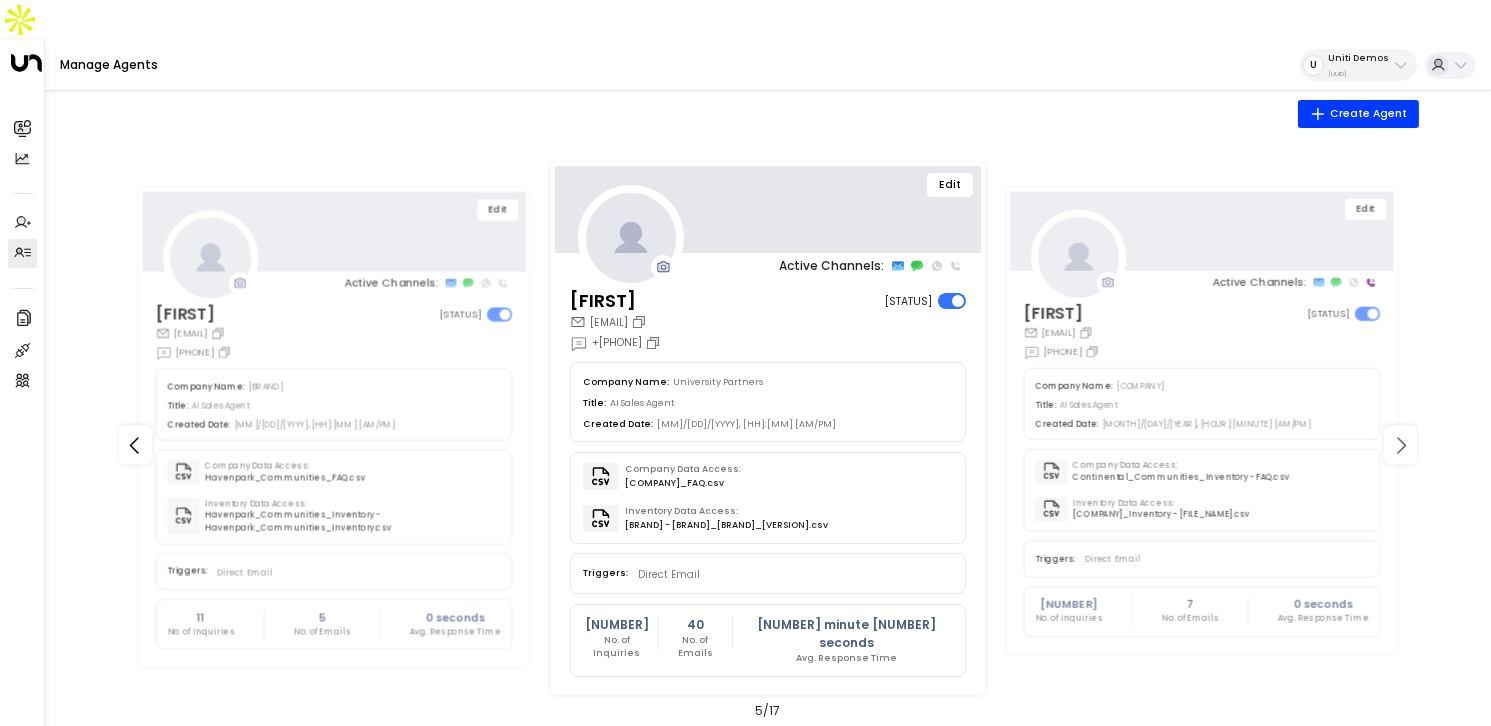 click at bounding box center (1401, 445) 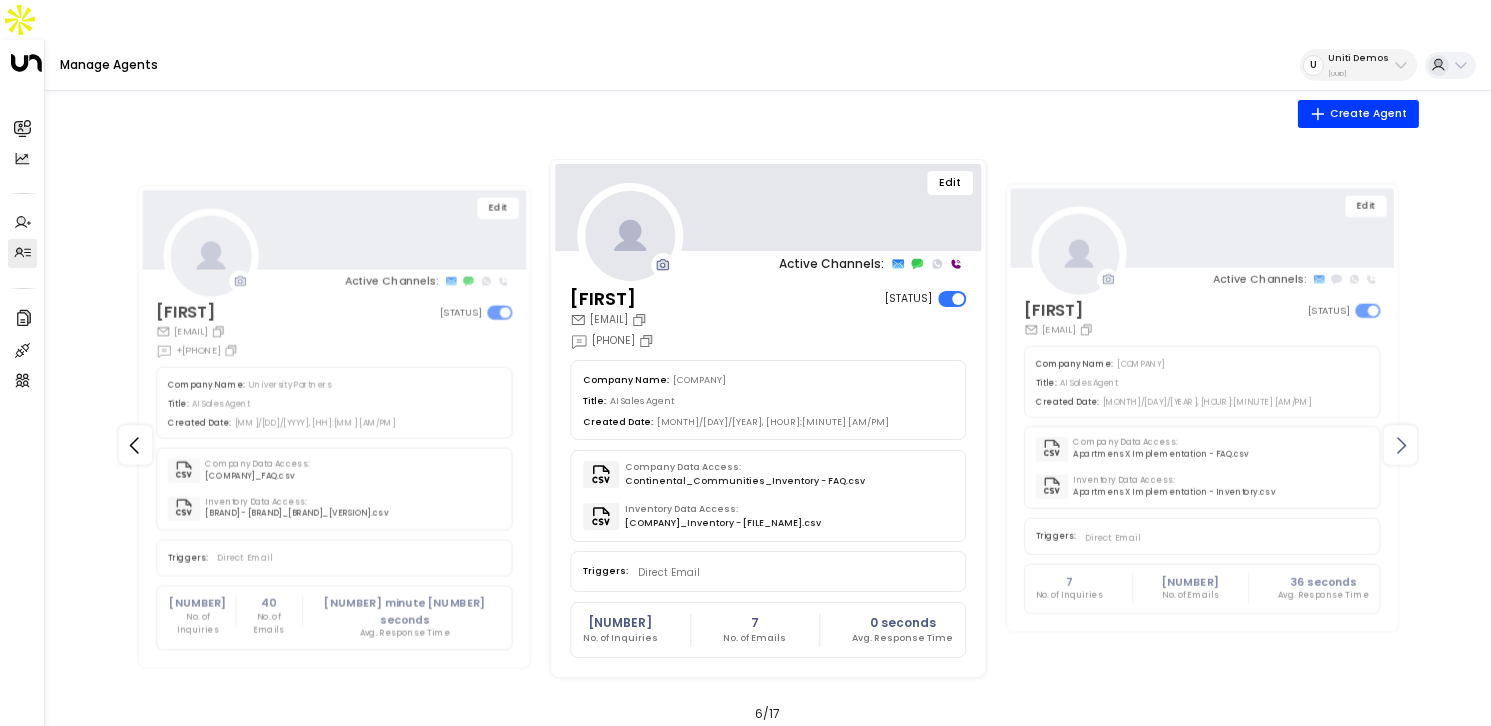 click at bounding box center (1401, 445) 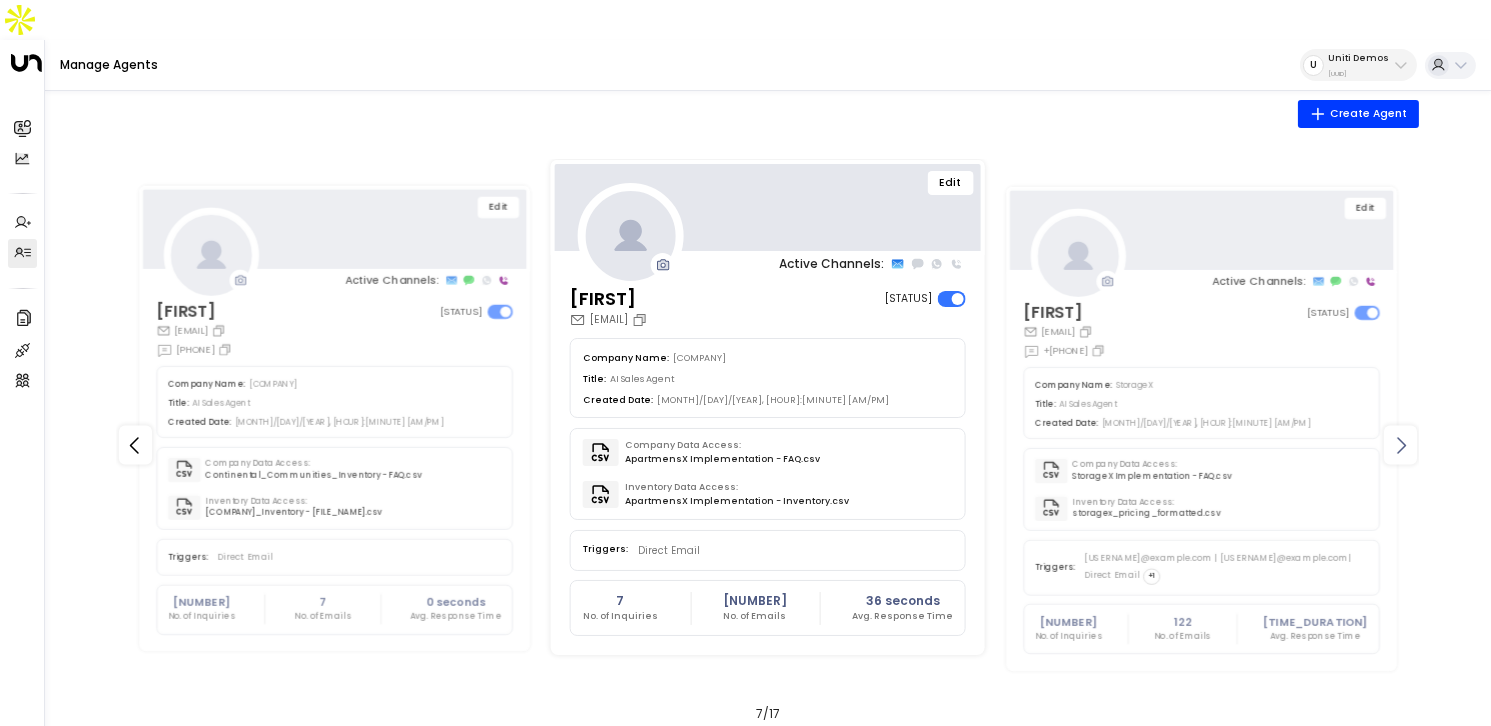 click at bounding box center [1401, 445] 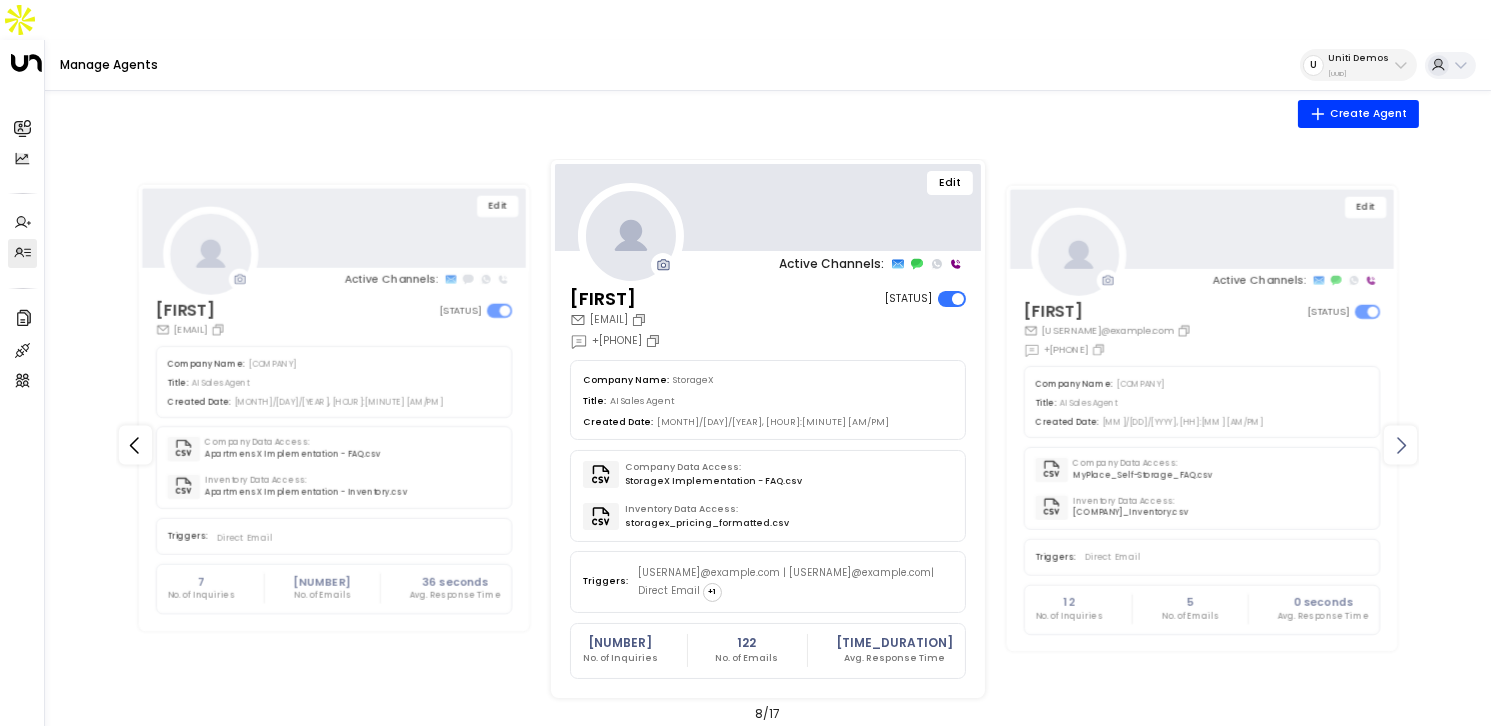 click at bounding box center (1401, 445) 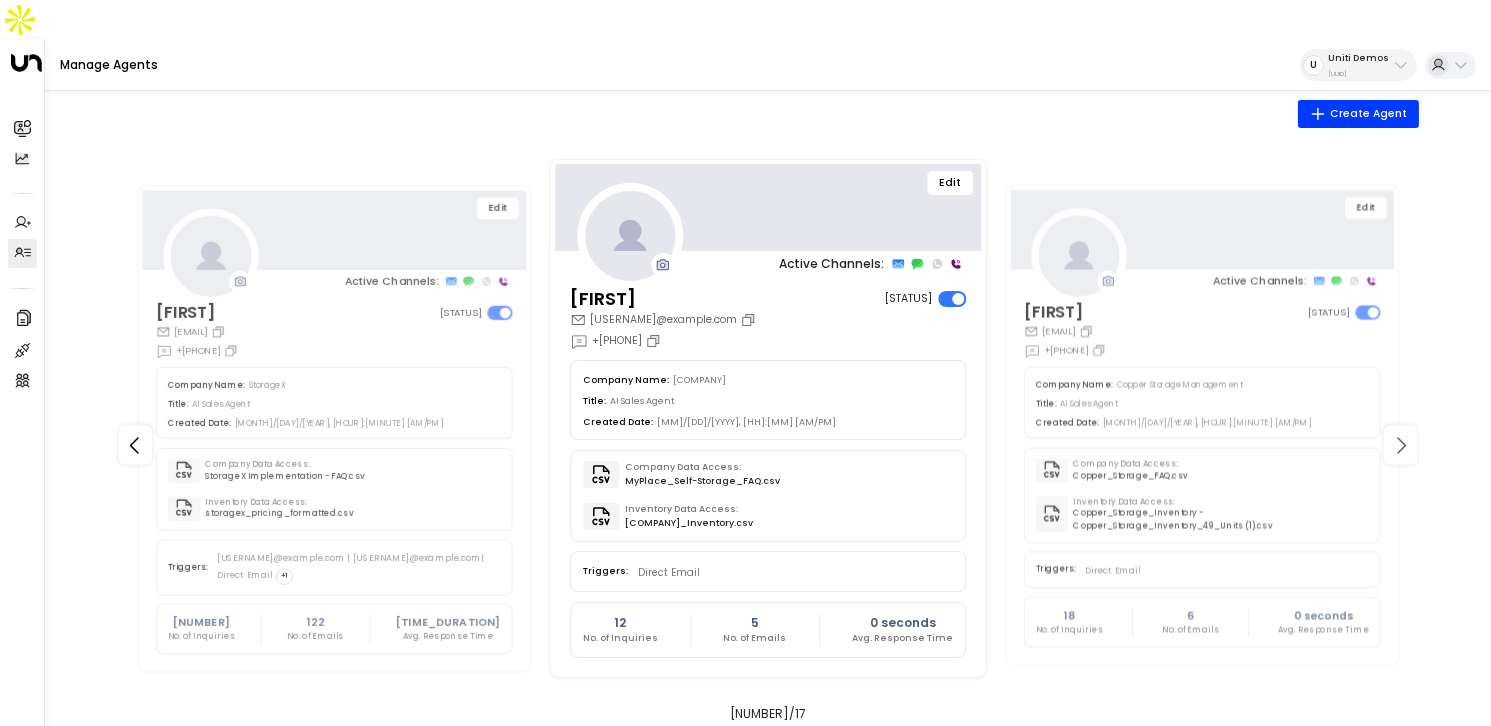 click at bounding box center (1401, 445) 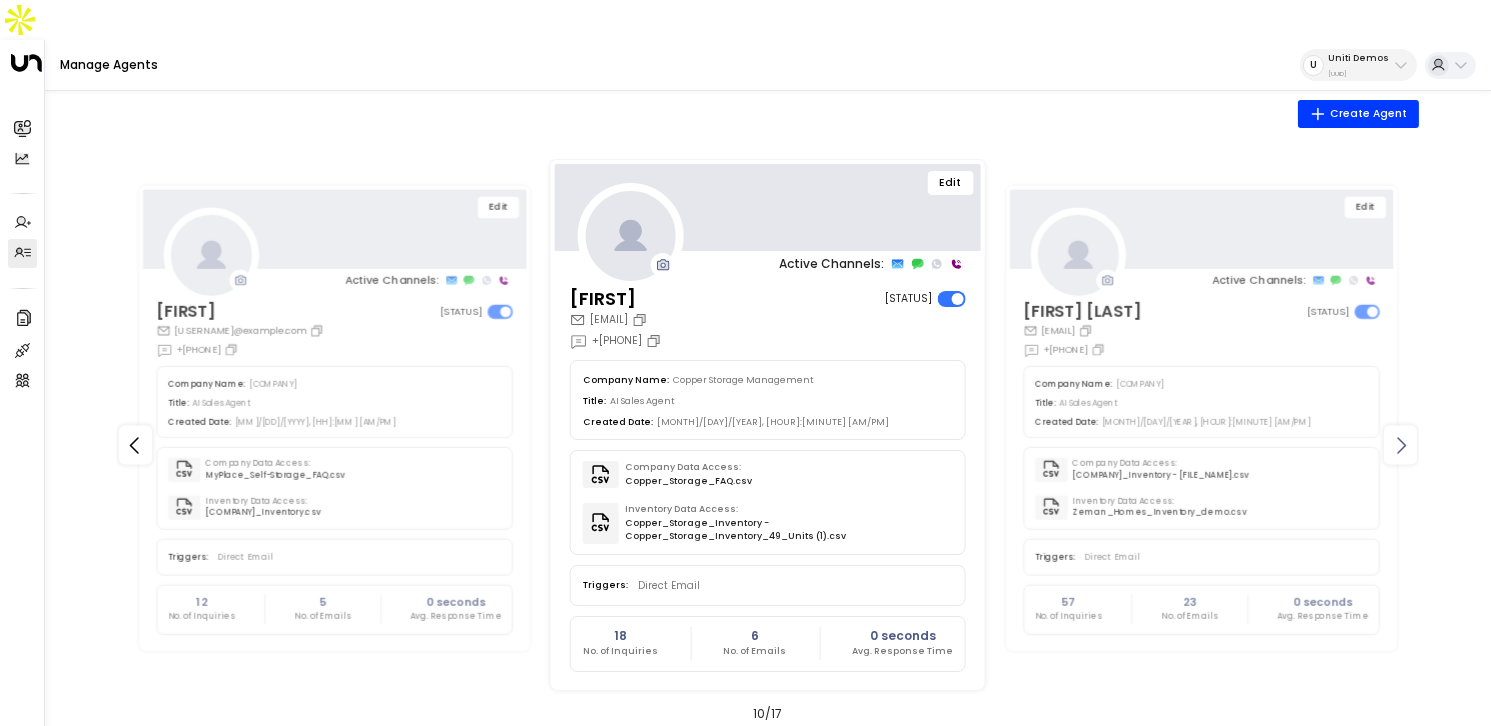 click at bounding box center (1401, 445) 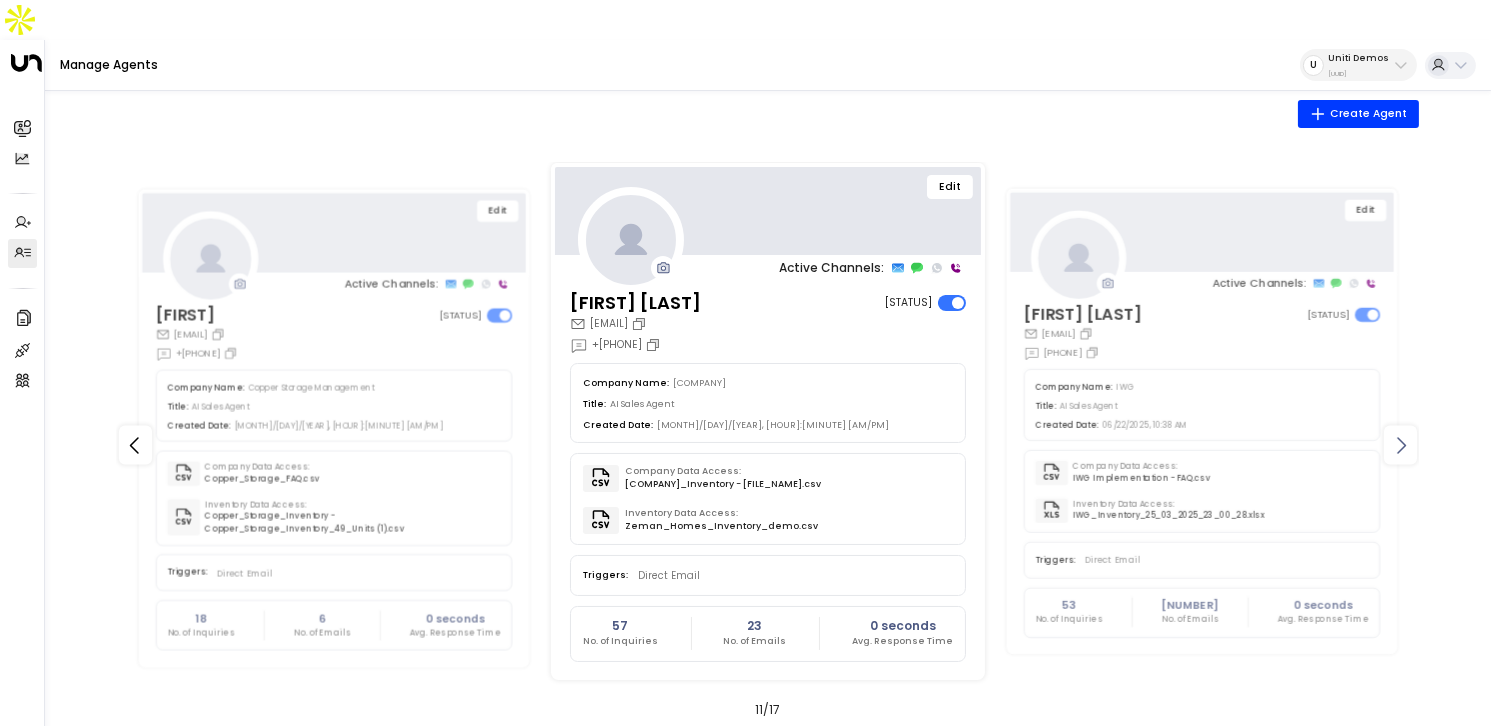 click at bounding box center (1401, 445) 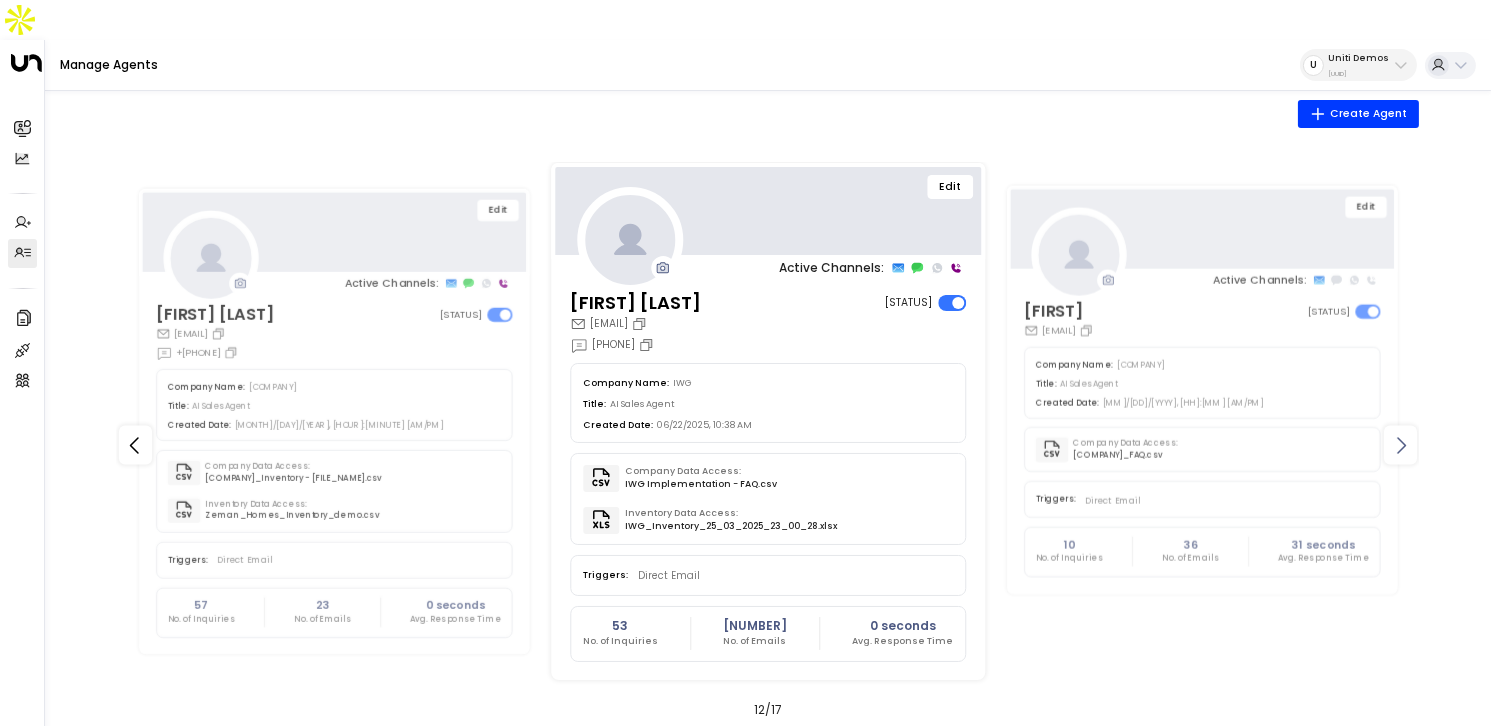 click at bounding box center (1401, 445) 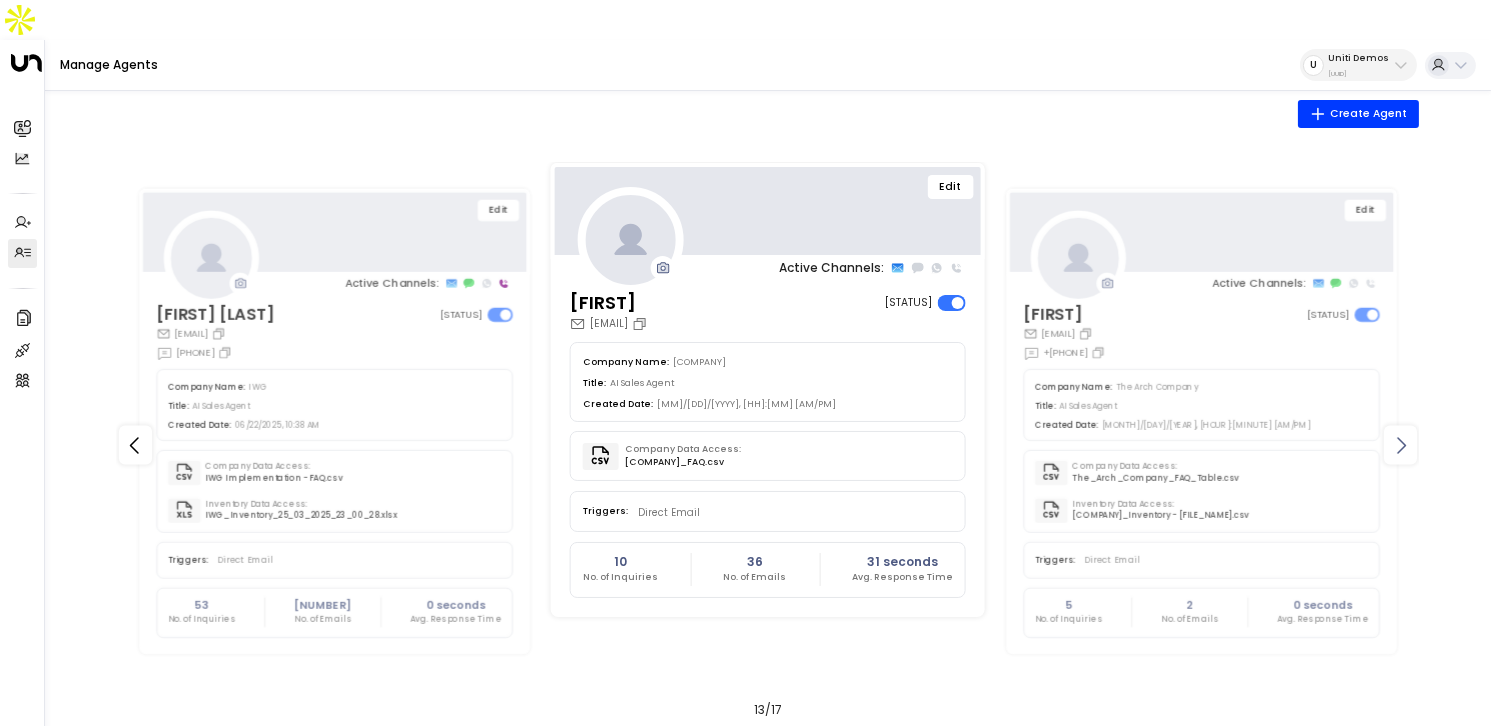 click at bounding box center [1401, 445] 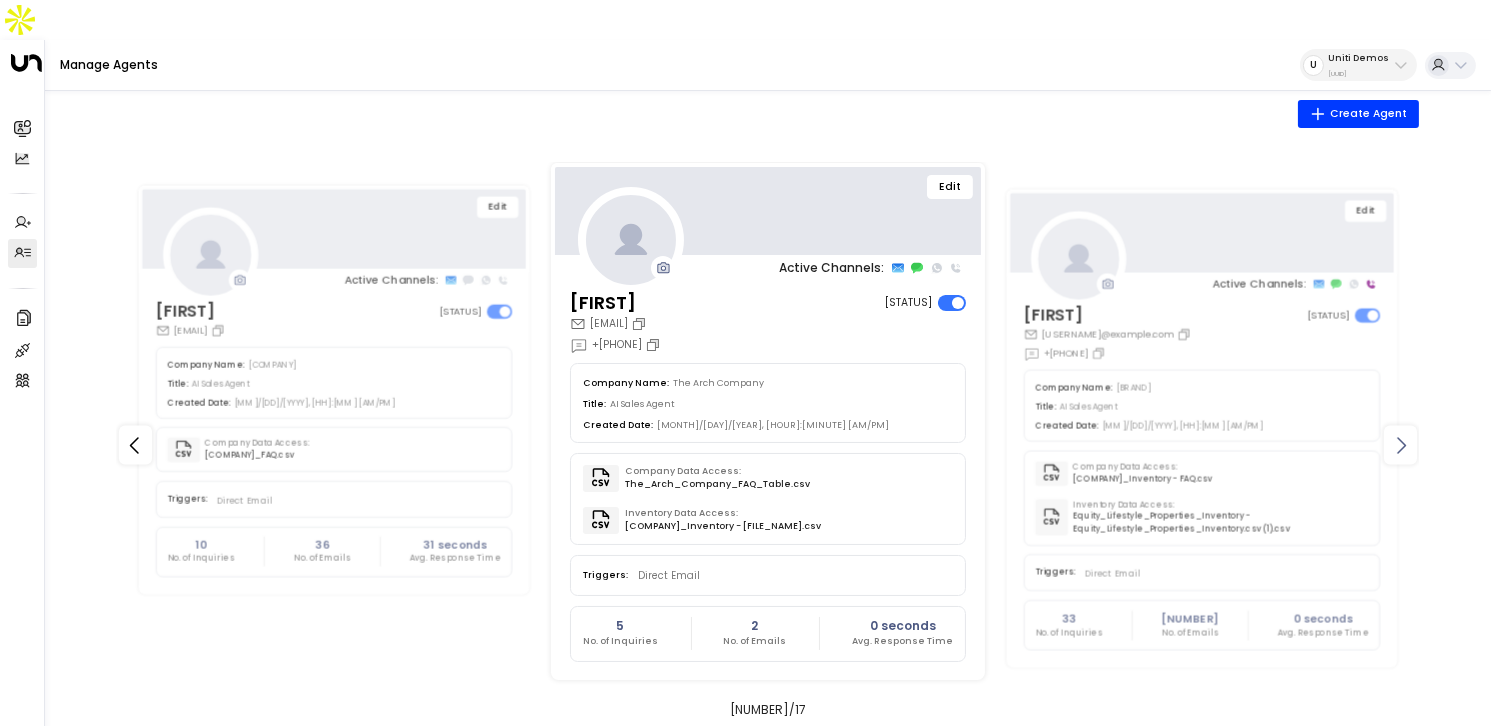 click at bounding box center [1401, 445] 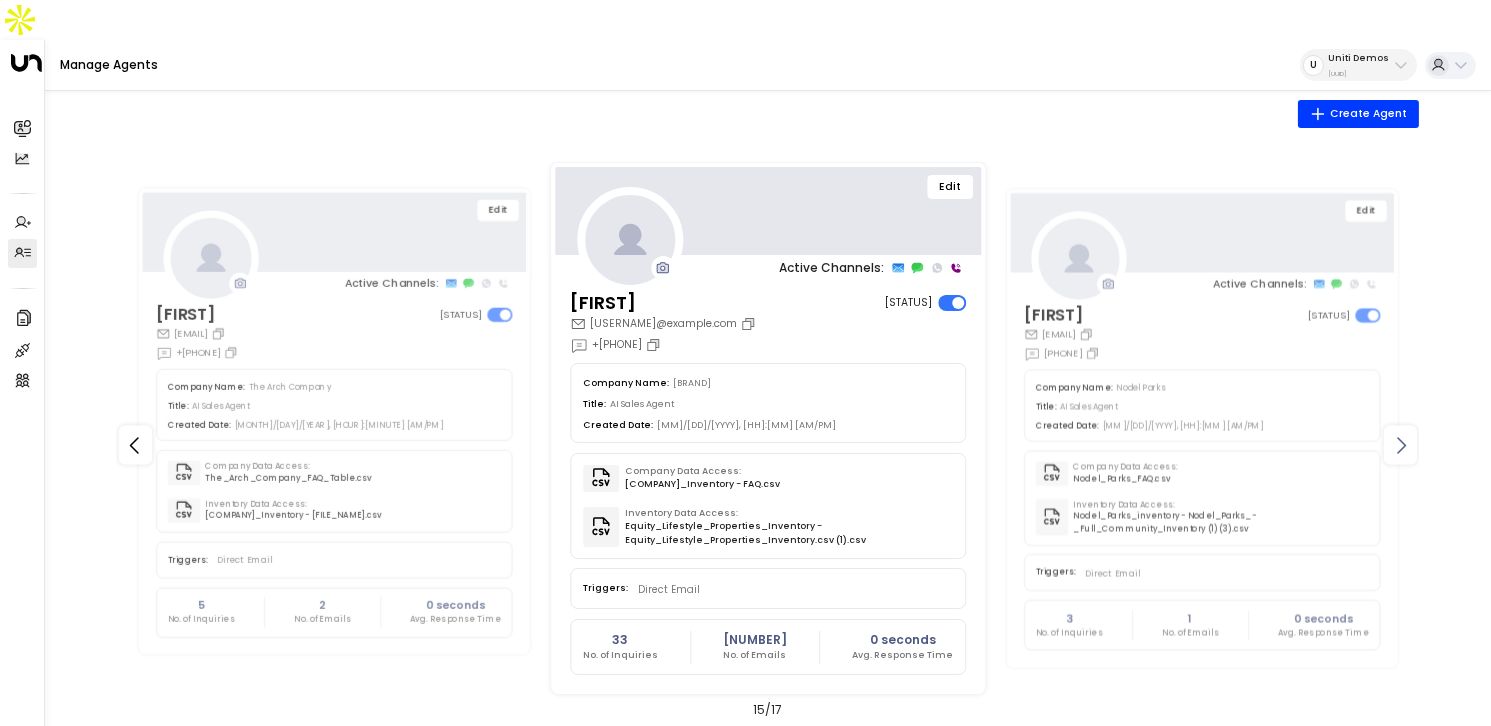 click at bounding box center [1401, 445] 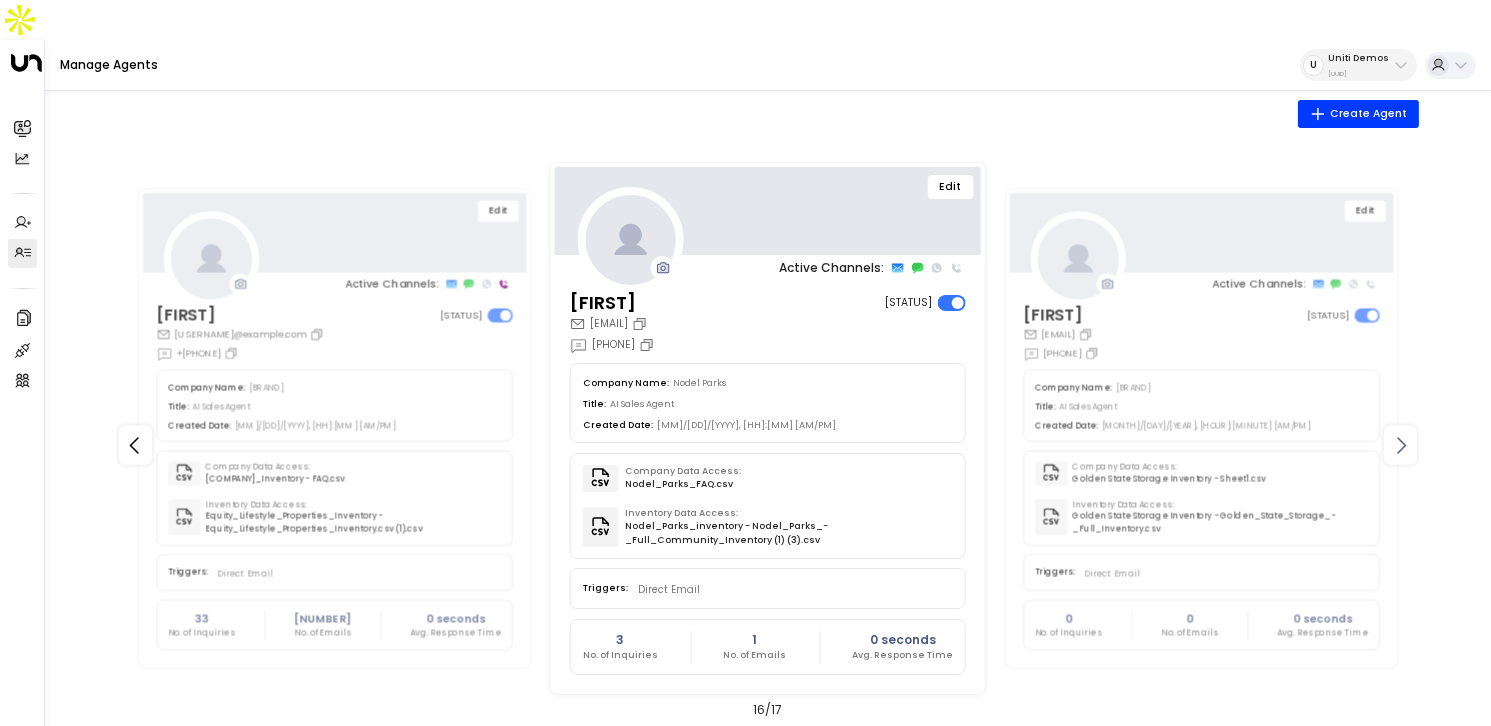click at bounding box center [1401, 445] 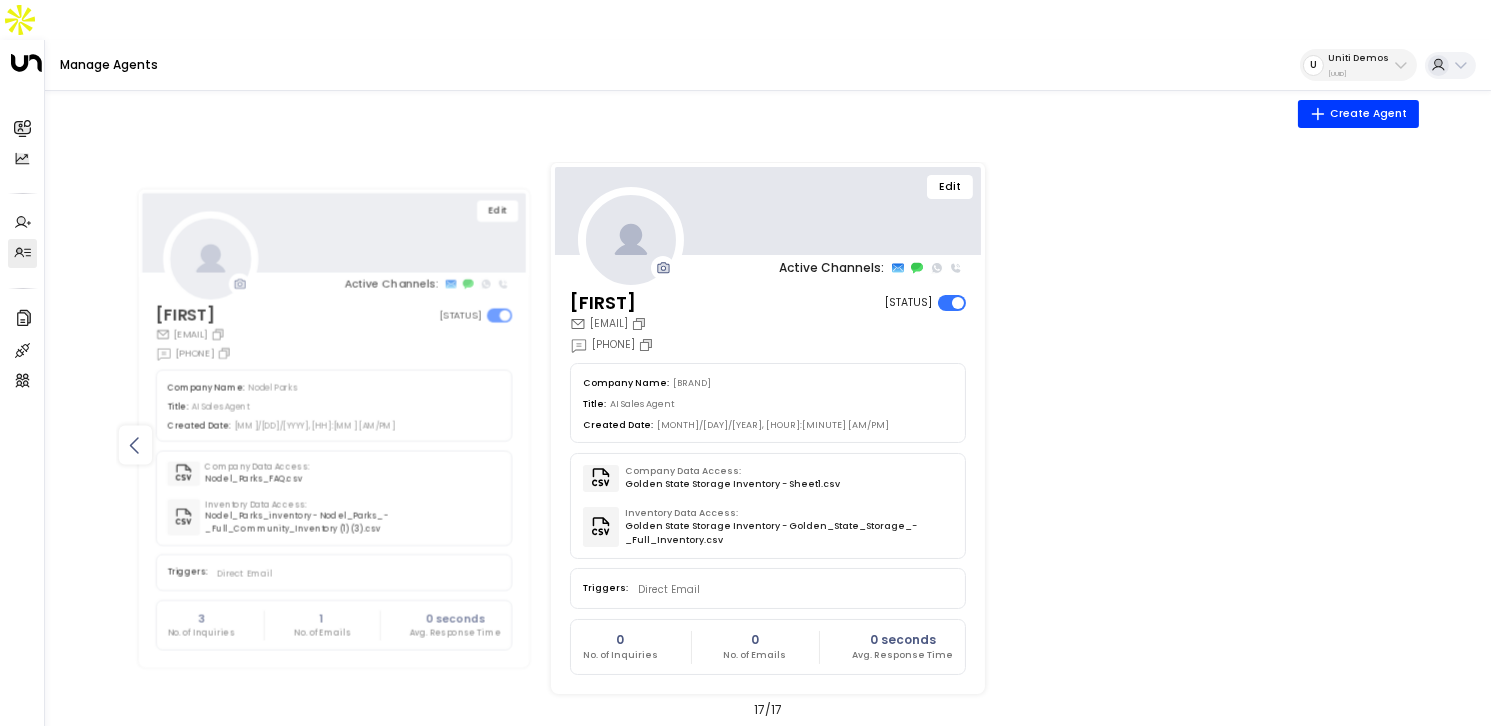 click at bounding box center [135, 445] 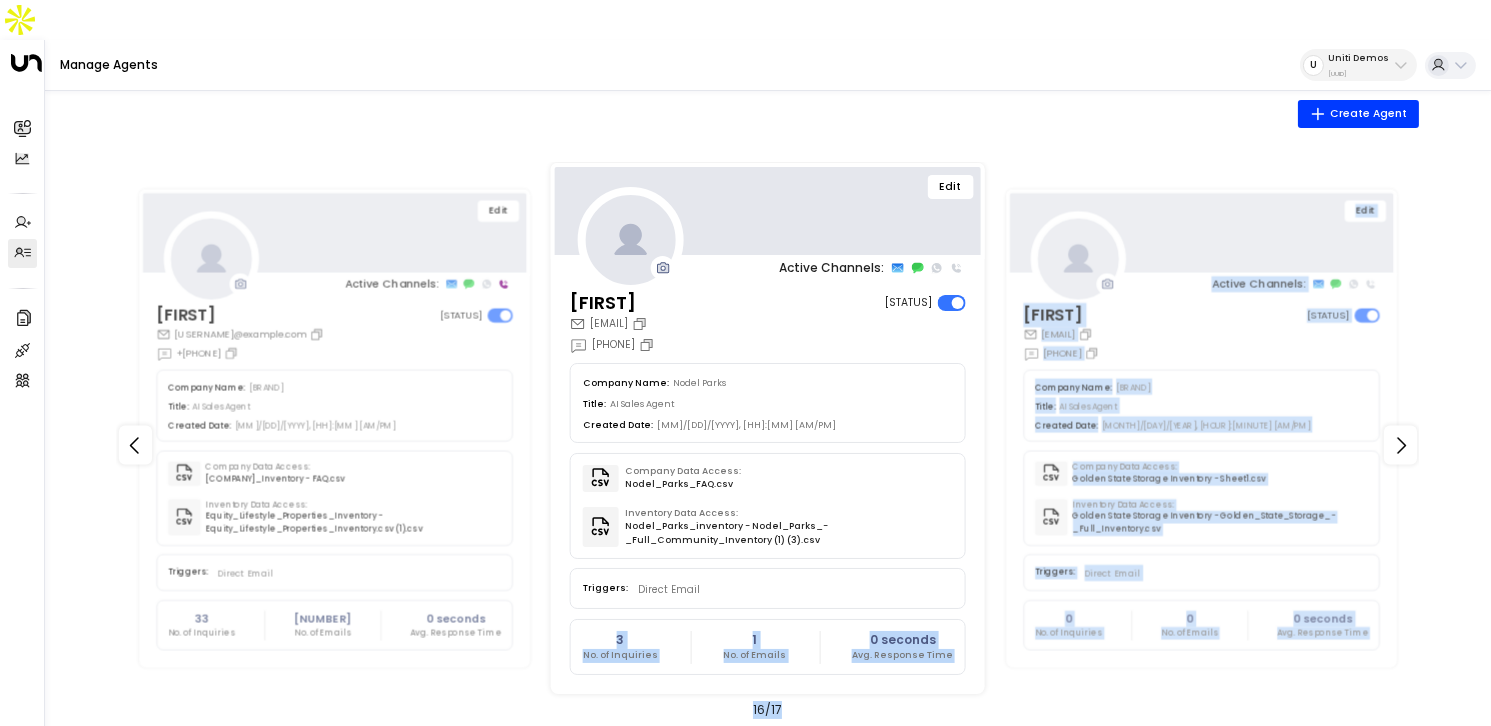 drag, startPoint x: 145, startPoint y: 410, endPoint x: 804, endPoint y: 548, distance: 673.2941 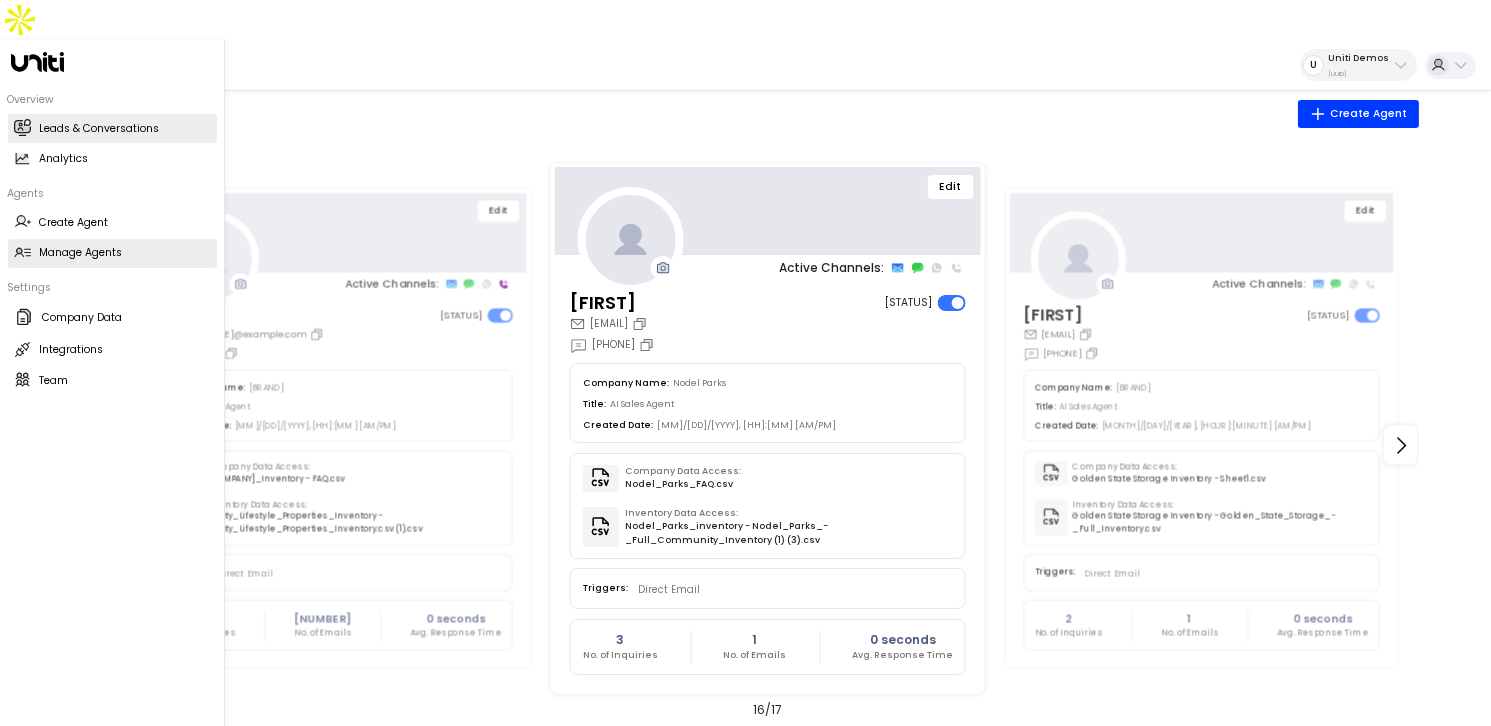 click on "Leads & Conversations Leads & Conversations" at bounding box center [112, 128] 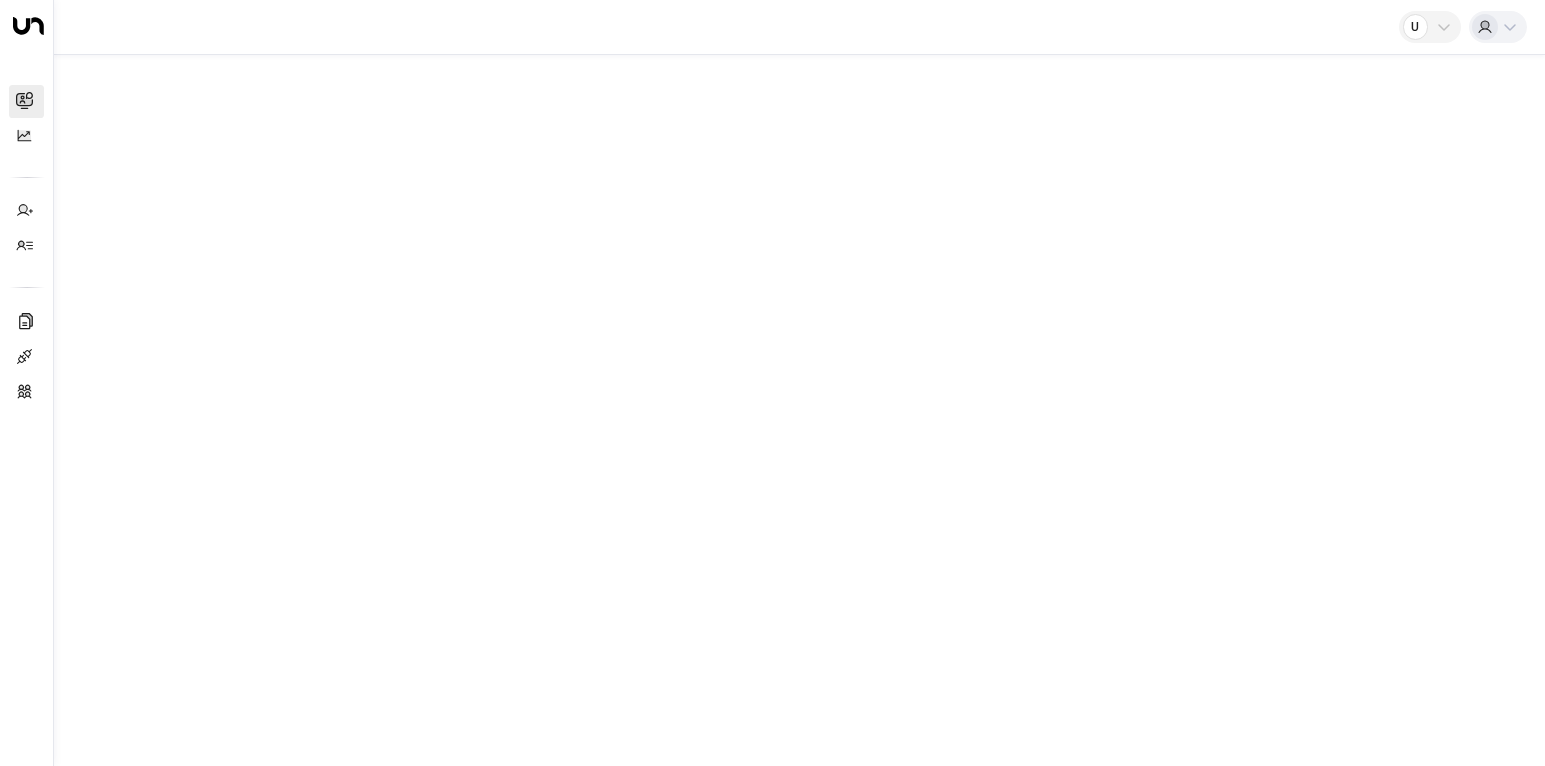 scroll, scrollTop: 0, scrollLeft: 0, axis: both 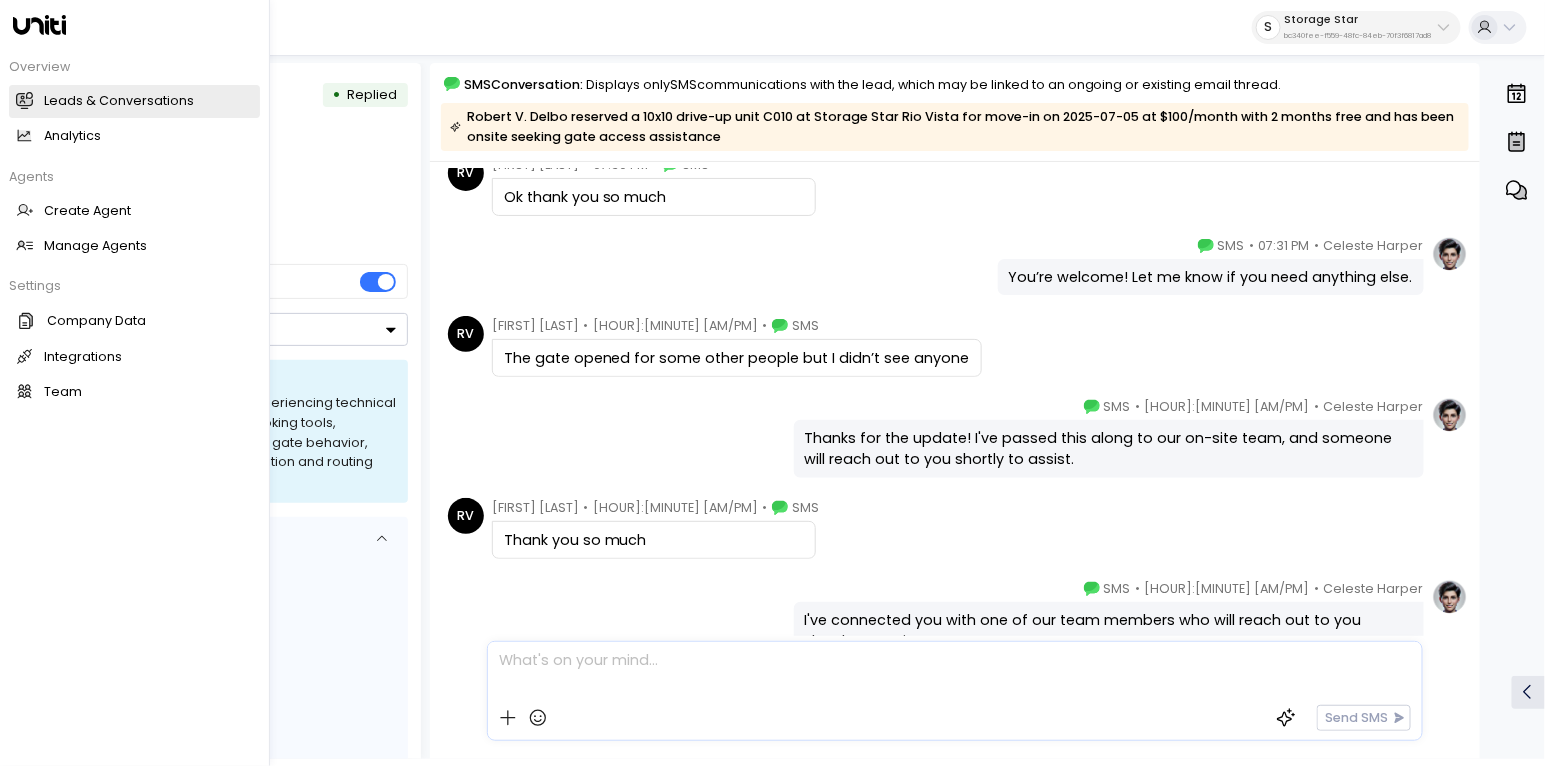 click on "Leads & Conversations" at bounding box center (119, 101) 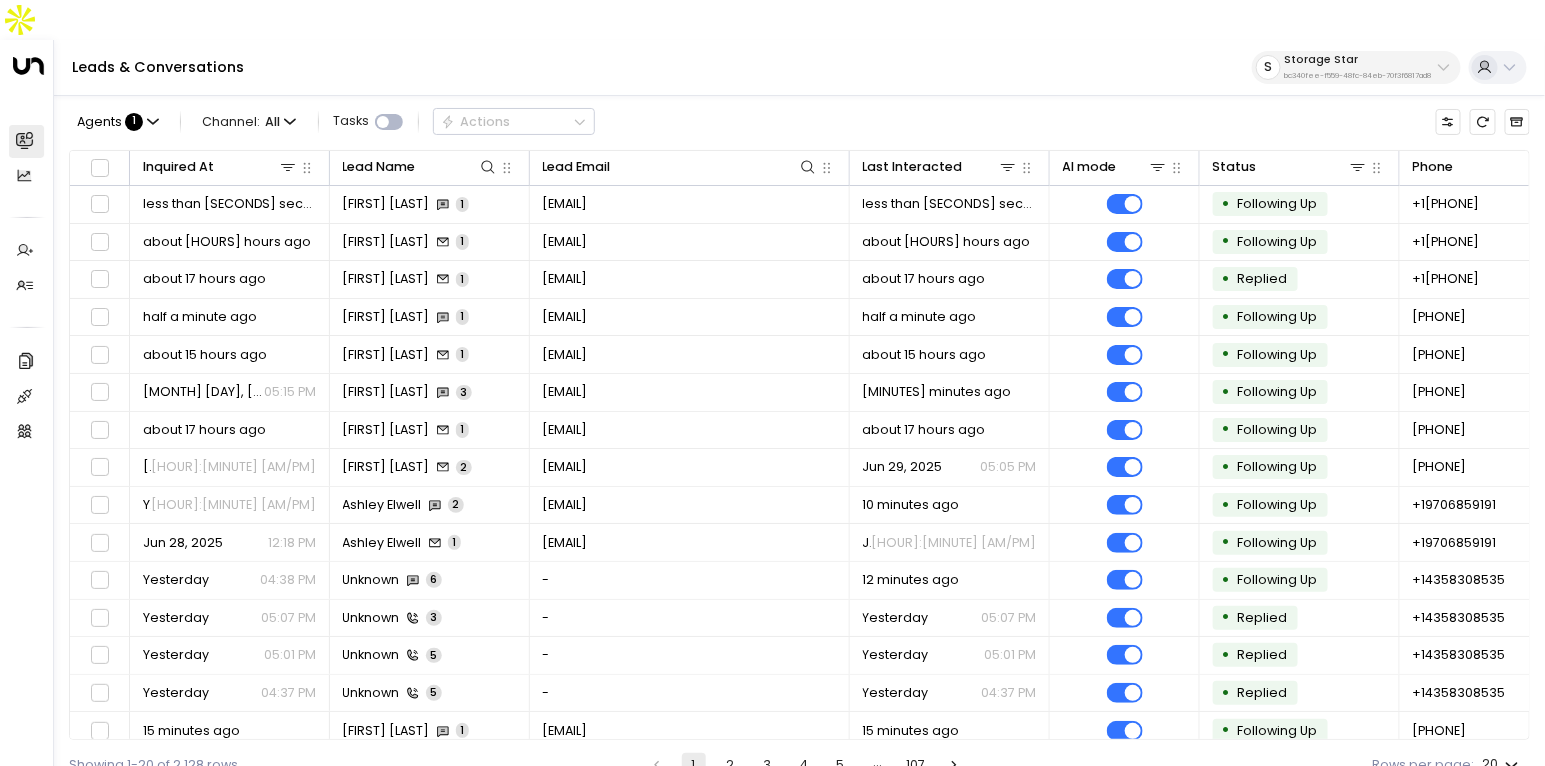 click on "bc340fee-f559-48fc-84eb-70f3f6817ad8" at bounding box center [1358, 76] 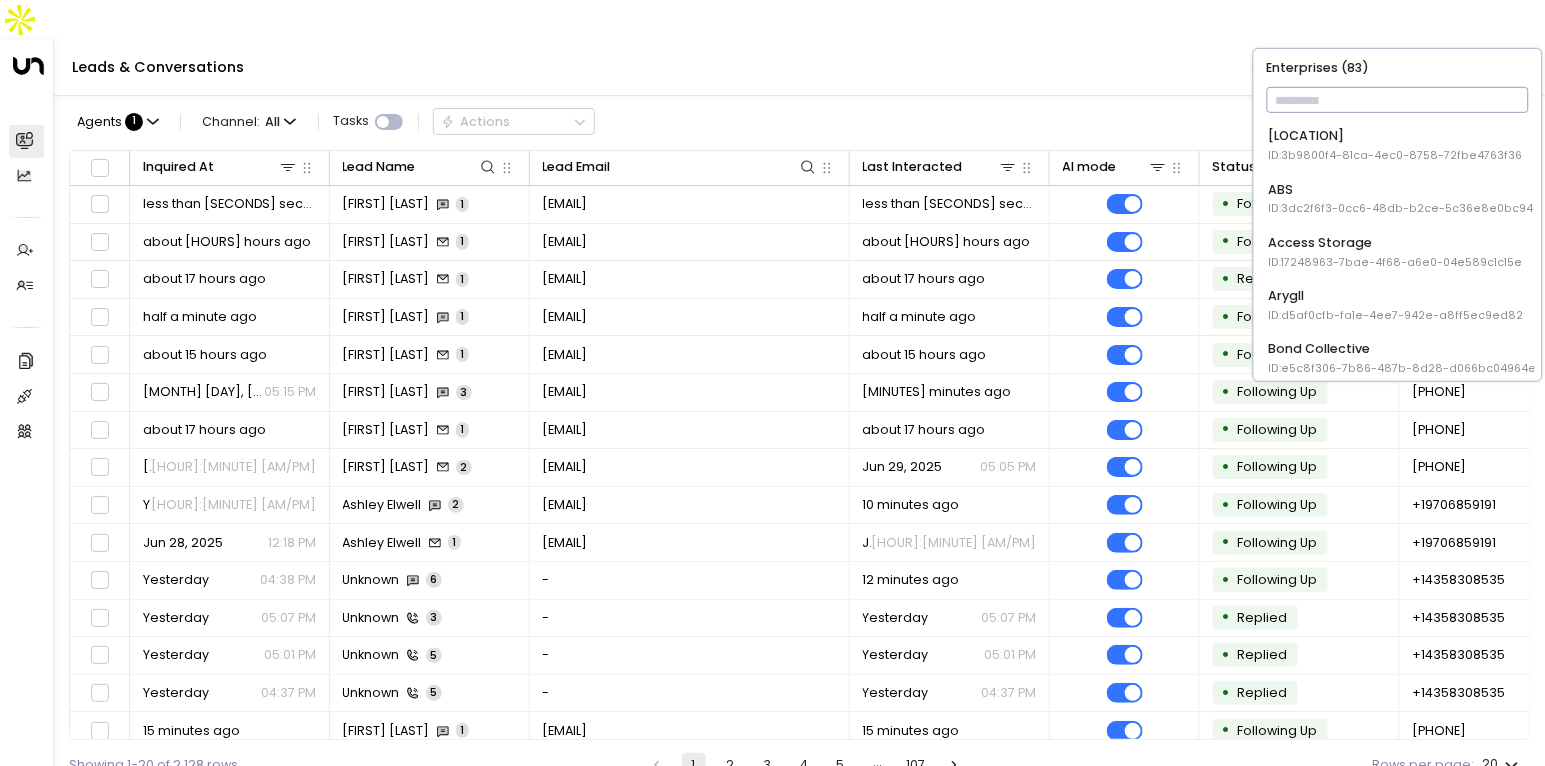 click at bounding box center [1397, 100] 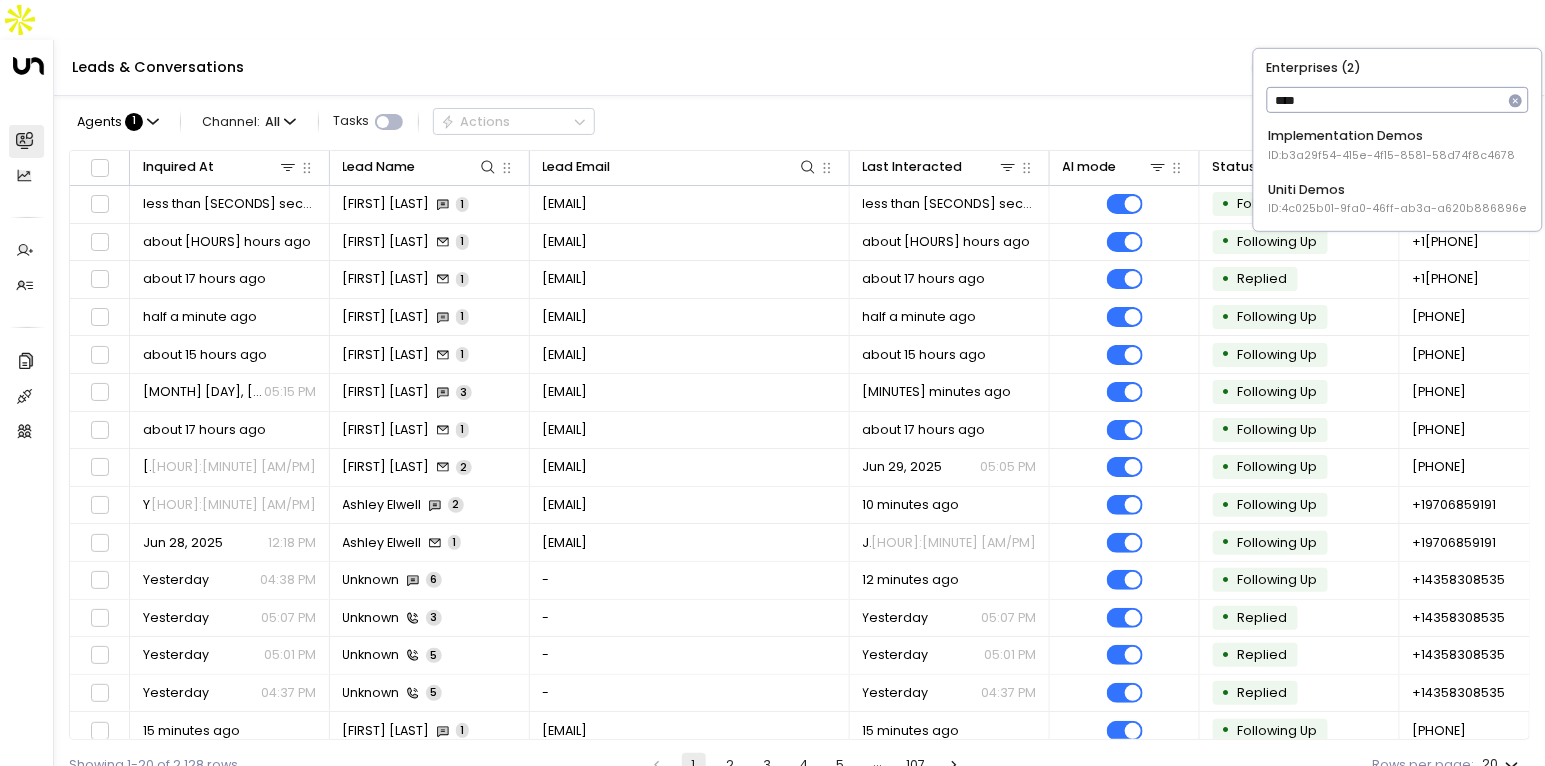 type on "****" 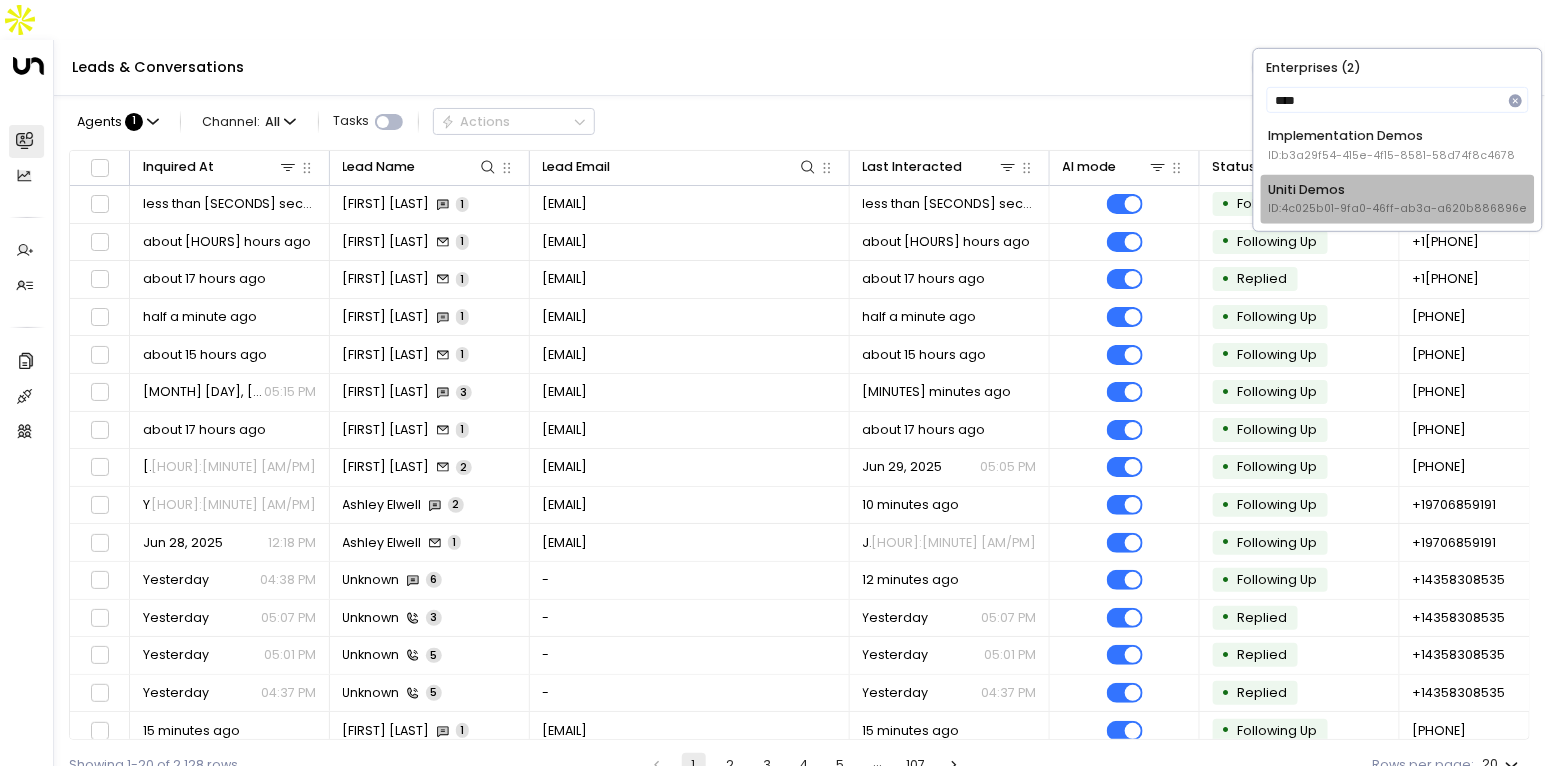 click on "ID:  4c025b01-9fa0-46ff-ab3a-a620b886896e" at bounding box center [1391, 156] 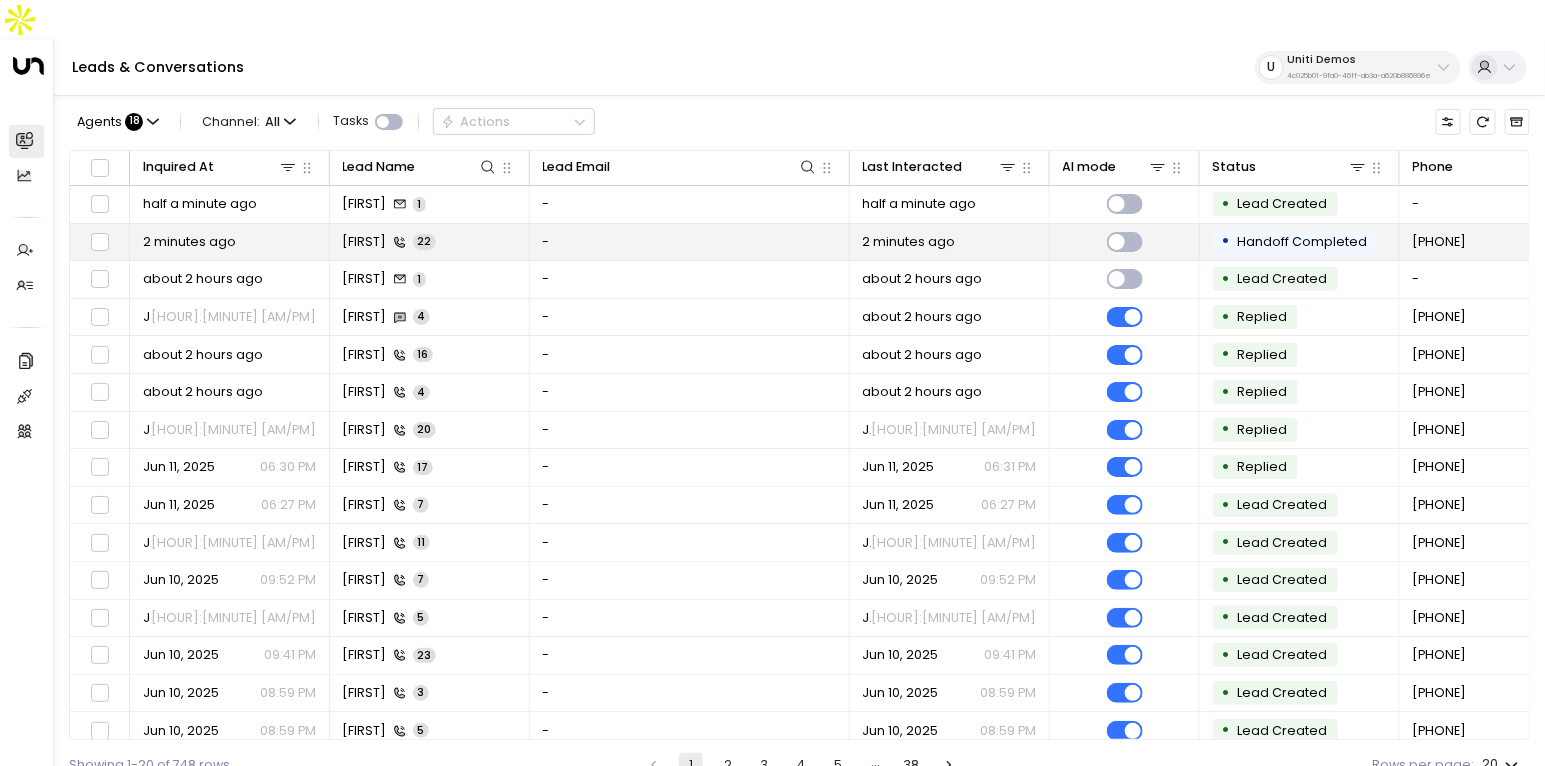 click on "Francesco 22" at bounding box center (430, 242) 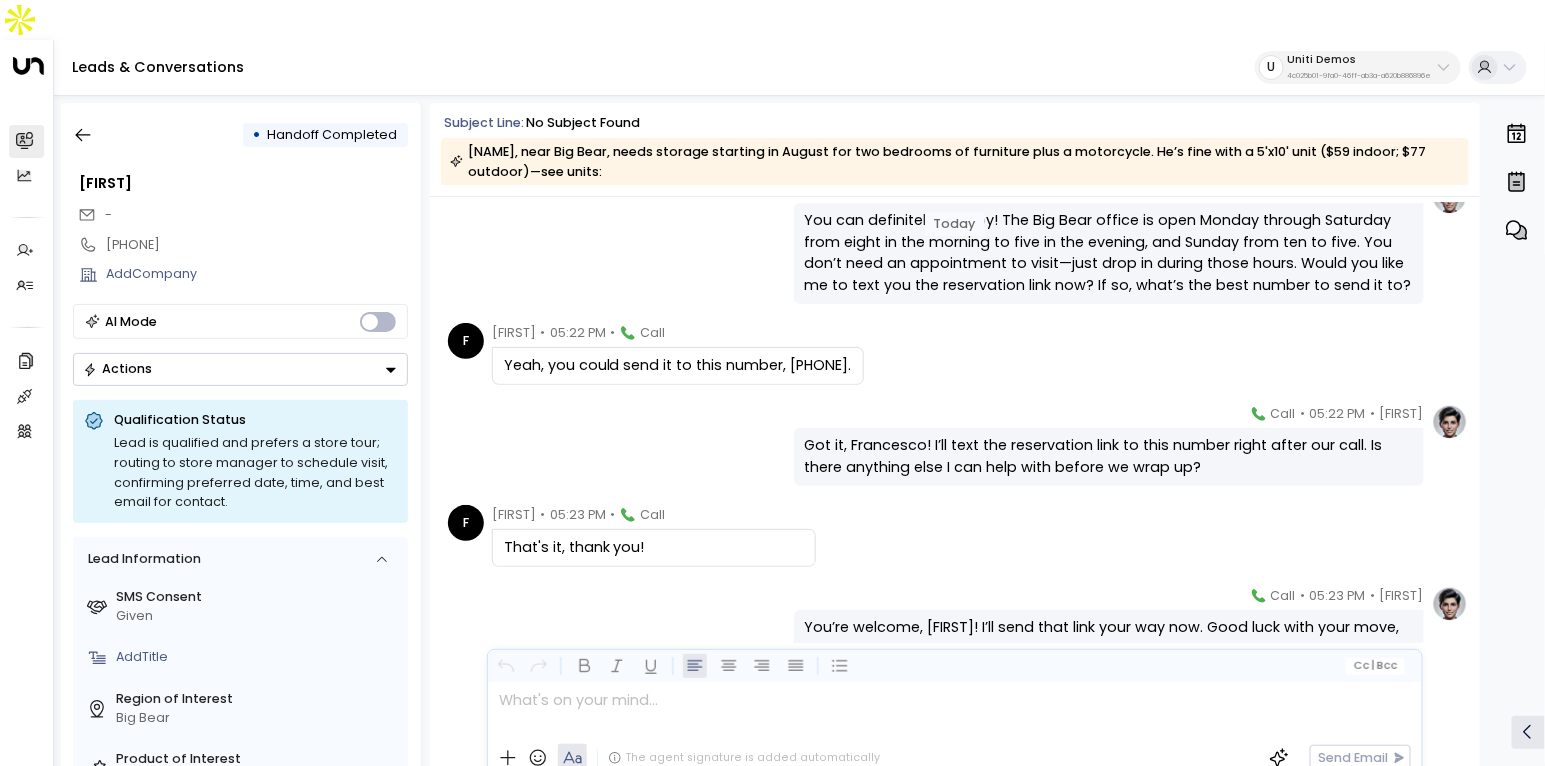 scroll, scrollTop: 2092, scrollLeft: 0, axis: vertical 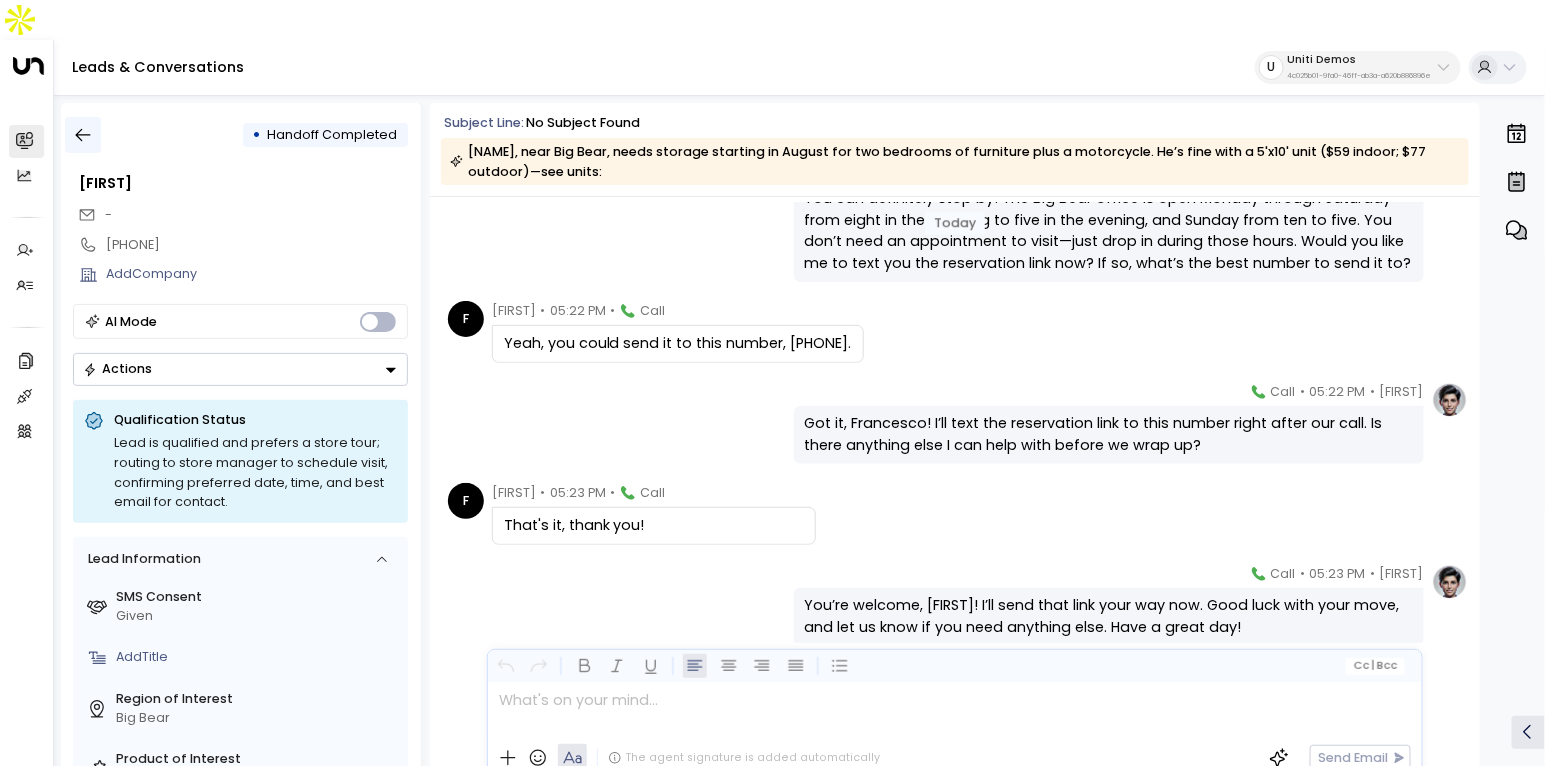 click at bounding box center [83, 135] 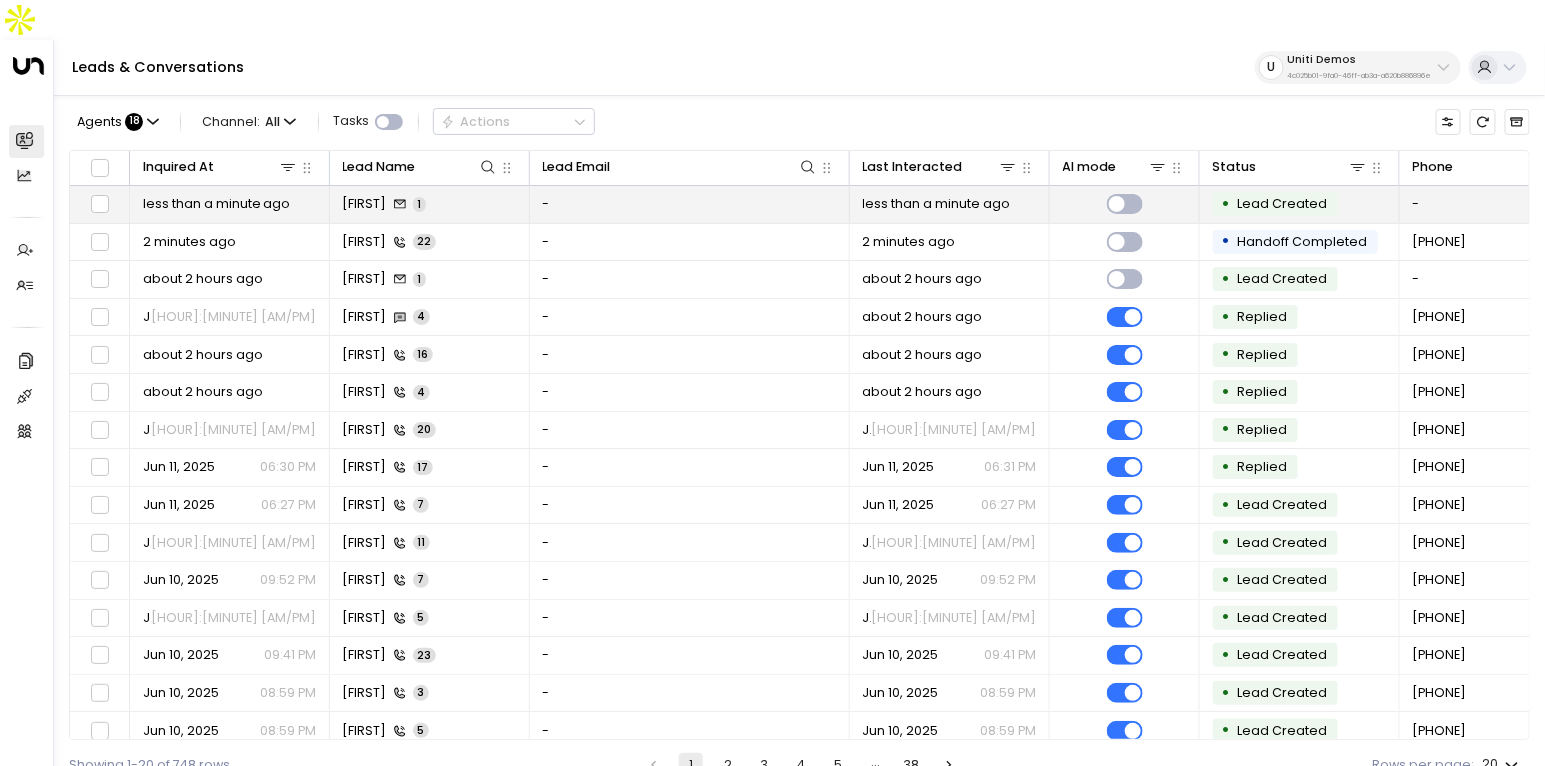 click on "Francesco" at bounding box center (365, 204) 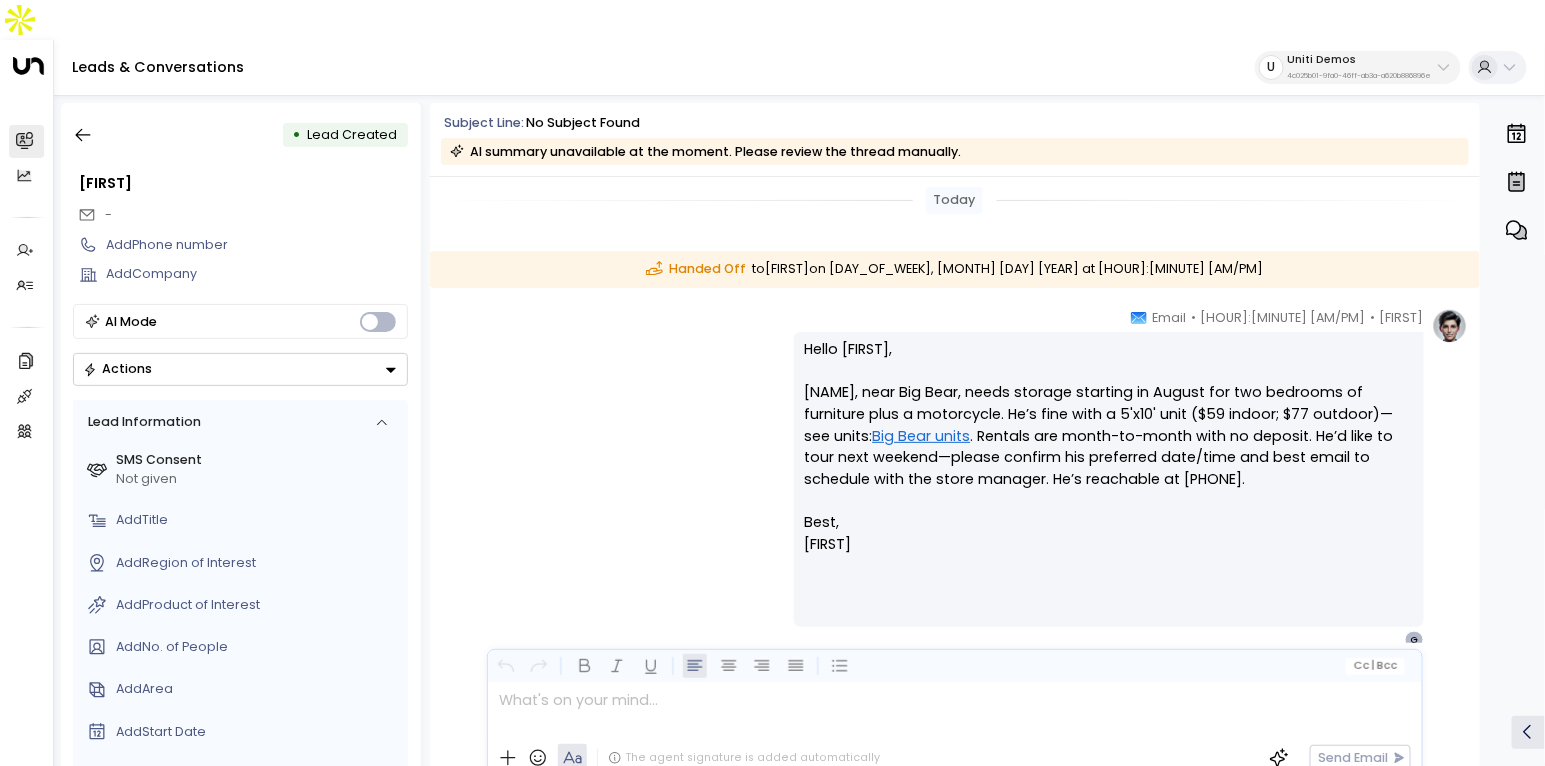 scroll, scrollTop: 16, scrollLeft: 0, axis: vertical 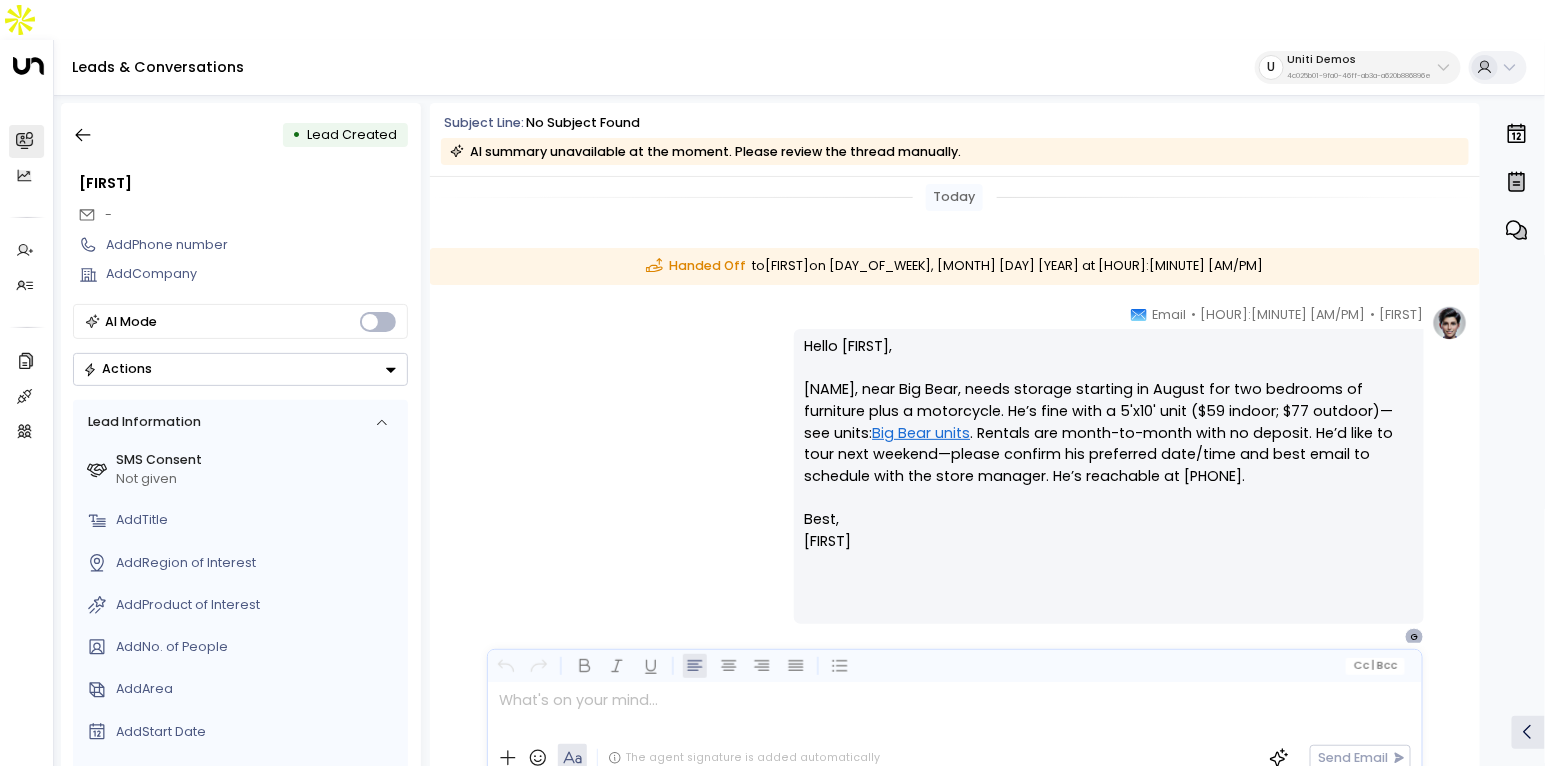 click on "Giselle • 05:20 PM • Email Hello Gibran, Francesco, near Big Bear, needs storage starting in August for two bedrooms of furniture plus a motorcycle. He’s fine with a 5'x10' unit ($59 indoor; $77 outdoor)—see units:  Big Bear units . Rentals are month-to-month with no deposit. He’d like to tour next weekend—please confirm his preferred date/time and best email to schedule with the store manager. He’s reachable at 203-927-7283. Best, Giselle ________________________________________________________________________________________________________________________________________________________________________________________________________uniti_thread_id_f9212403-d827-4d4c-ad45-db77c4273f77 G" at bounding box center (955, 475) 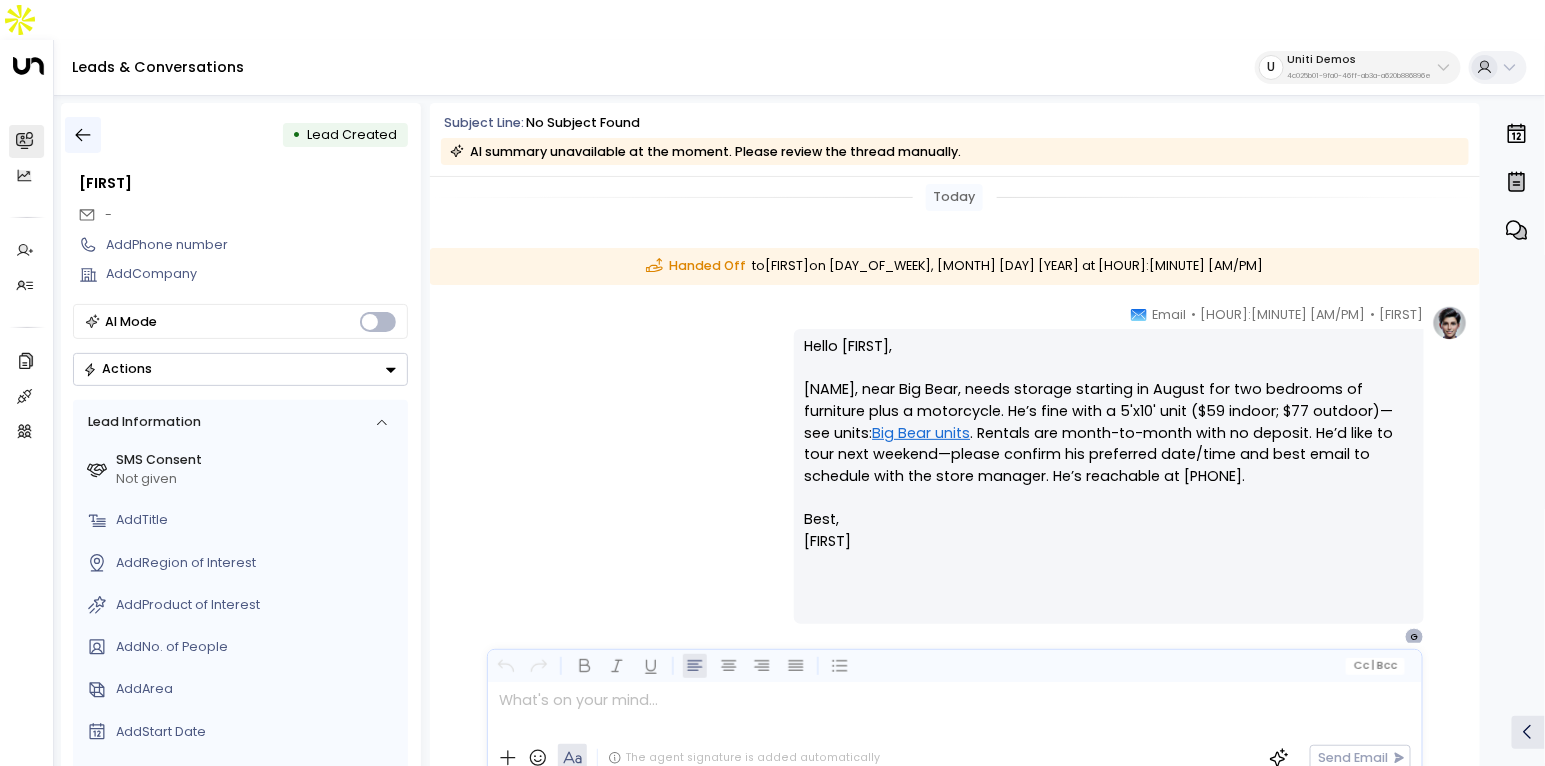 click at bounding box center (83, 135) 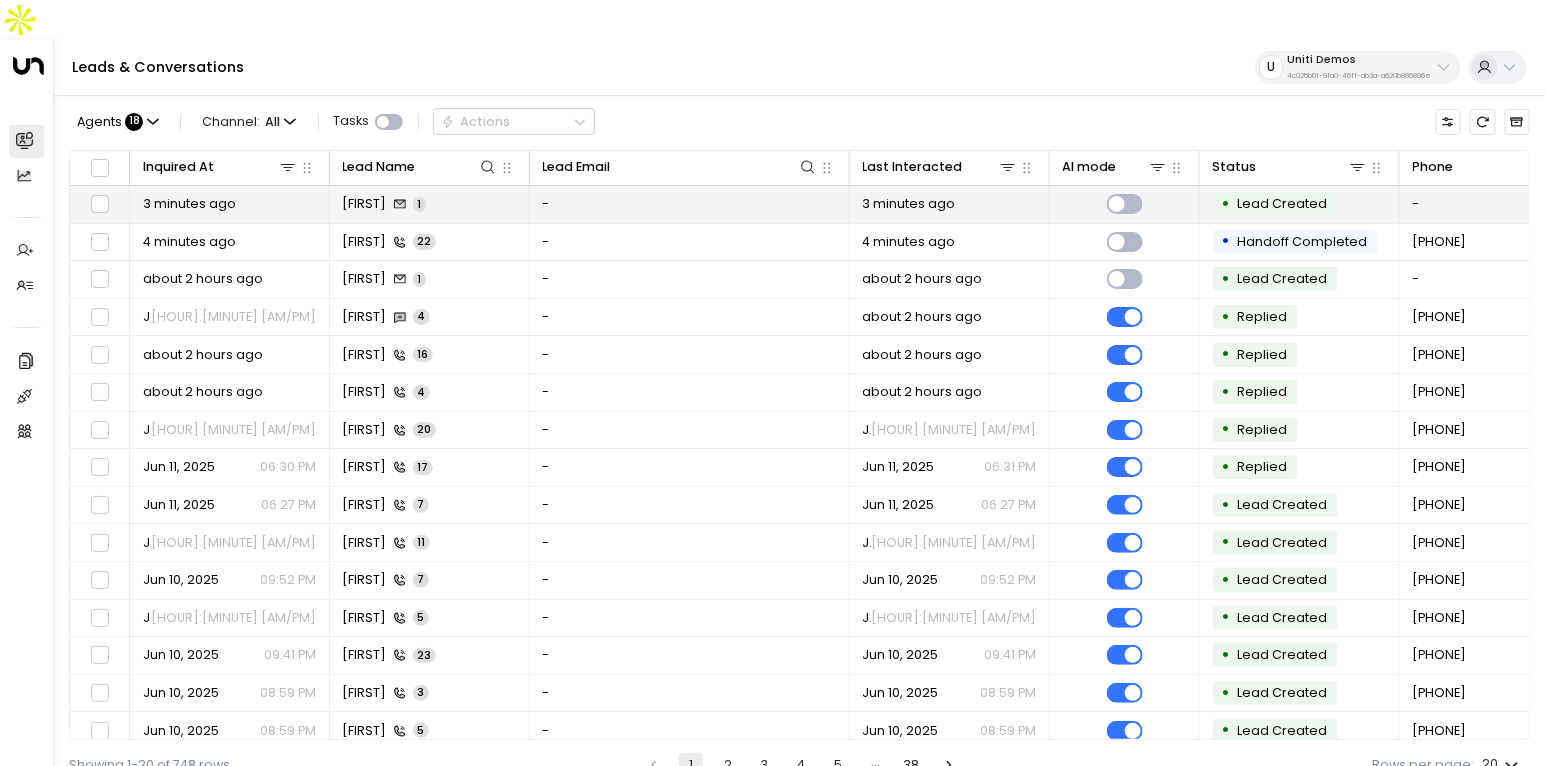 click at bounding box center (399, 204) 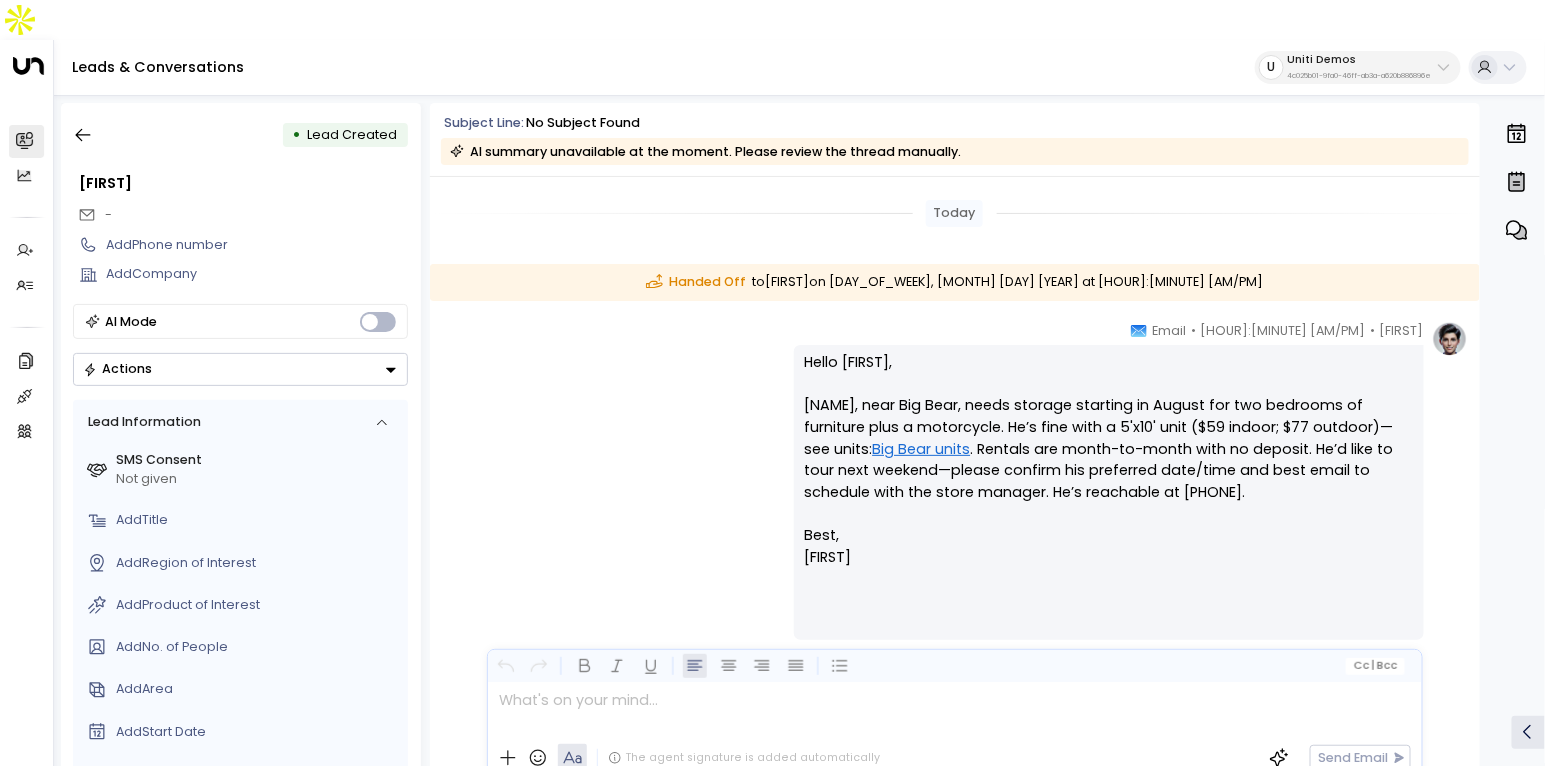 scroll, scrollTop: 16, scrollLeft: 0, axis: vertical 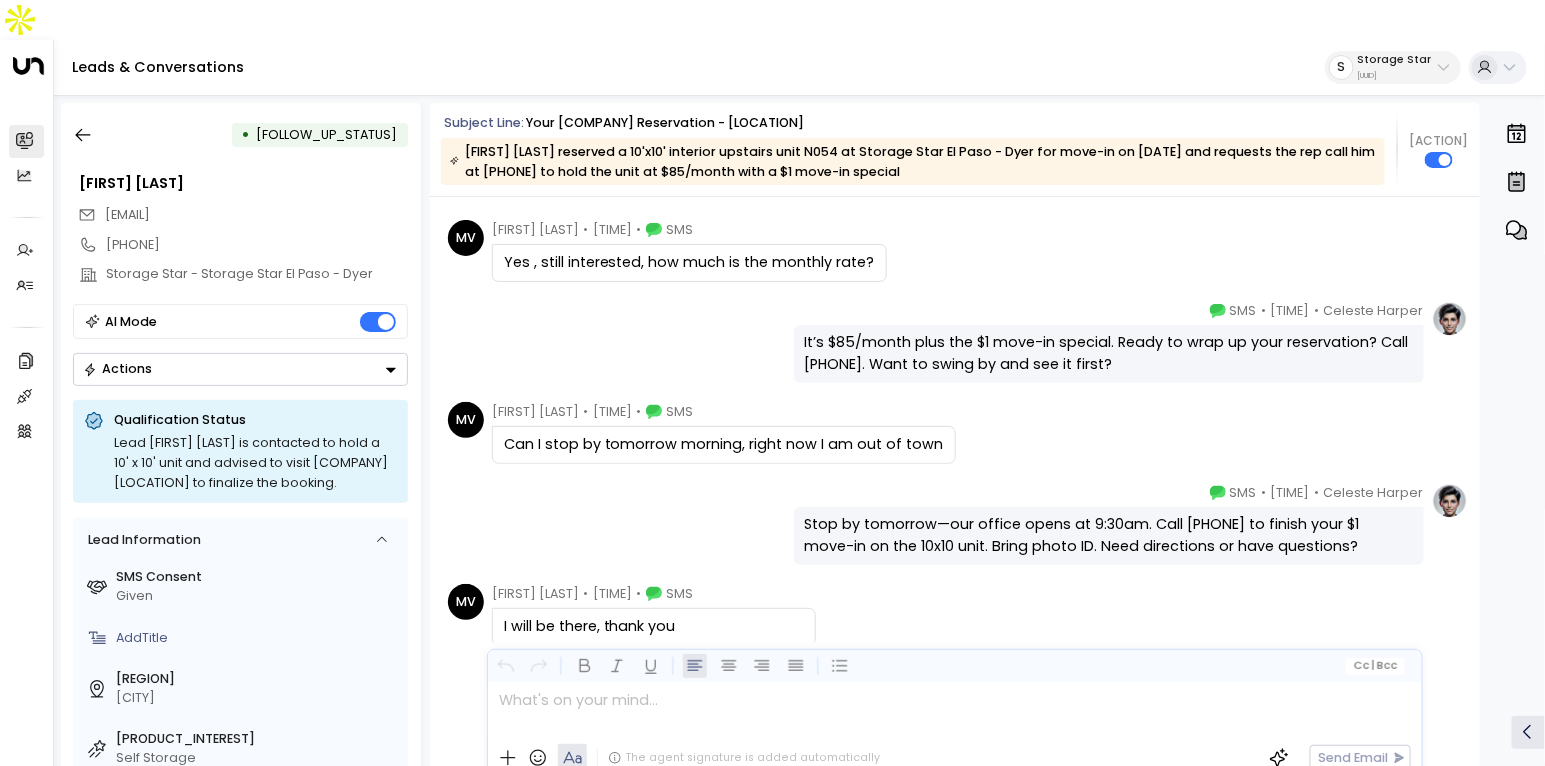 click on "bc340fee-f559-48fc-84eb-70f3f6817ad8" at bounding box center (1395, 76) 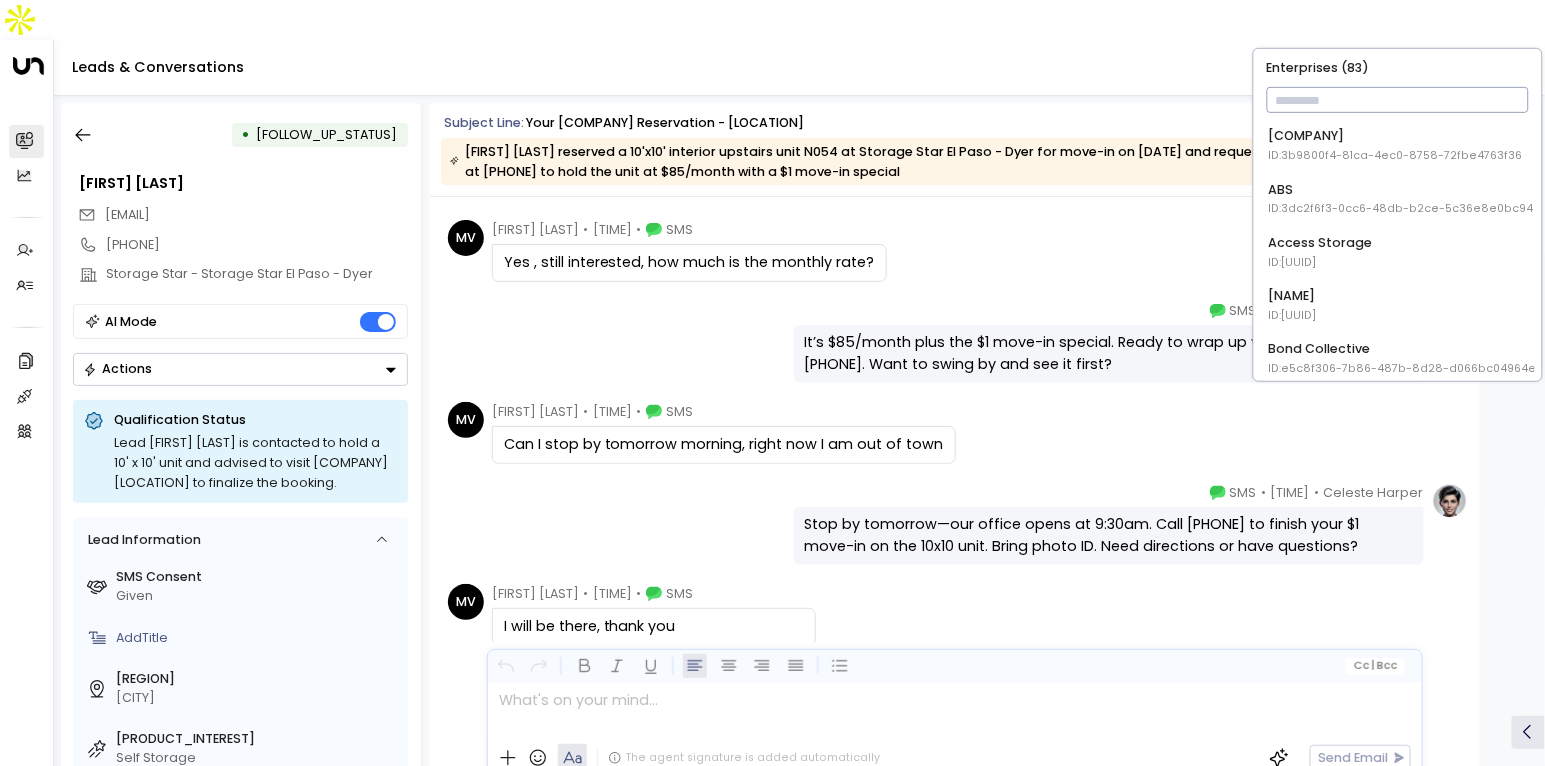 click at bounding box center (1397, 100) 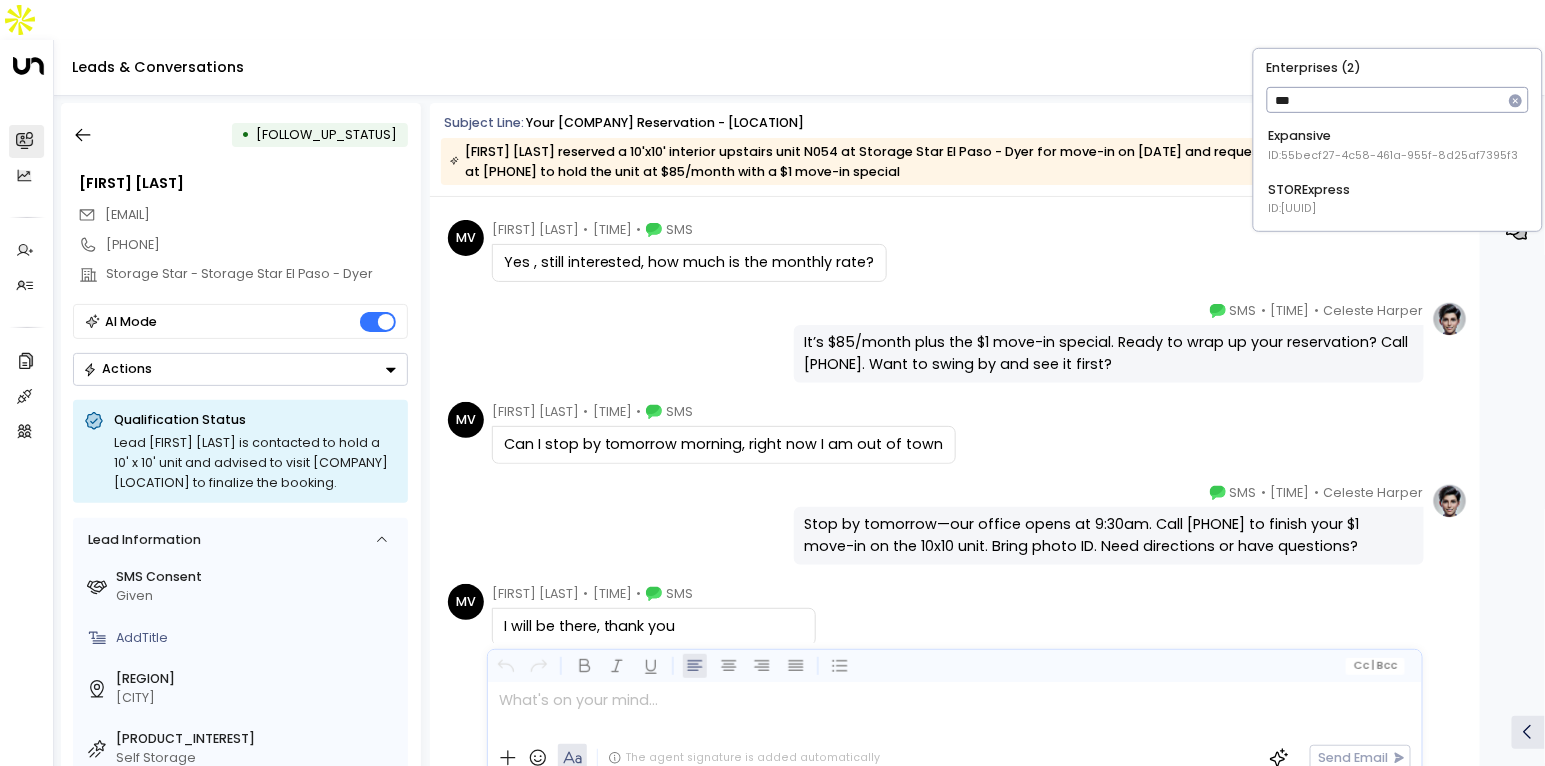 type on "***" 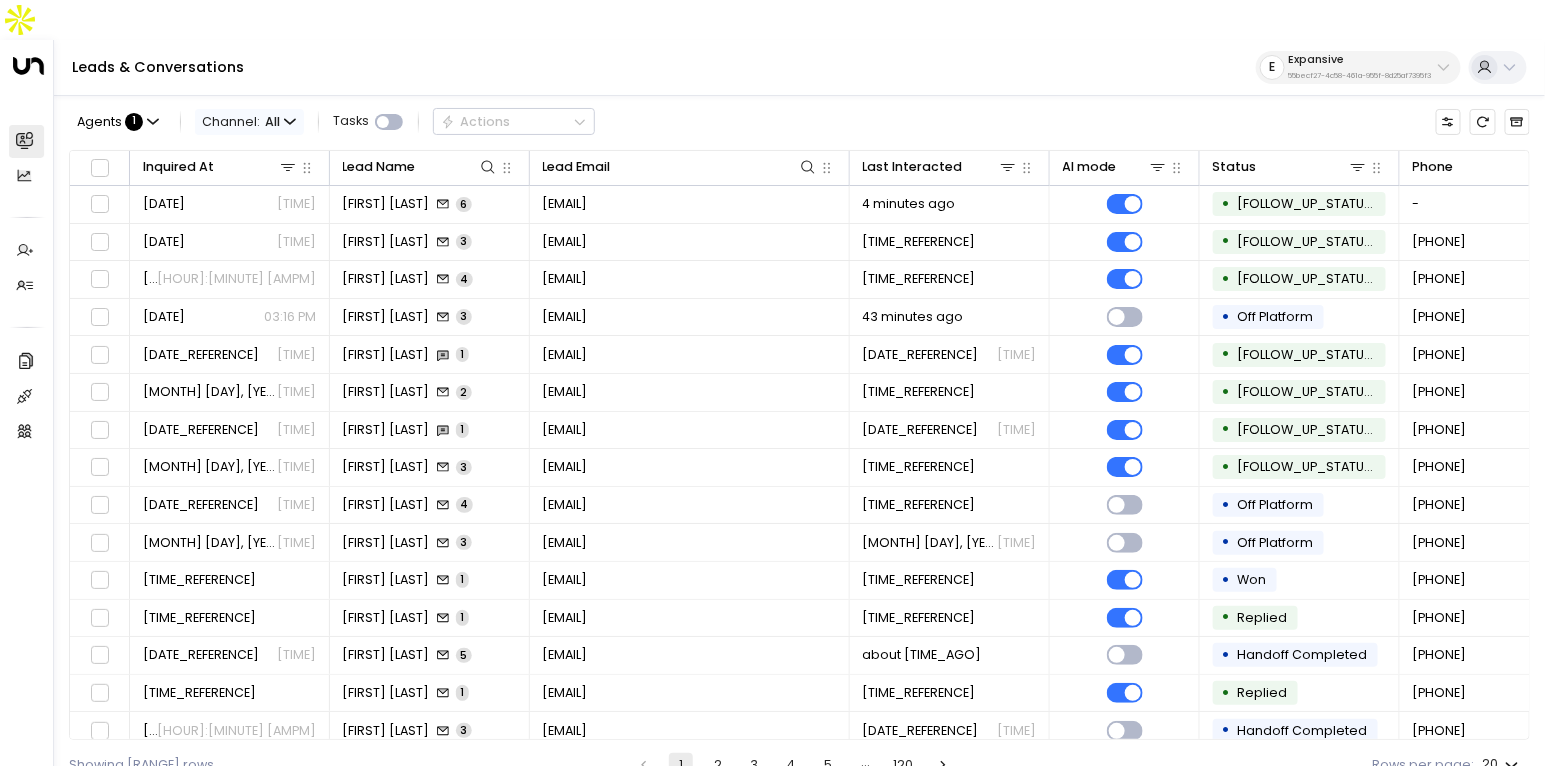click on "Channel: All" at bounding box center (249, 121) 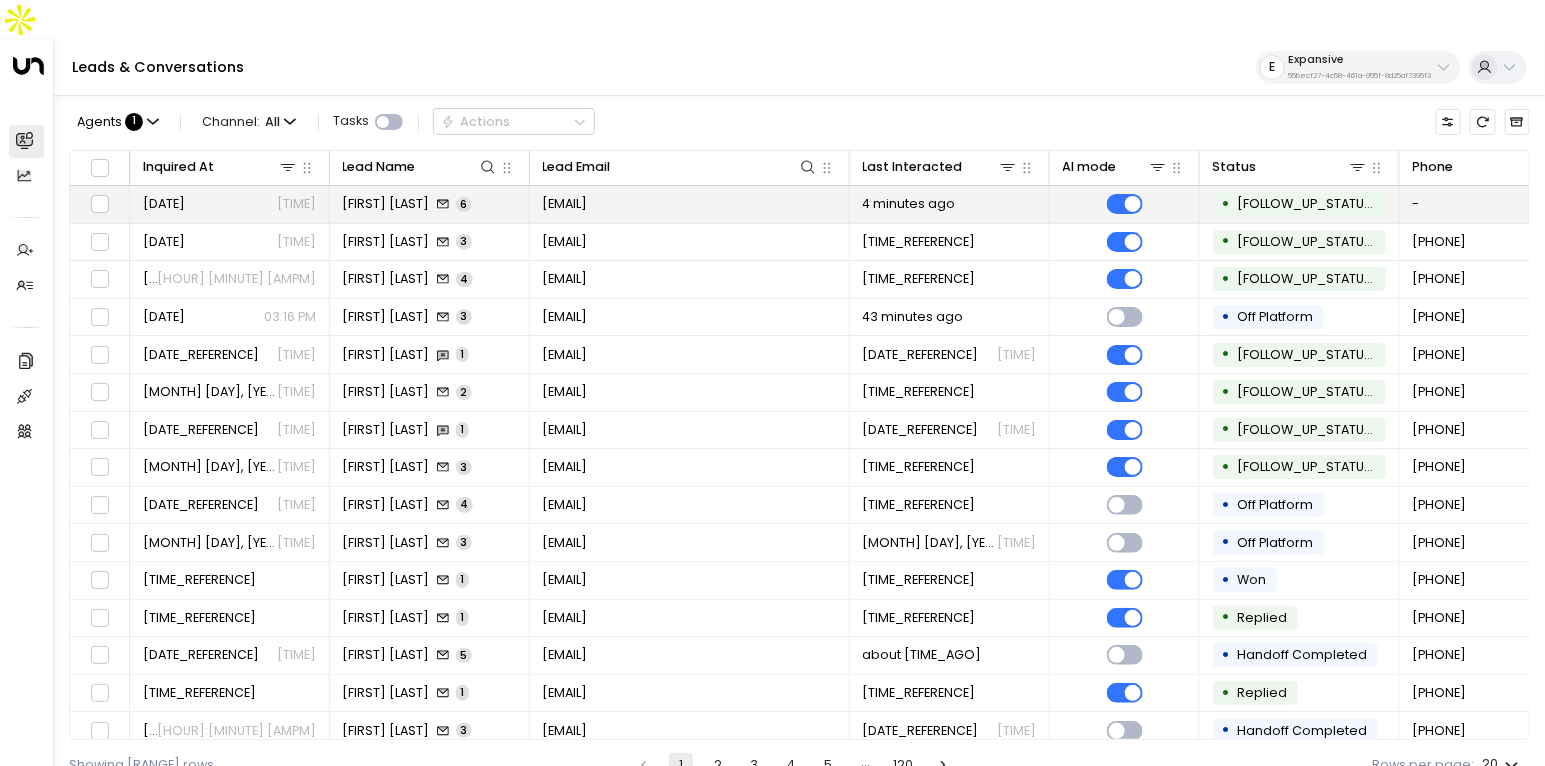 drag, startPoint x: 265, startPoint y: 181, endPoint x: 247, endPoint y: 149, distance: 36.71512 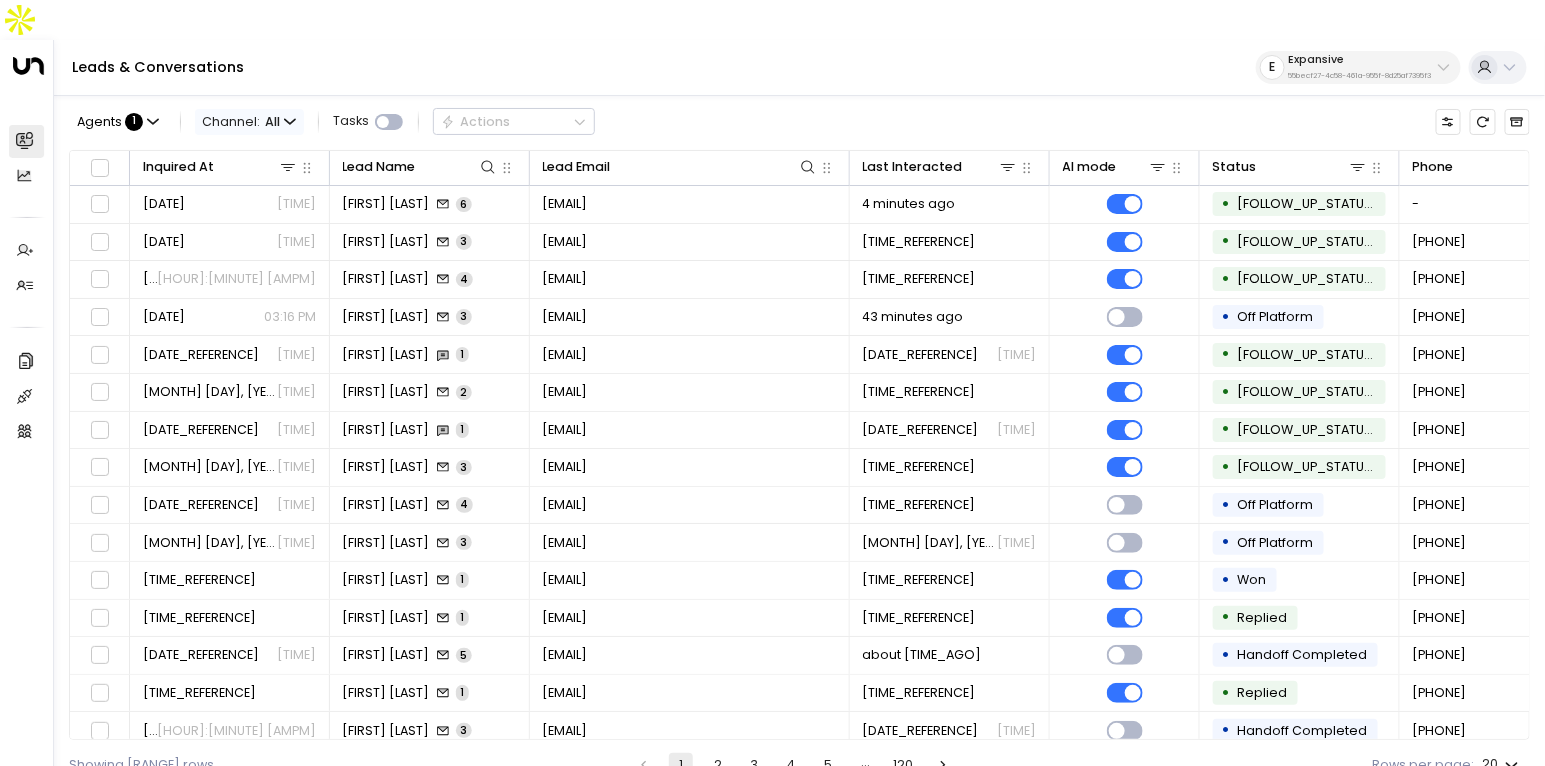 click on "Channel: All" at bounding box center (249, 121) 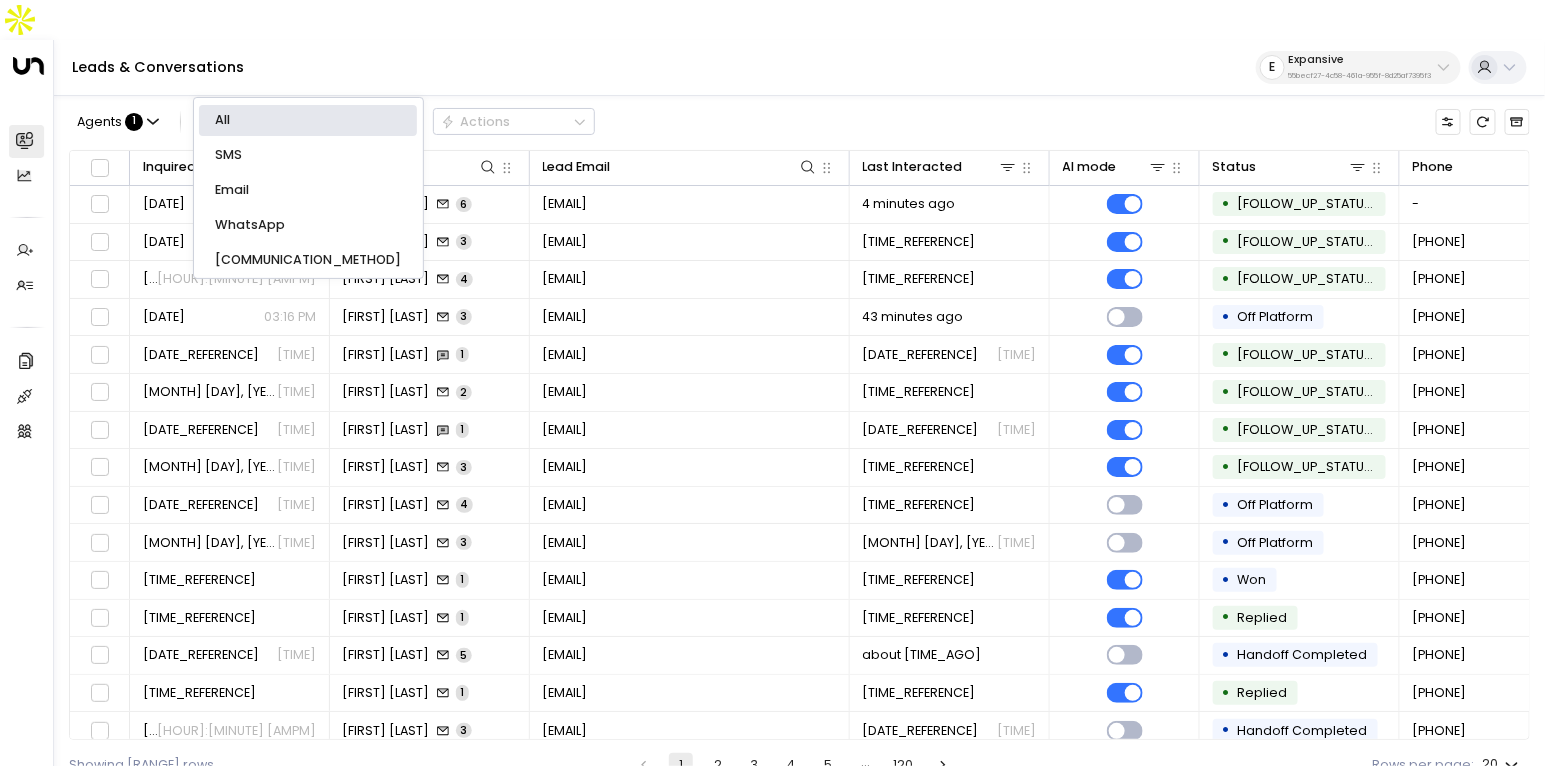 click on "SMS" at bounding box center (308, 120) 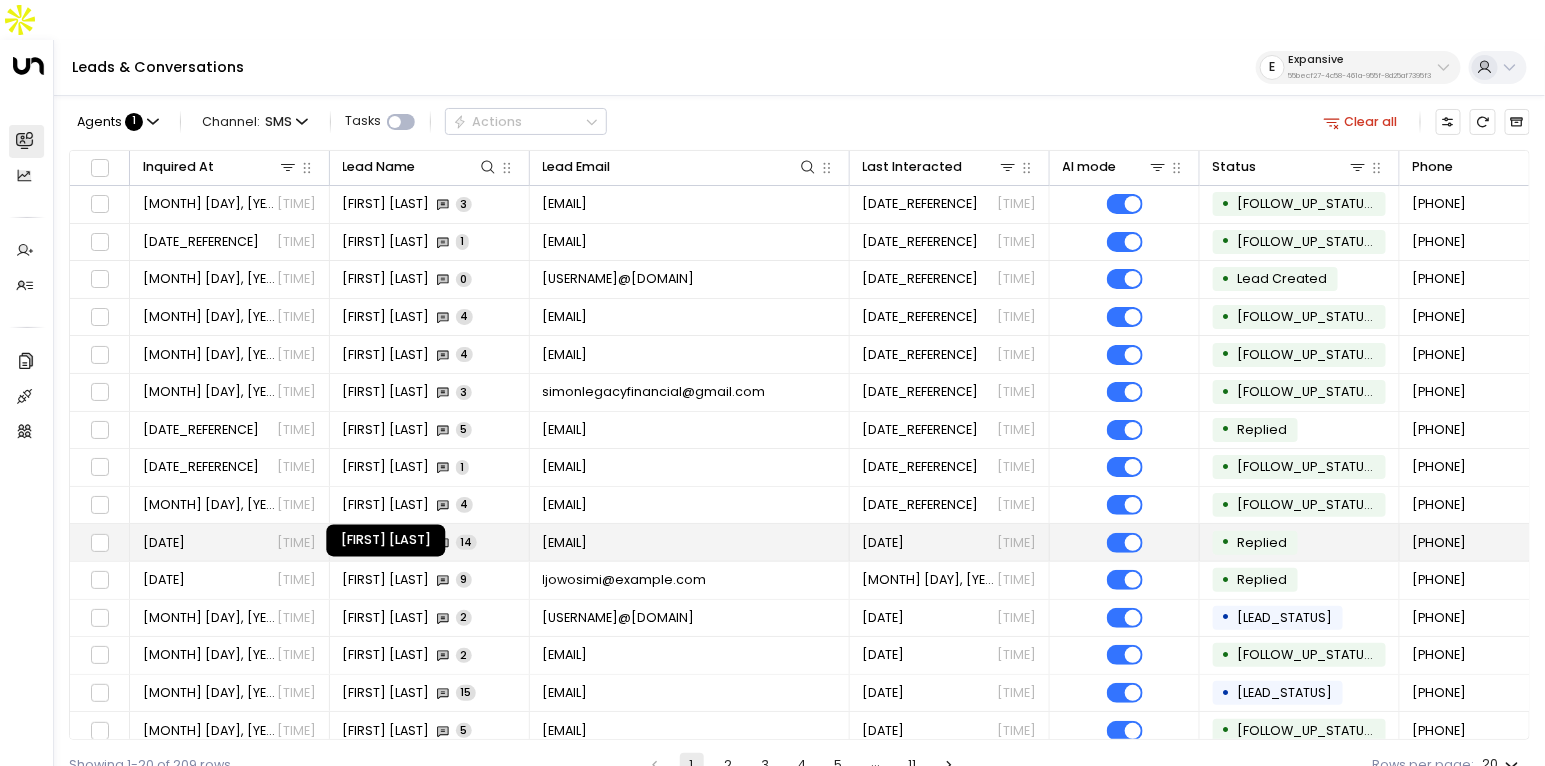 click on "[FIRST] [LAST]" at bounding box center [386, 543] 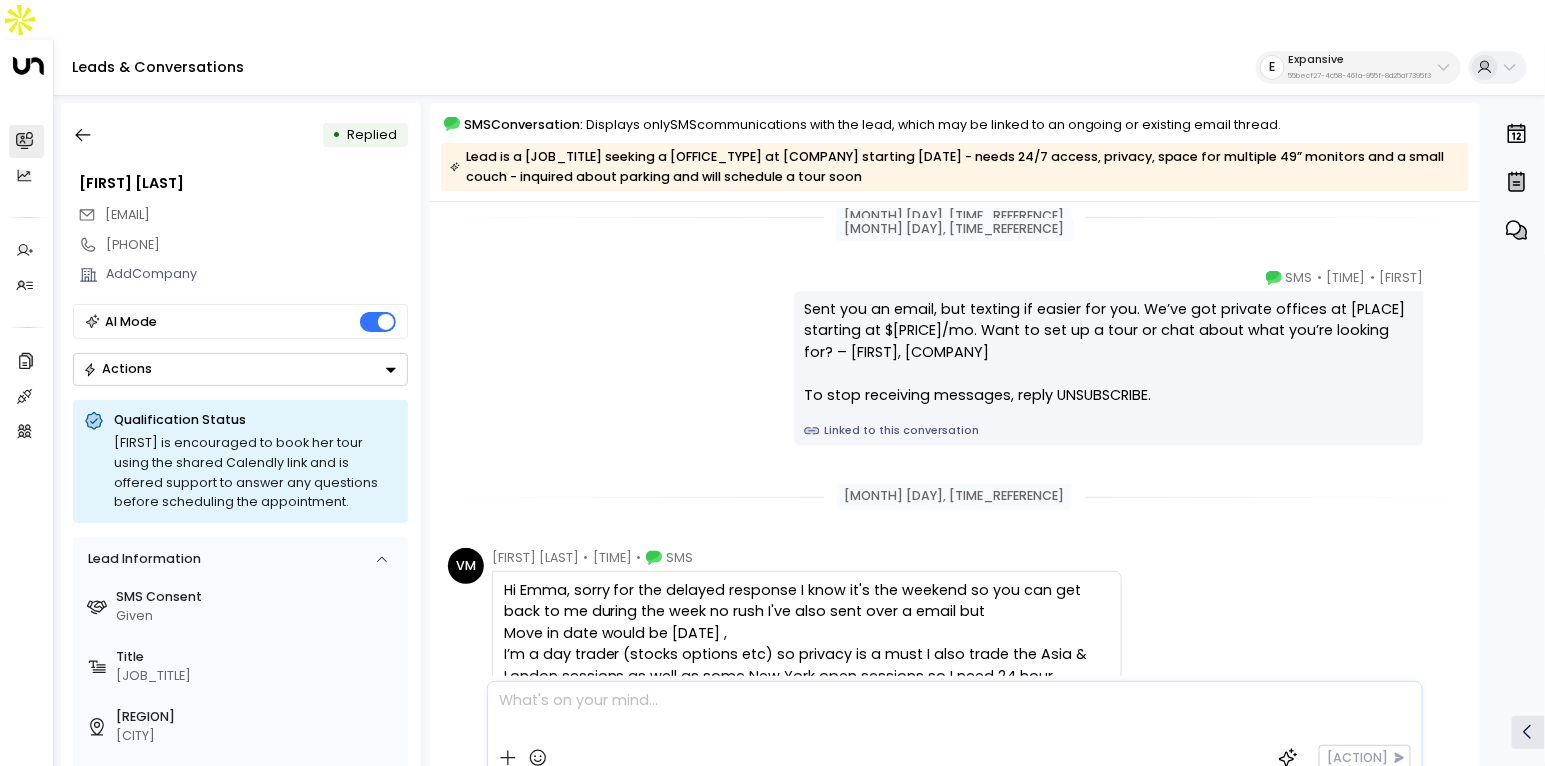 scroll, scrollTop: 36, scrollLeft: 0, axis: vertical 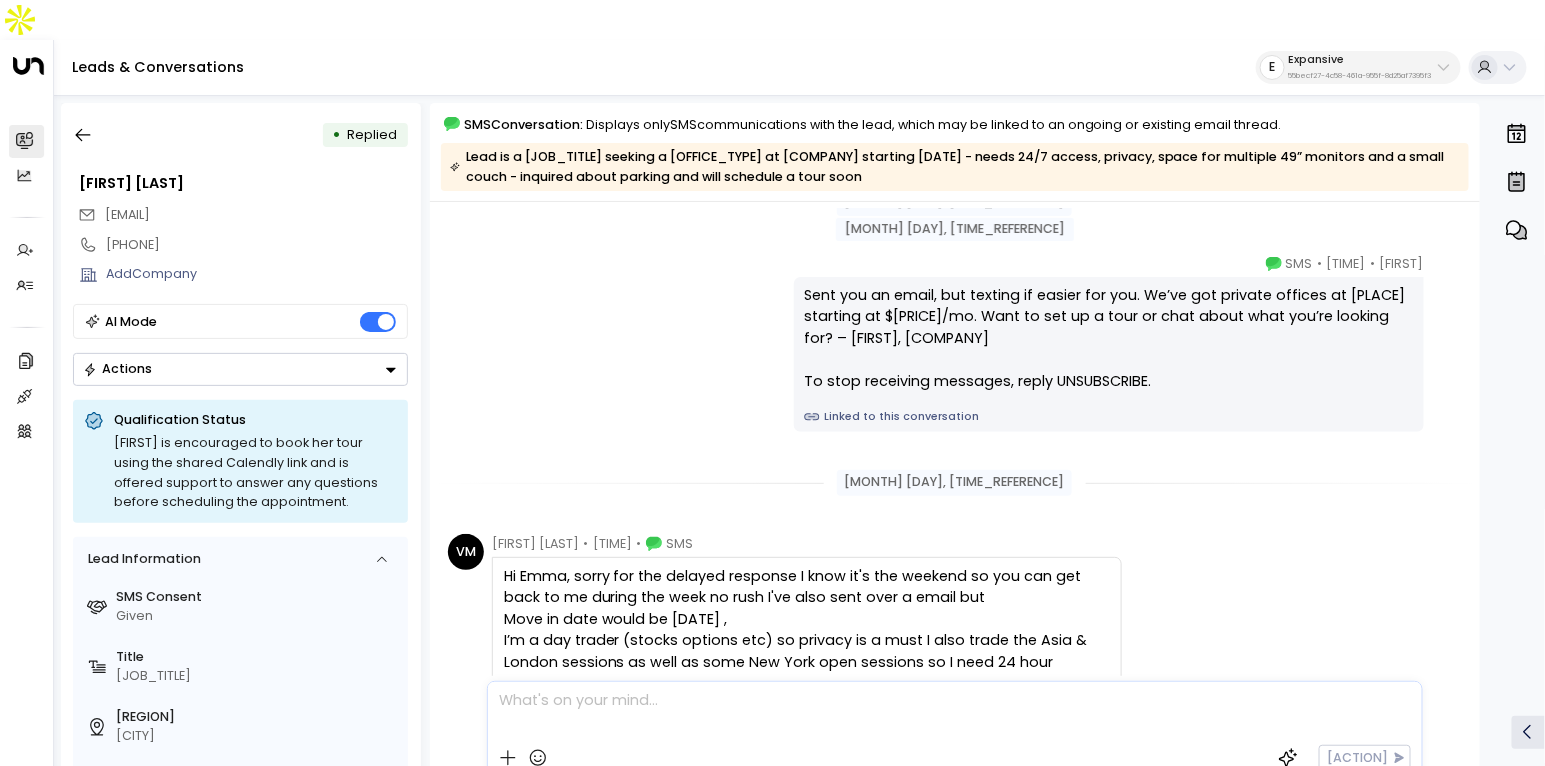 click on "Linked to this conversation" at bounding box center [1108, 417] 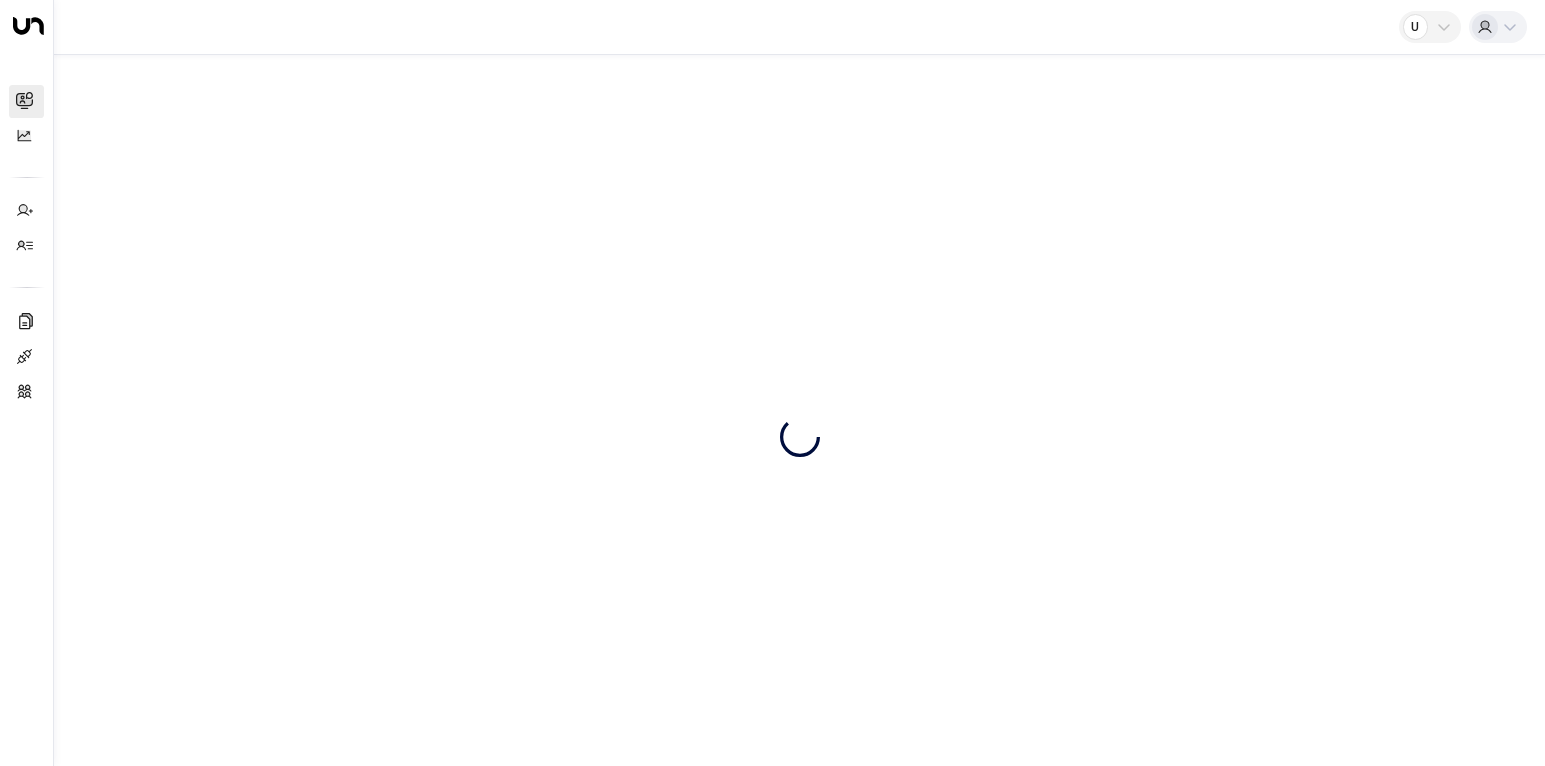 scroll, scrollTop: 0, scrollLeft: 0, axis: both 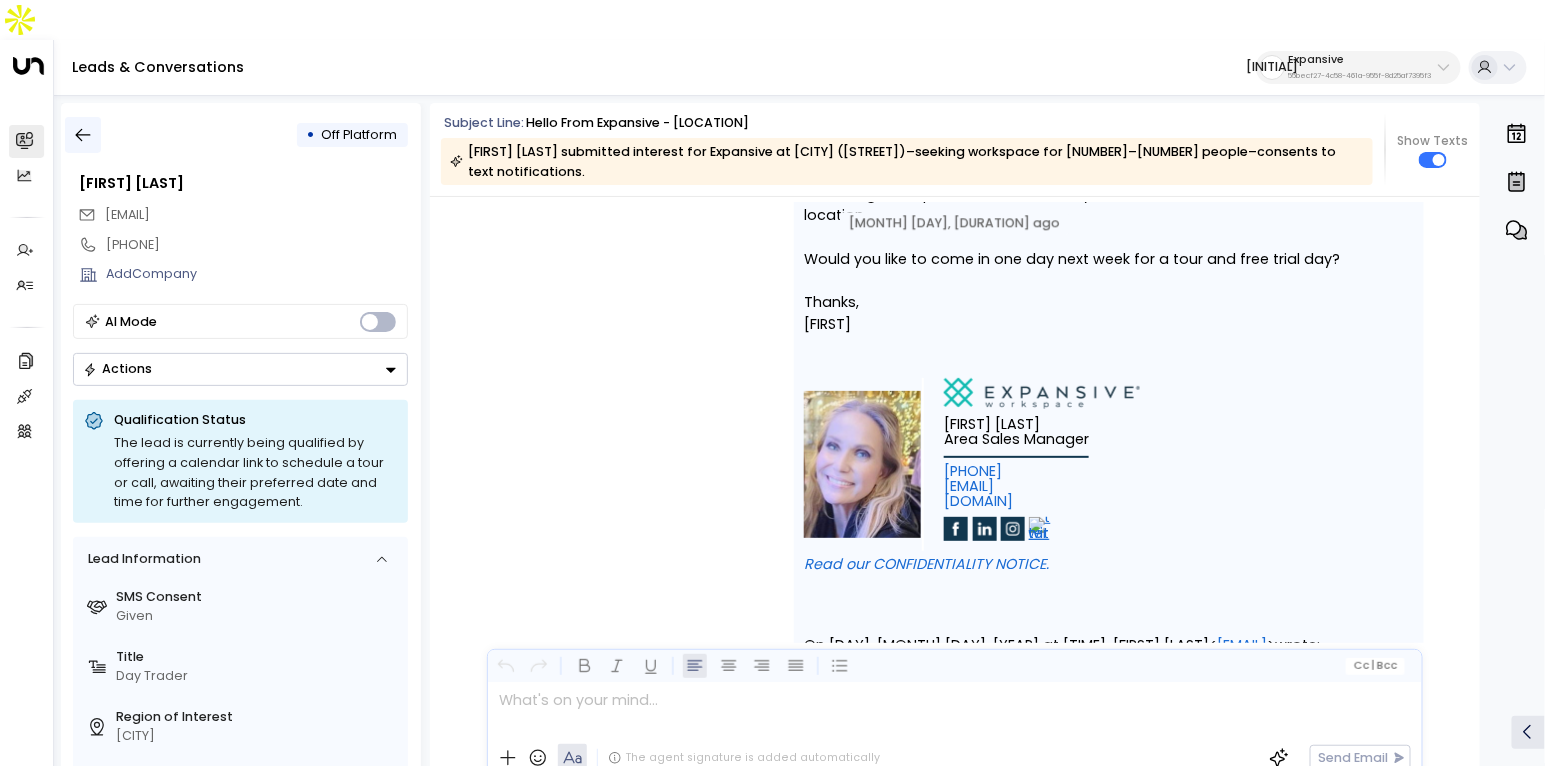 click at bounding box center (83, 135) 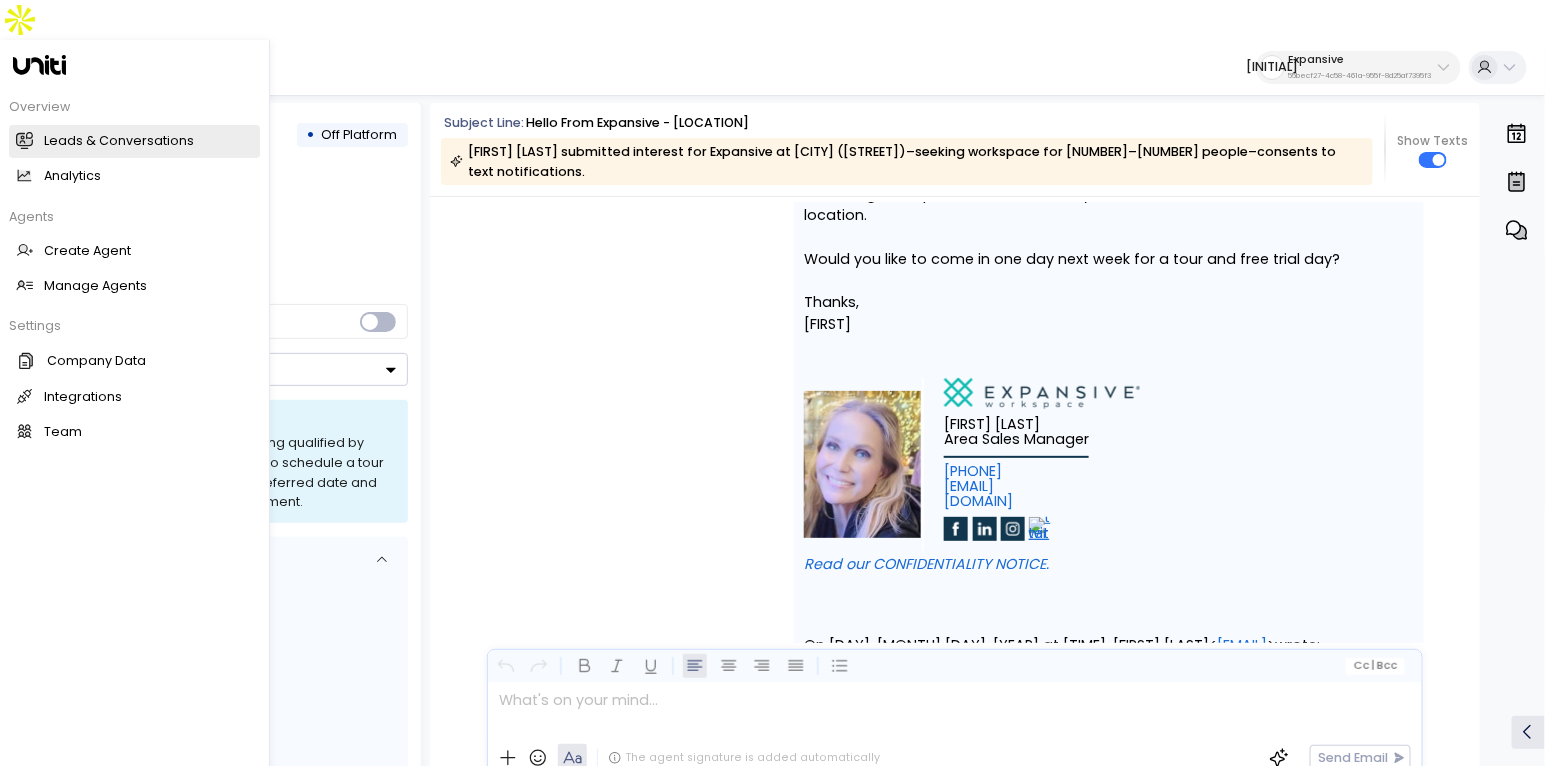 click on "Leads & Conversations Leads & Conversations" at bounding box center [134, 141] 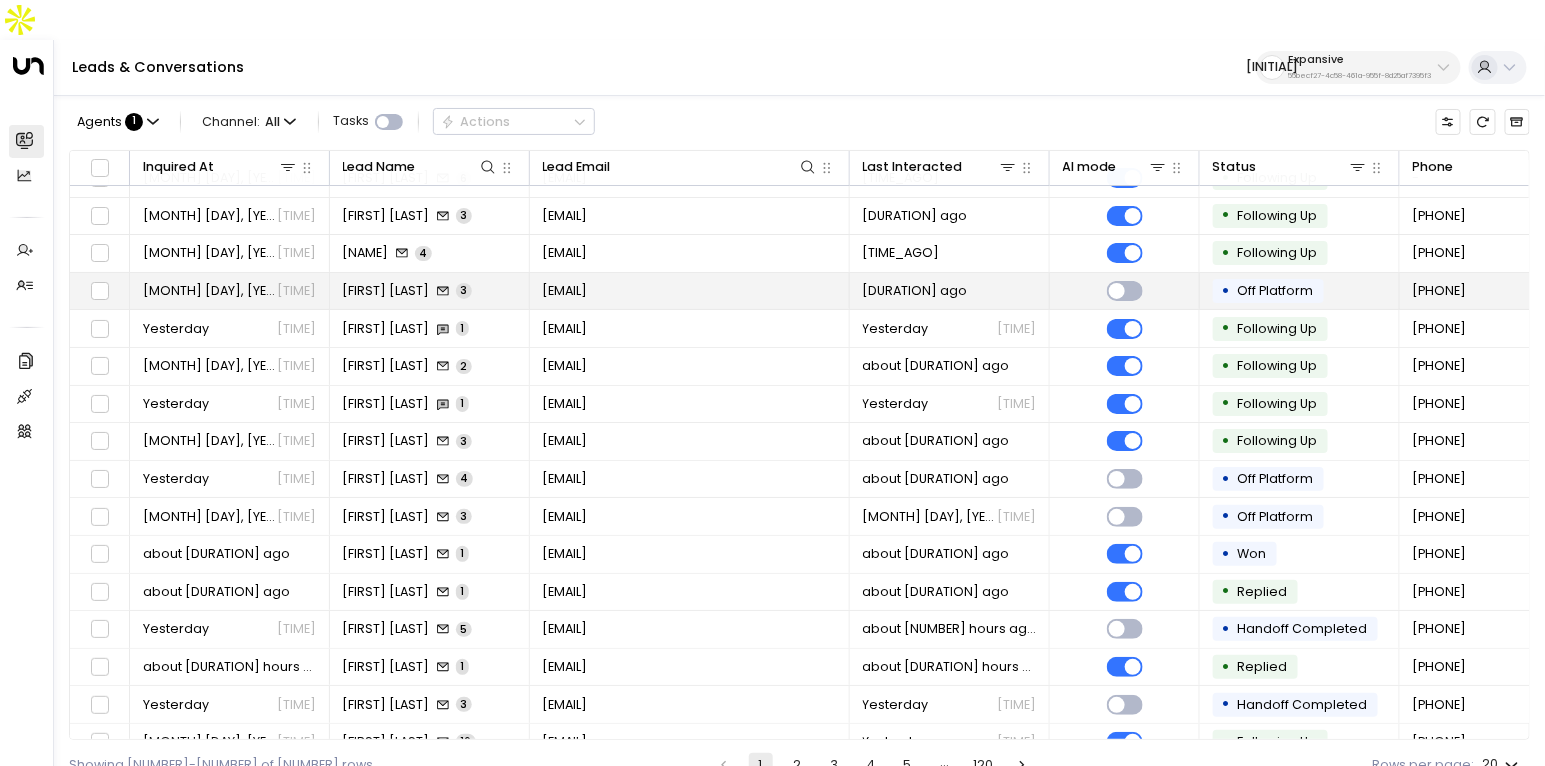 scroll, scrollTop: 192, scrollLeft: 0, axis: vertical 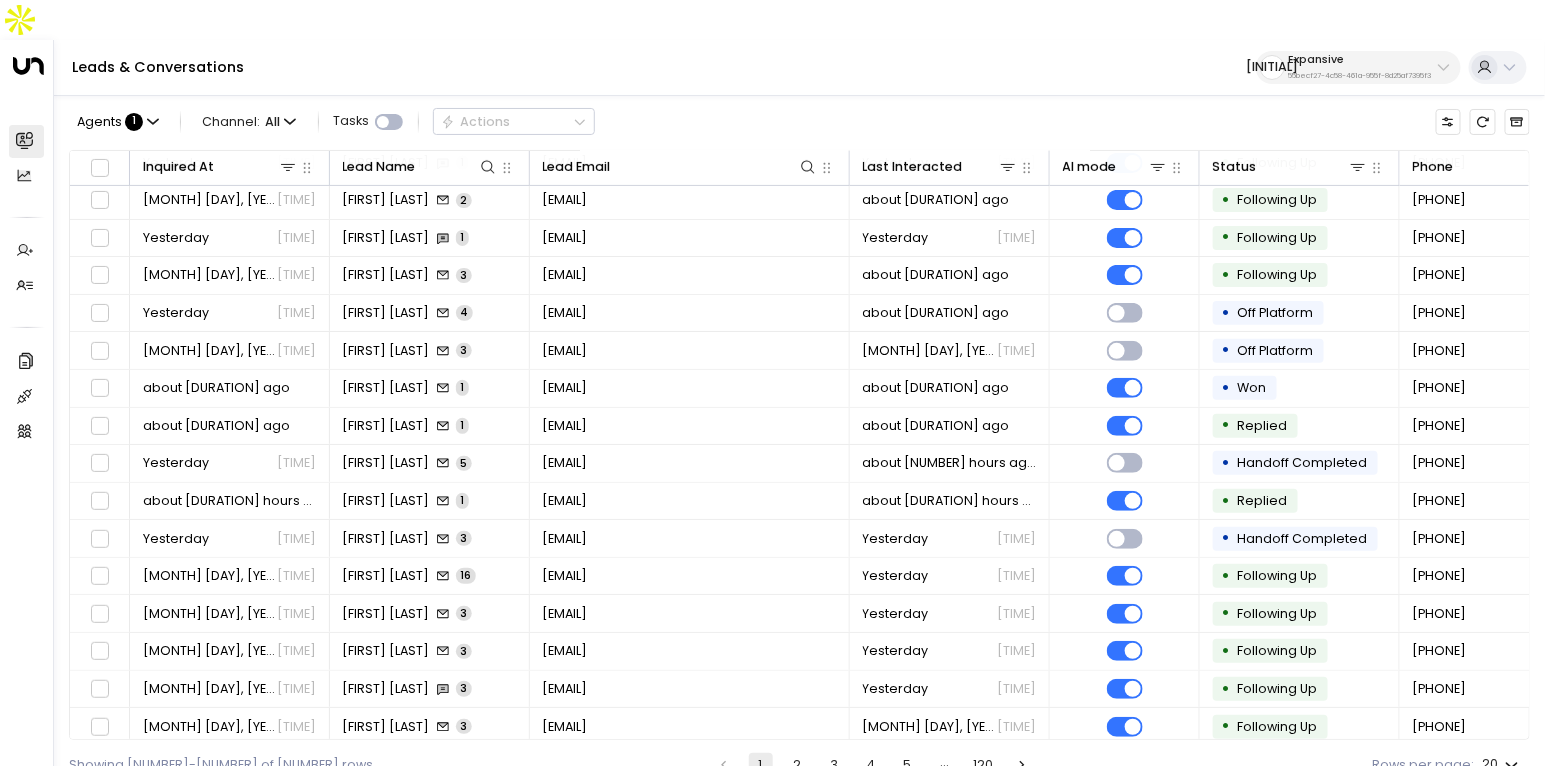 click on "2" at bounding box center (797, 765) 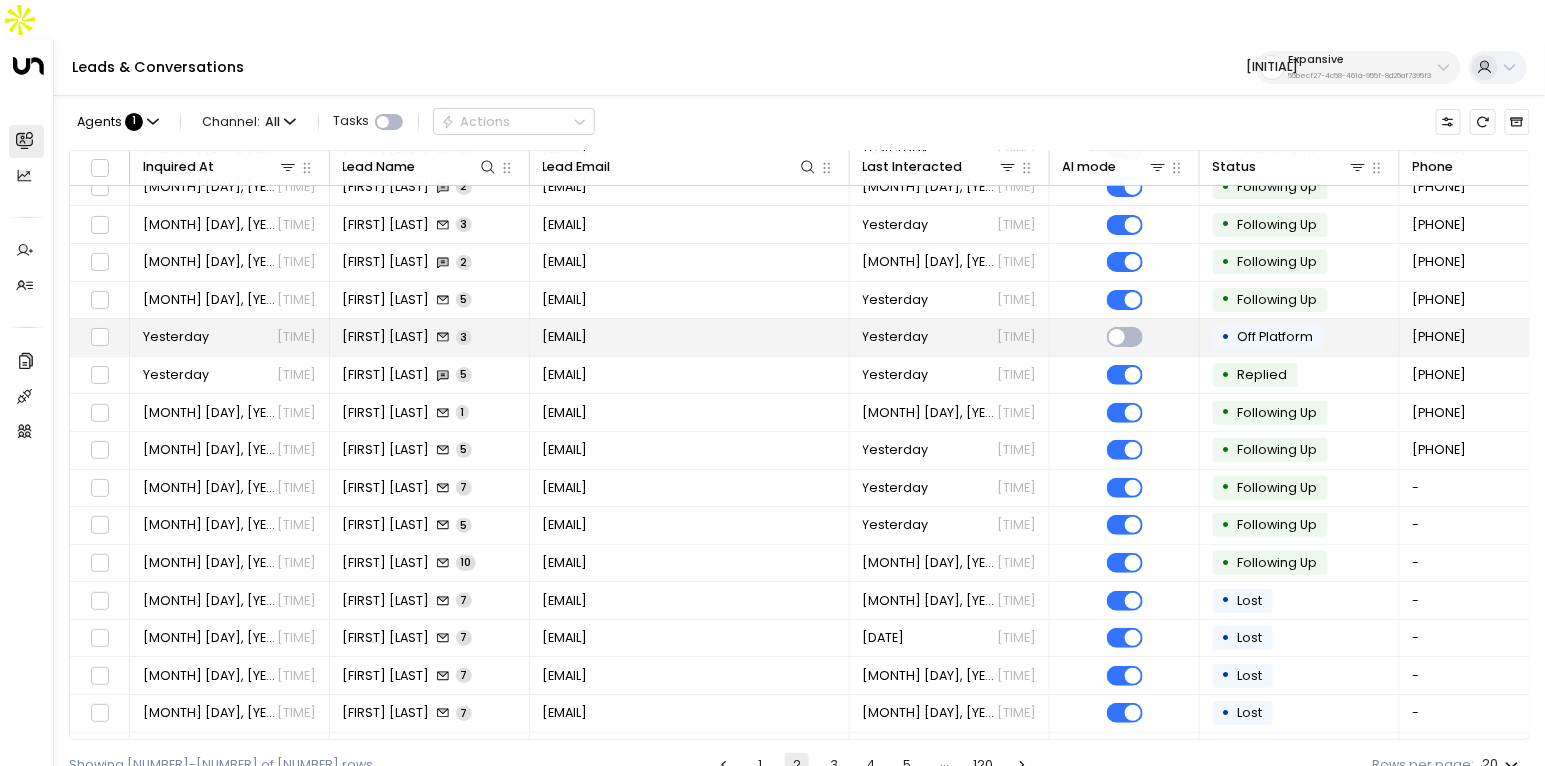 scroll, scrollTop: 134, scrollLeft: 0, axis: vertical 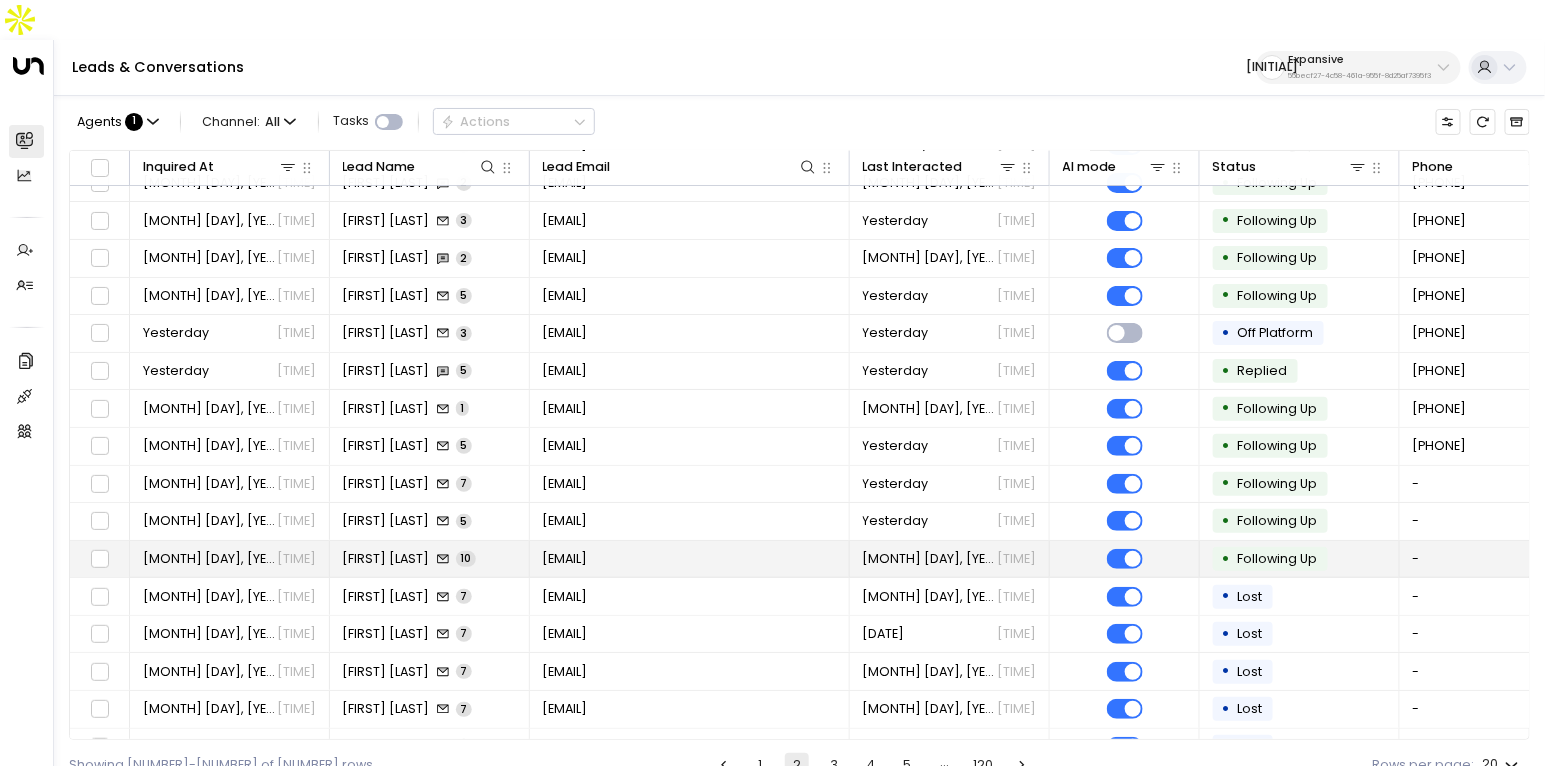 click on "Marcella Scott 10" at bounding box center [430, 559] 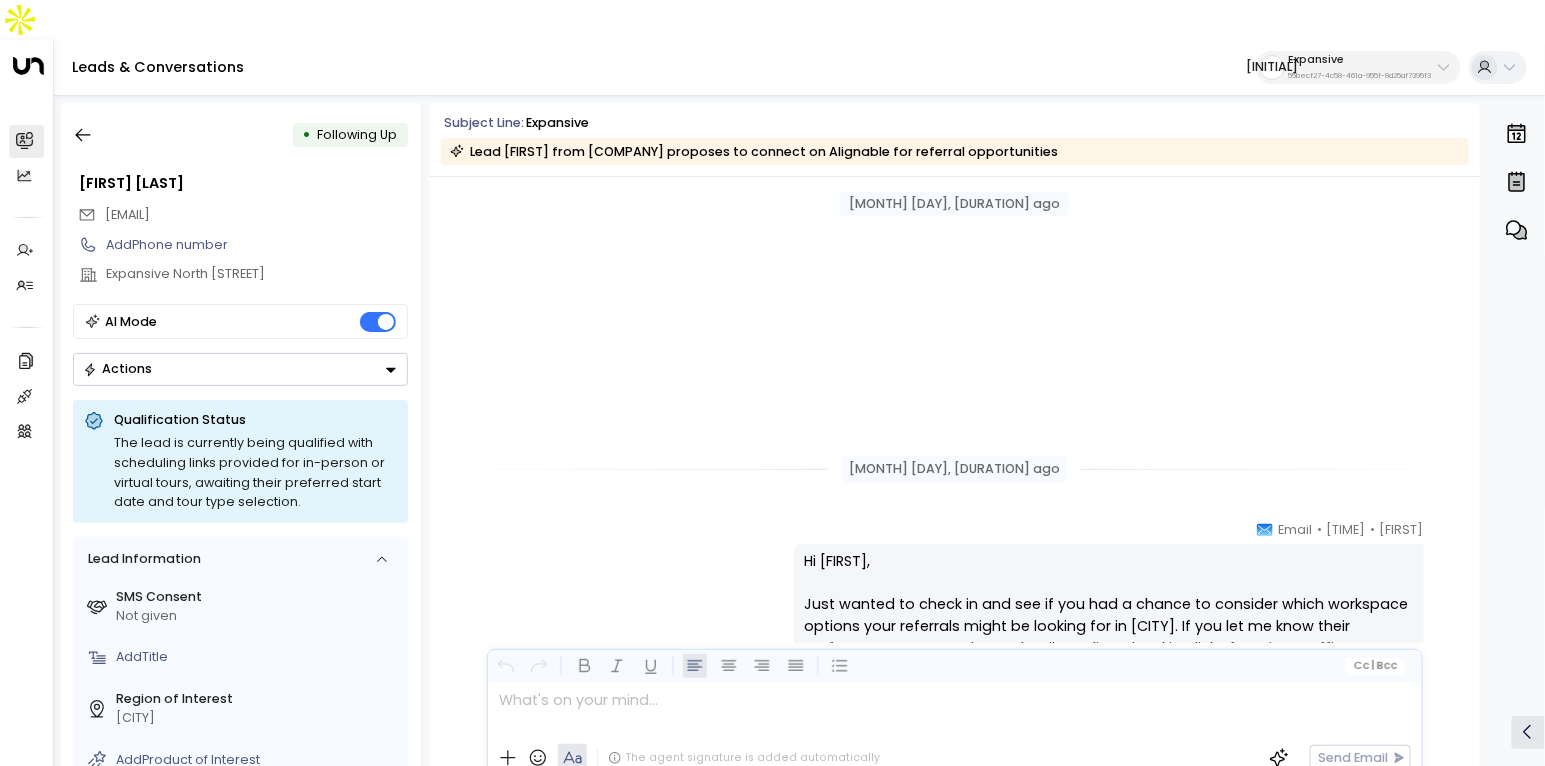 scroll, scrollTop: 640, scrollLeft: 0, axis: vertical 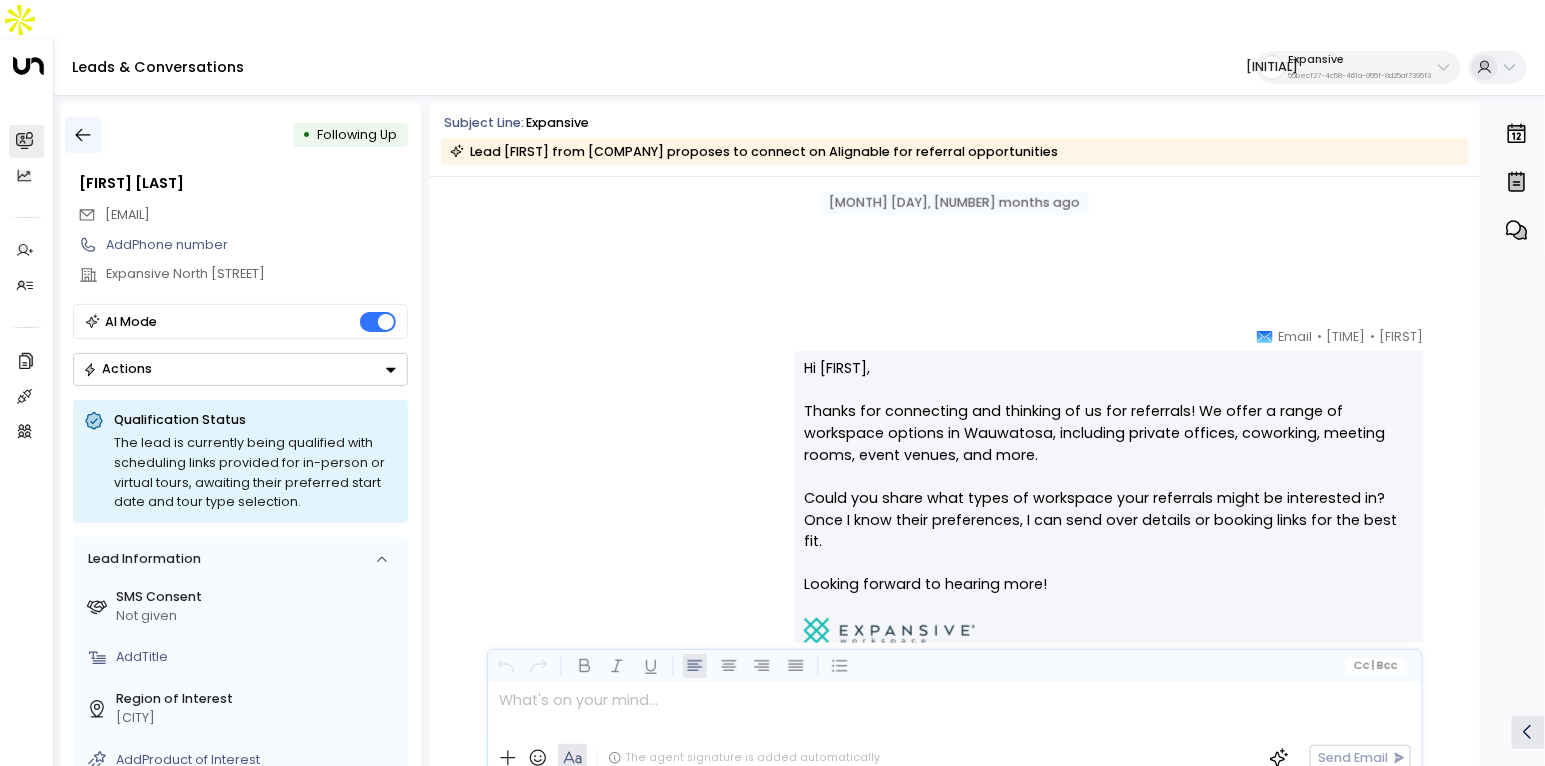 click at bounding box center [83, 135] 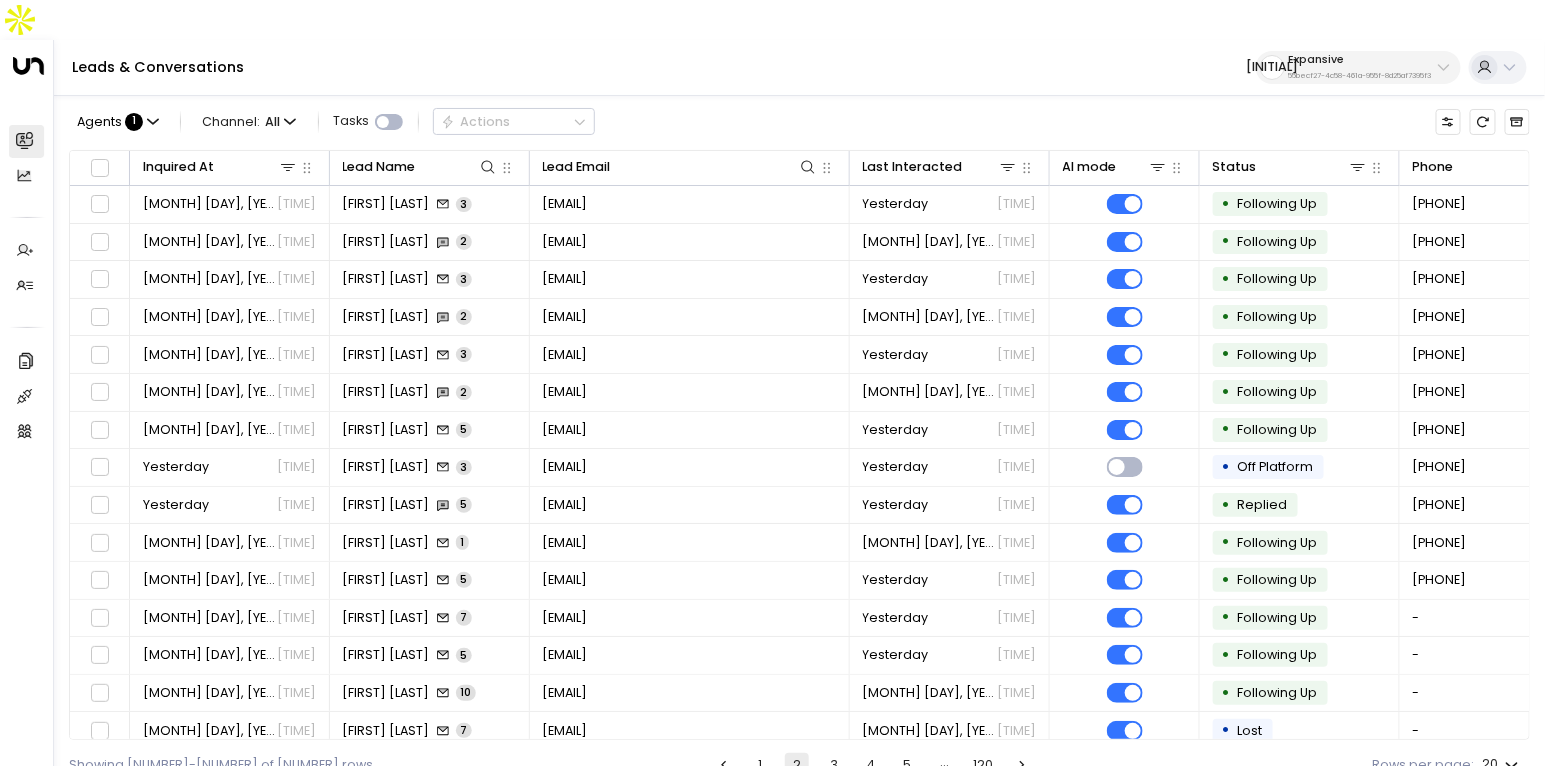 click on "3" at bounding box center (834, 765) 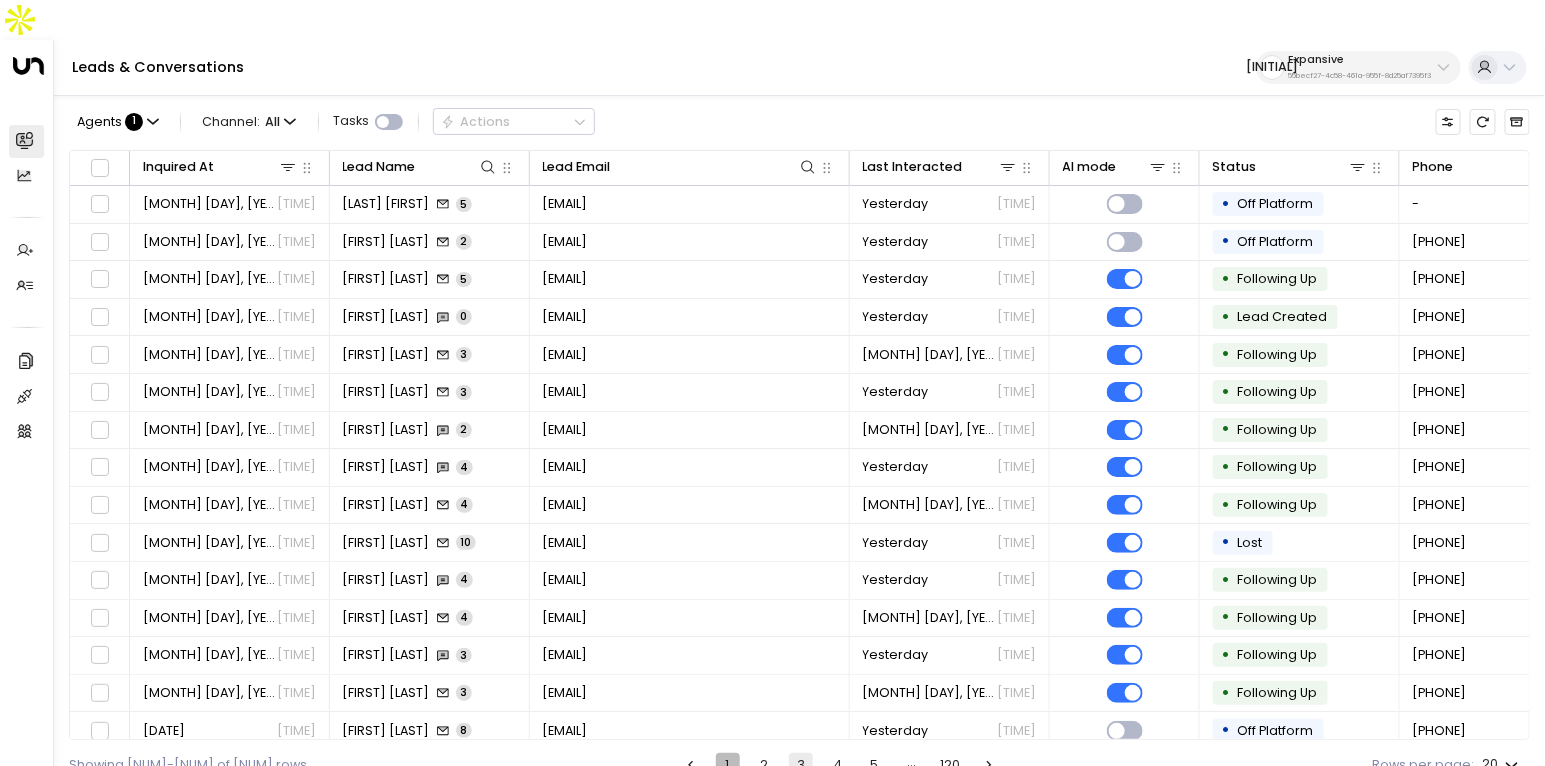 click on "1" at bounding box center [728, 765] 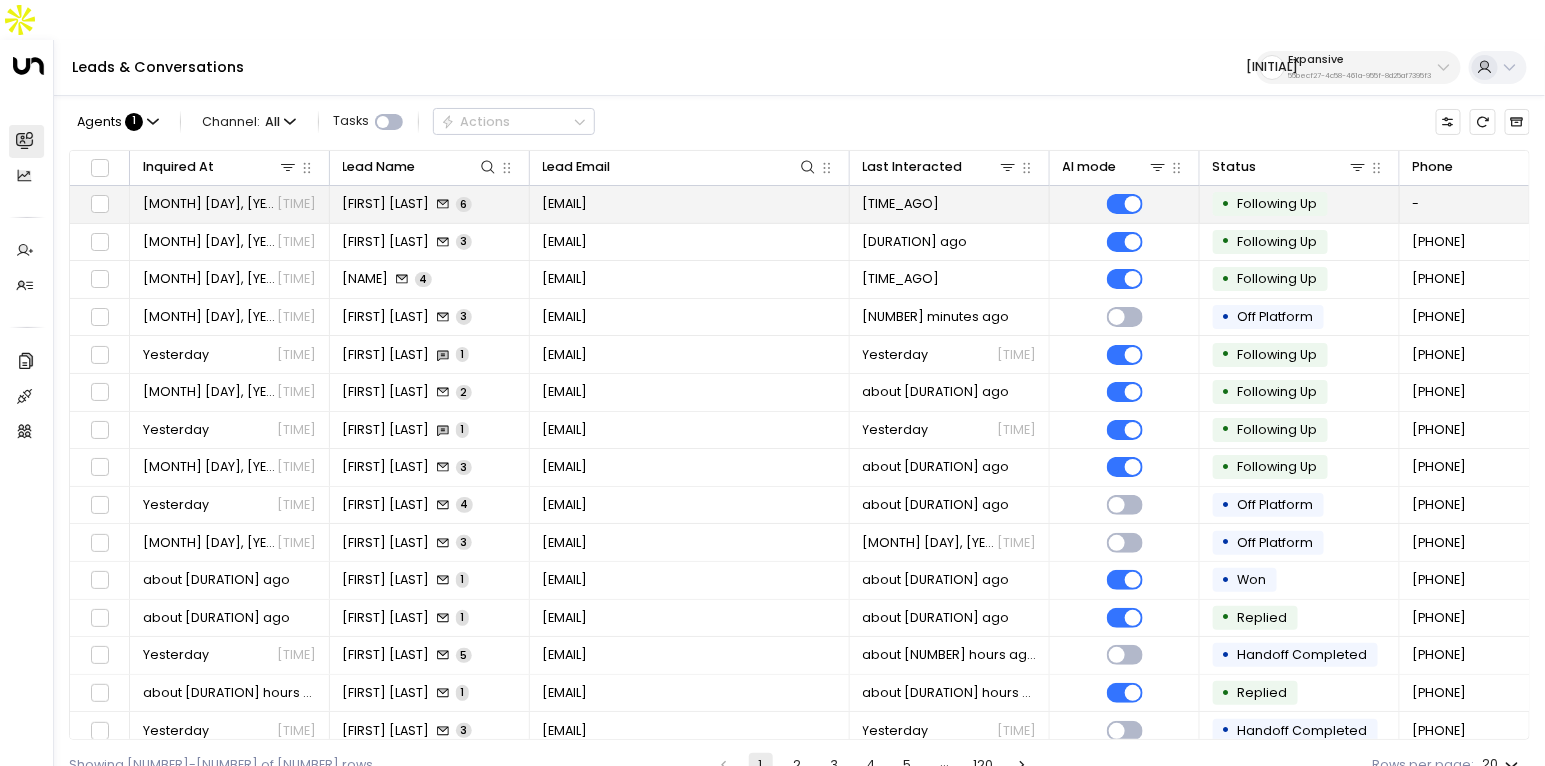 click on "[EMAIL]" at bounding box center [565, 204] 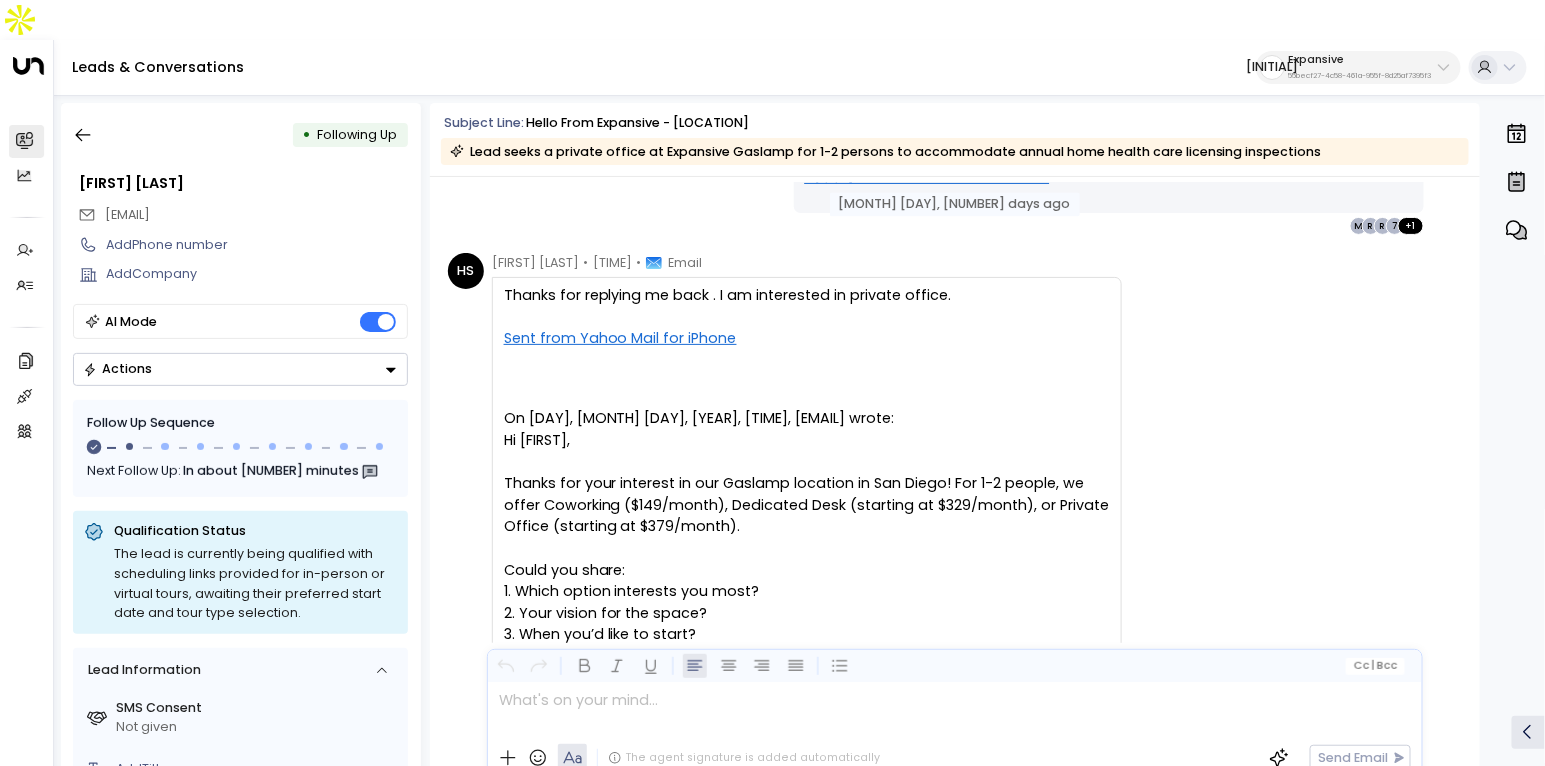 scroll, scrollTop: 1705, scrollLeft: 0, axis: vertical 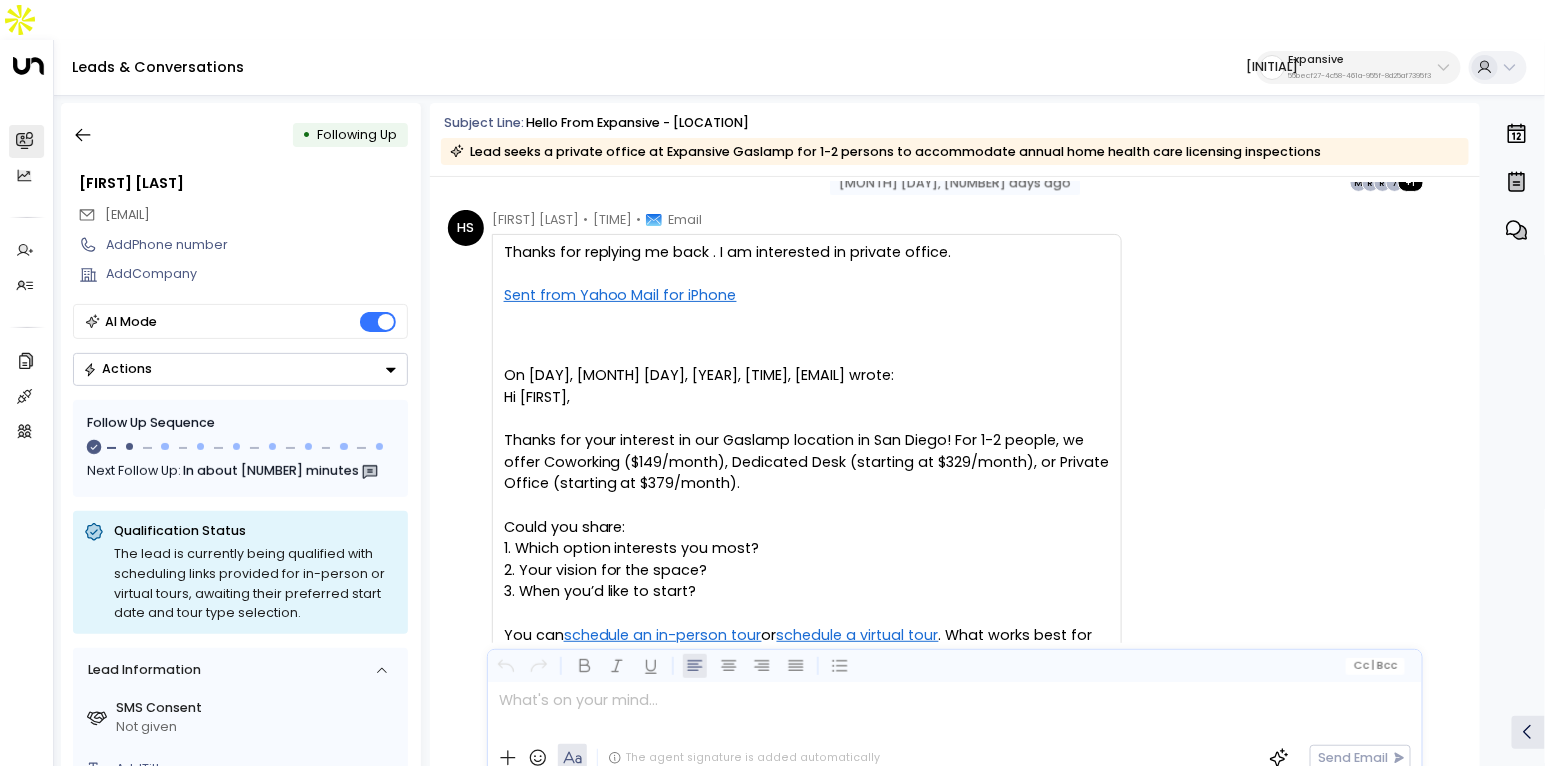 click on "• Following Up Haleh Sampres halehffh2@yahoo.com Add  Phone number Add  Company AI Mode   Actions Follow Up Sequence Next Follow Up:   In about 53 minutes Qualification Status The lead is currently being qualified with scheduling links provided for in-person or virtual tours, awaiting their preferred start date and tour type selection. Lead Information SMS Consent Not given Add  Title Region of Interest San Diego Product of Interest Private Office No. of People 1-2 Add  Area Add  Start Date Add  Term Length Add  Budget Source noreply@notifications.hubspot.com Lead created on   Jun 29 2025 at 8:05 pm" at bounding box center [241, 451] 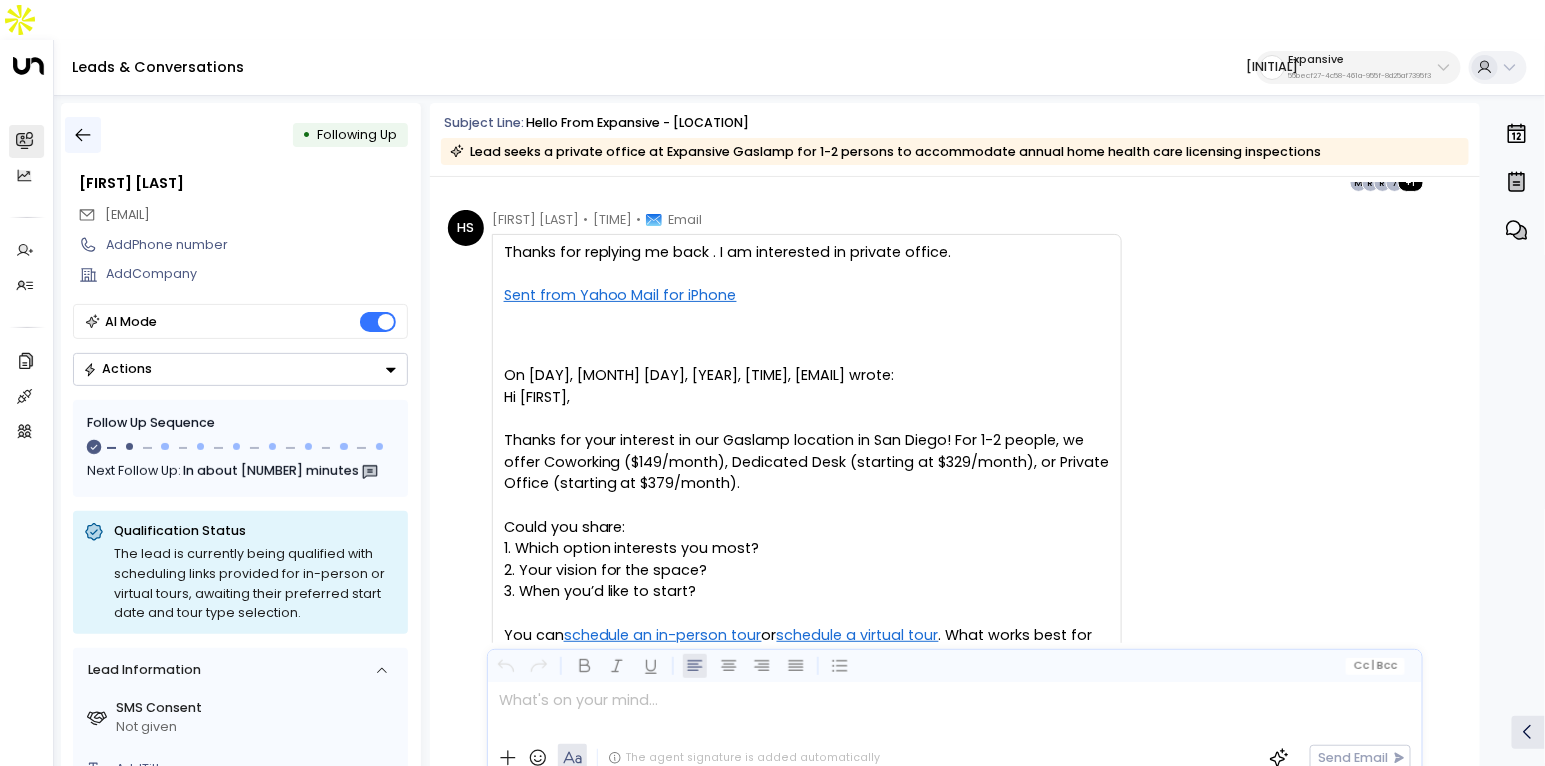 click at bounding box center [83, 135] 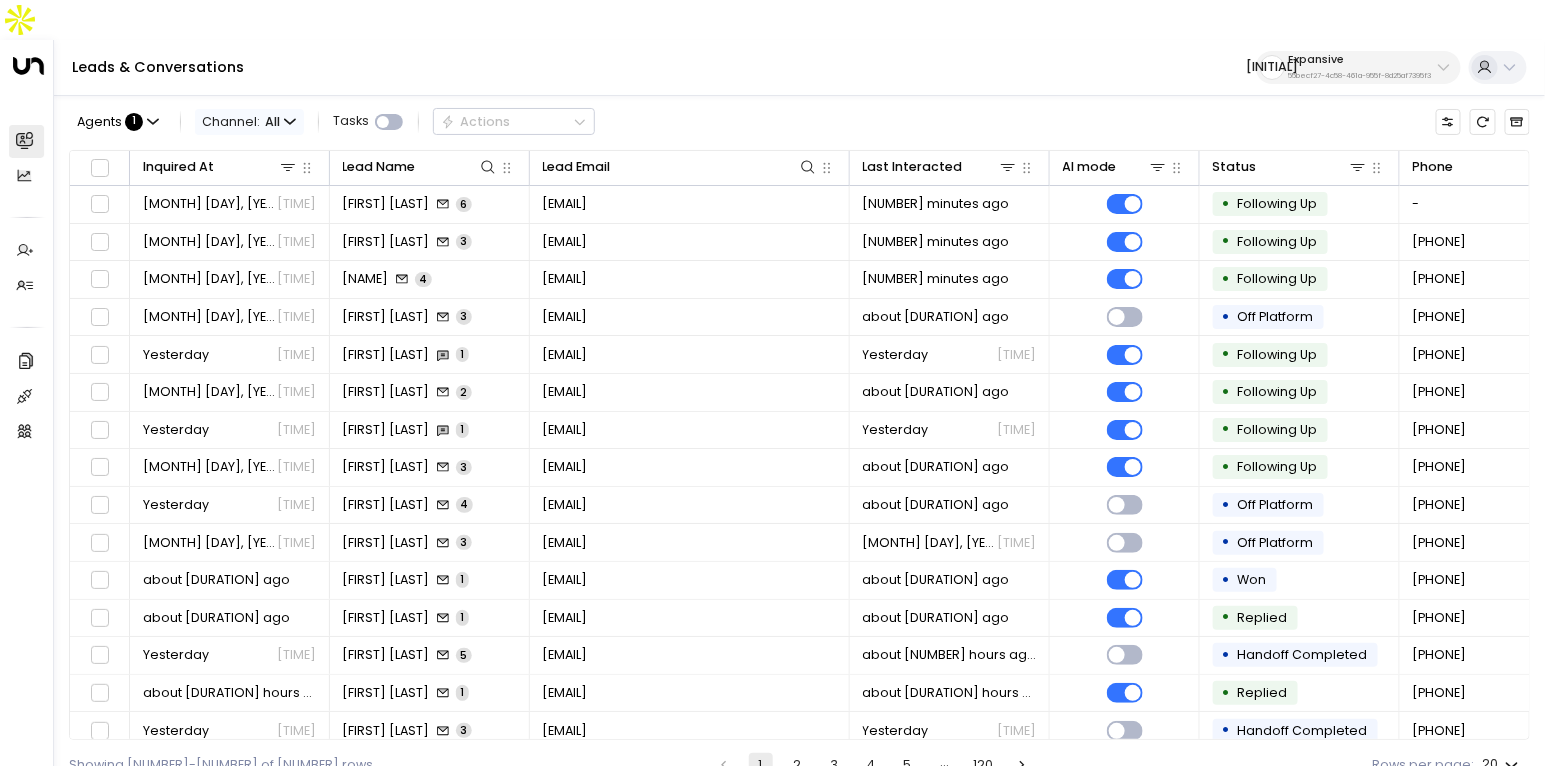 click at bounding box center [290, 122] 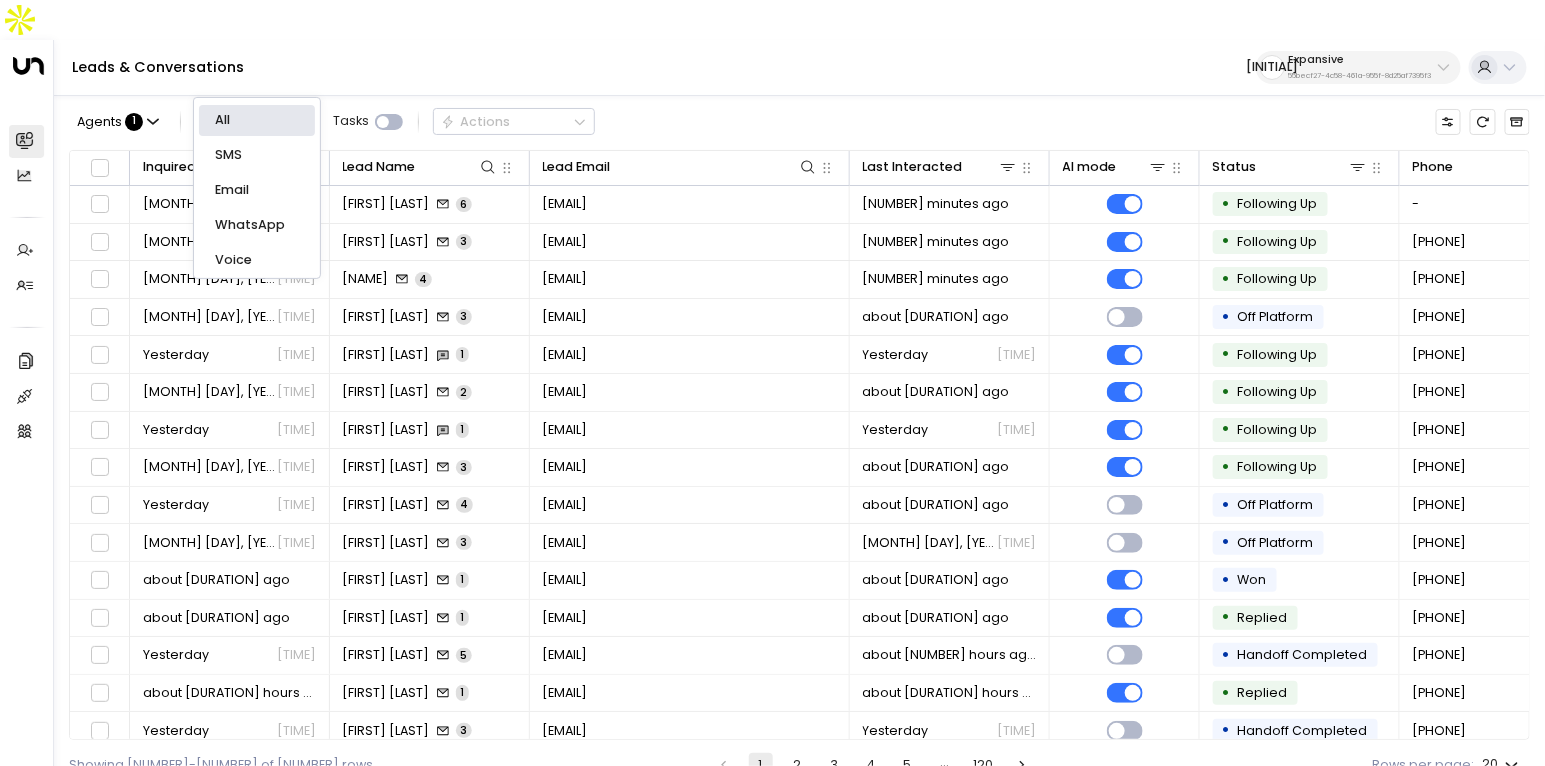 click on "Email" at bounding box center (256, 120) 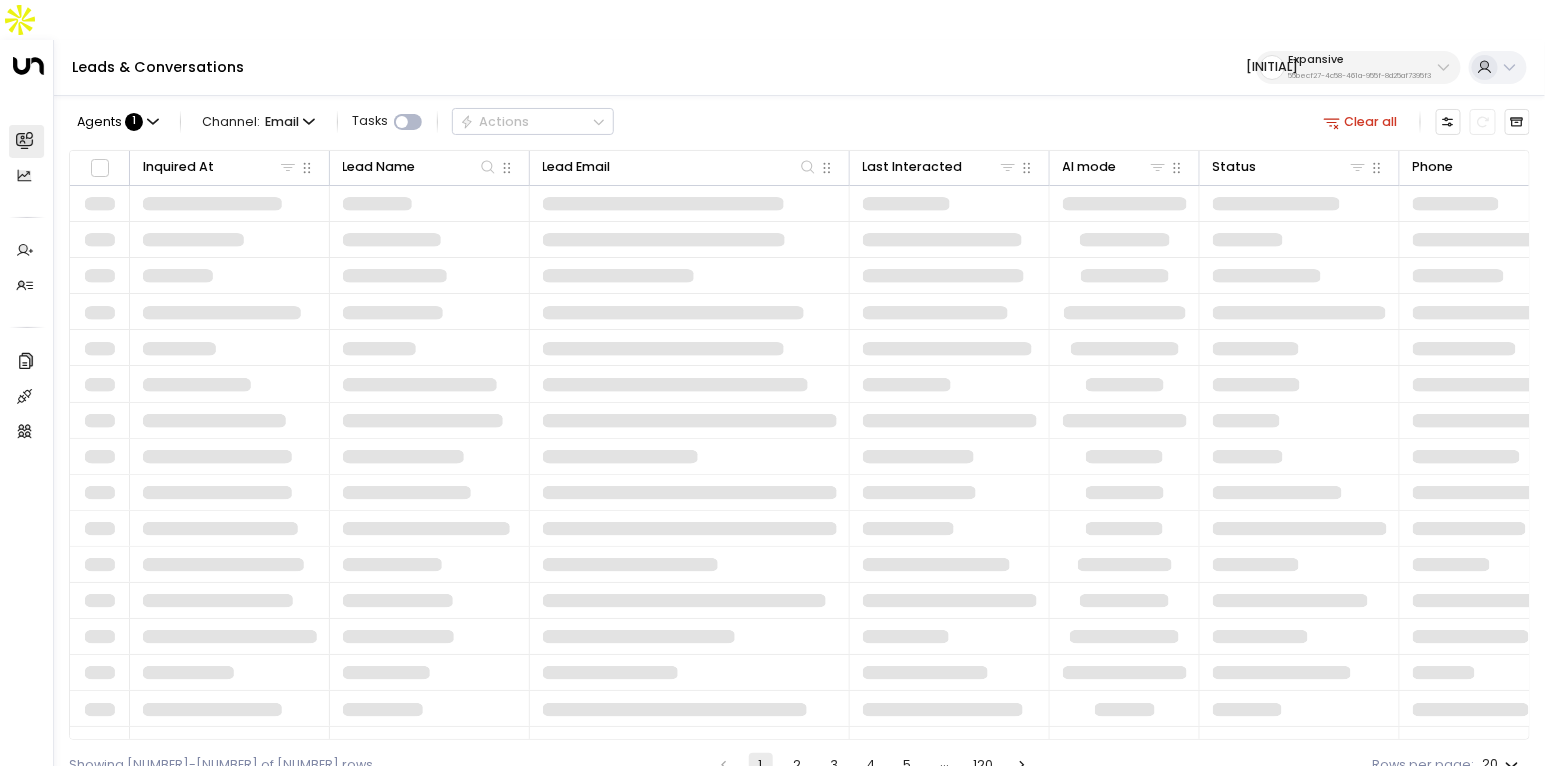 click on "Agents : 1 Channel: Email Tasks   Actions" at bounding box center [341, 122] 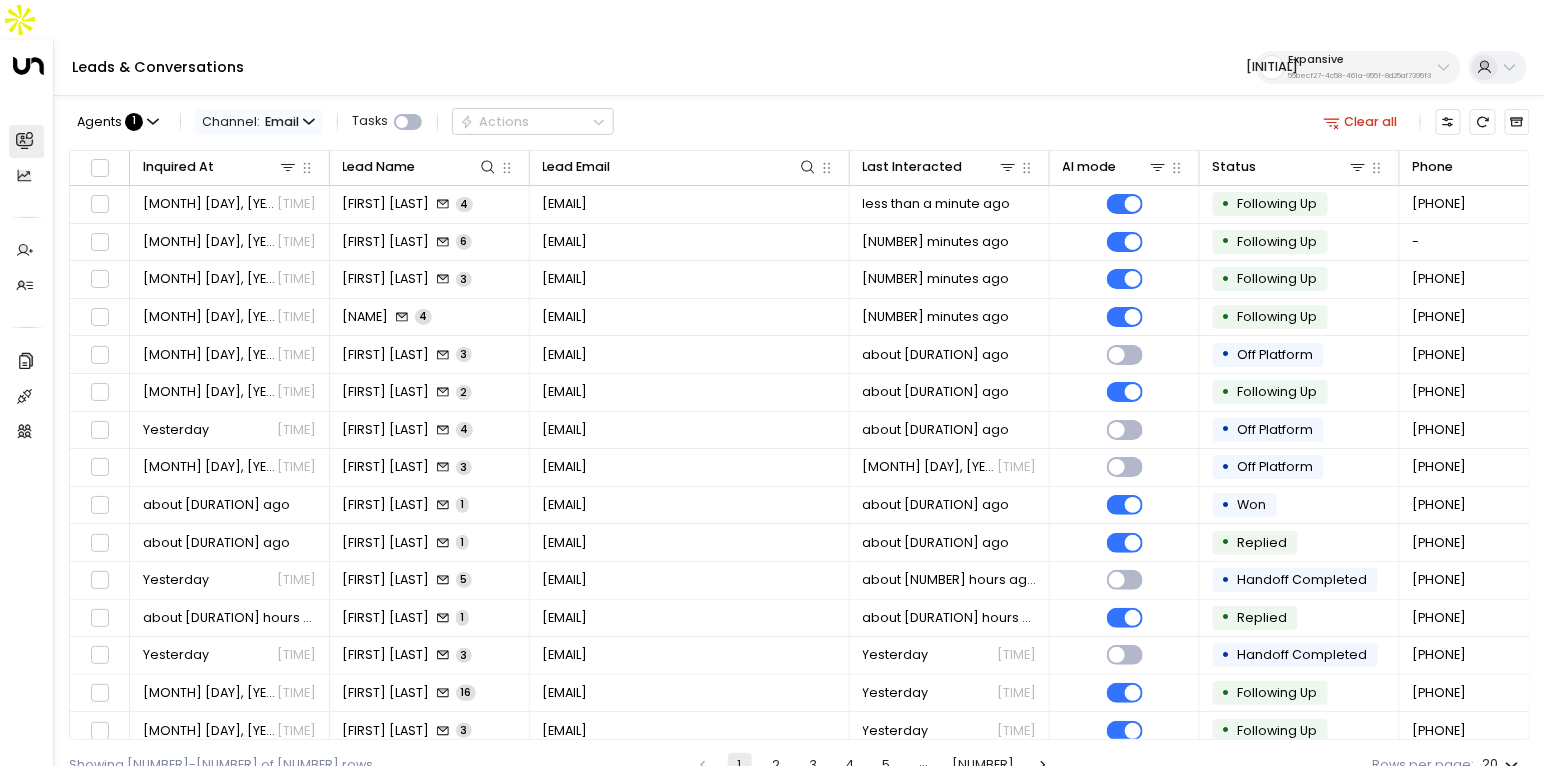 click at bounding box center (309, 122) 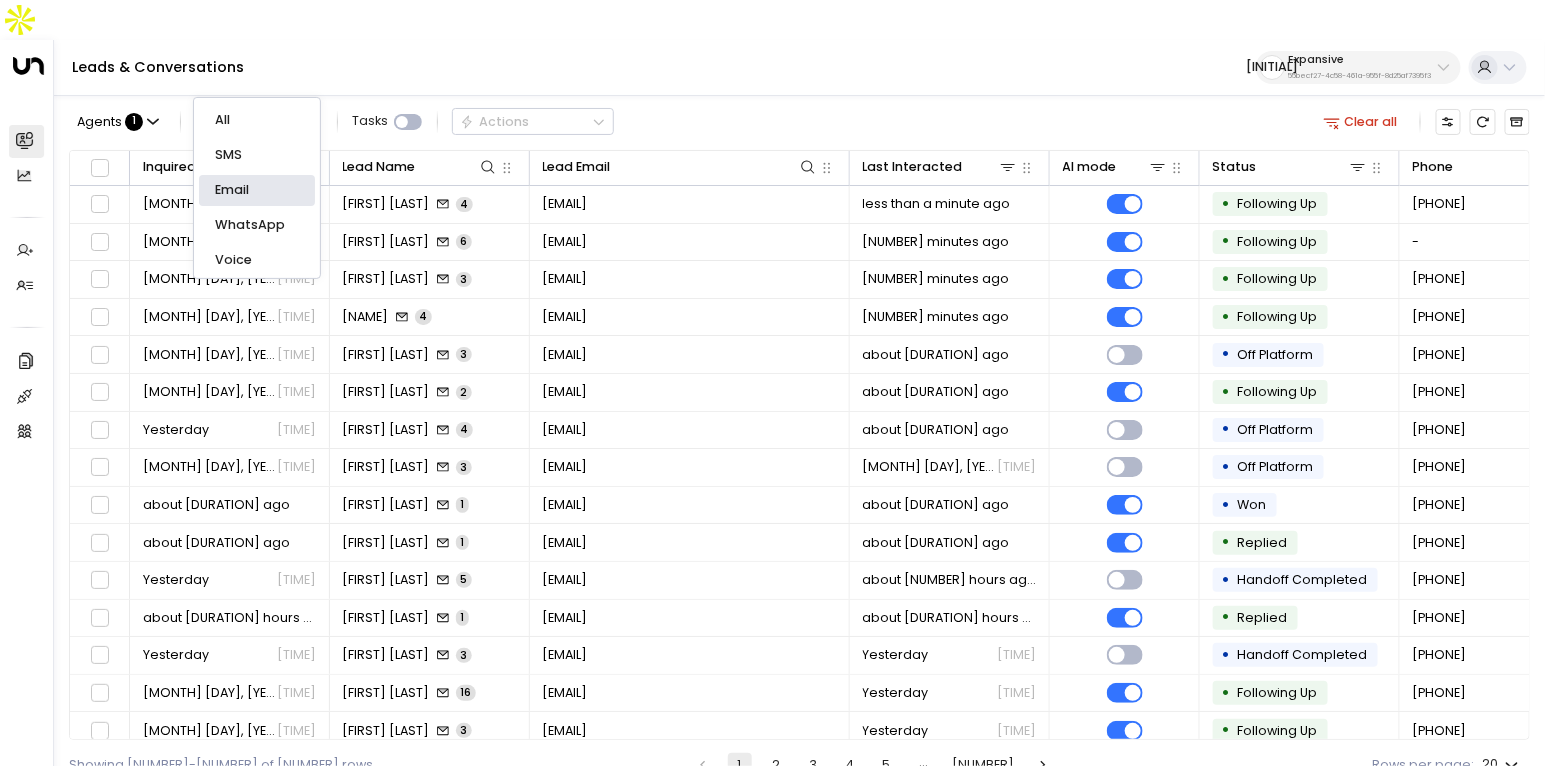 click on "SMS" at bounding box center (256, 120) 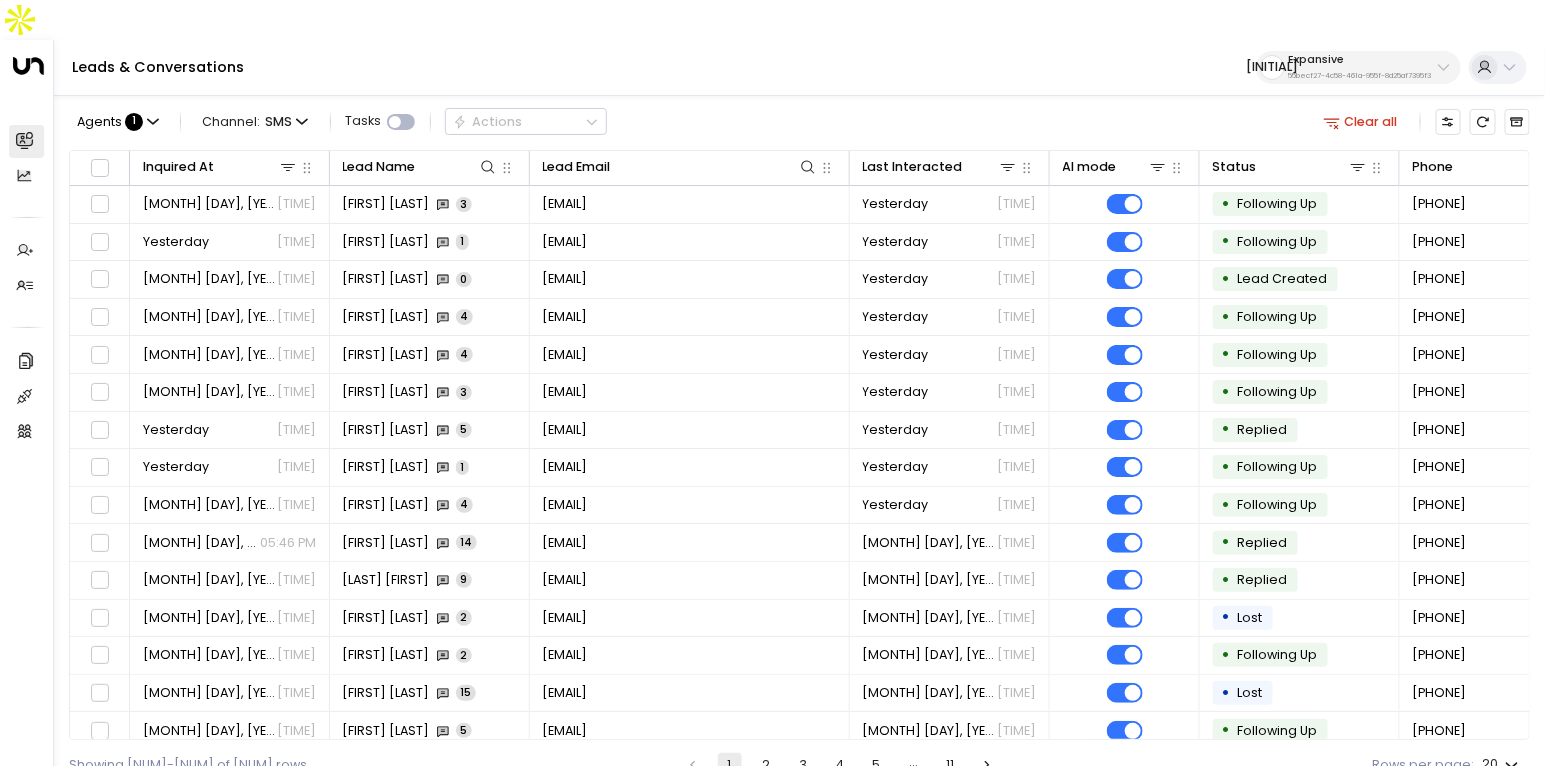 scroll, scrollTop: 192, scrollLeft: 0, axis: vertical 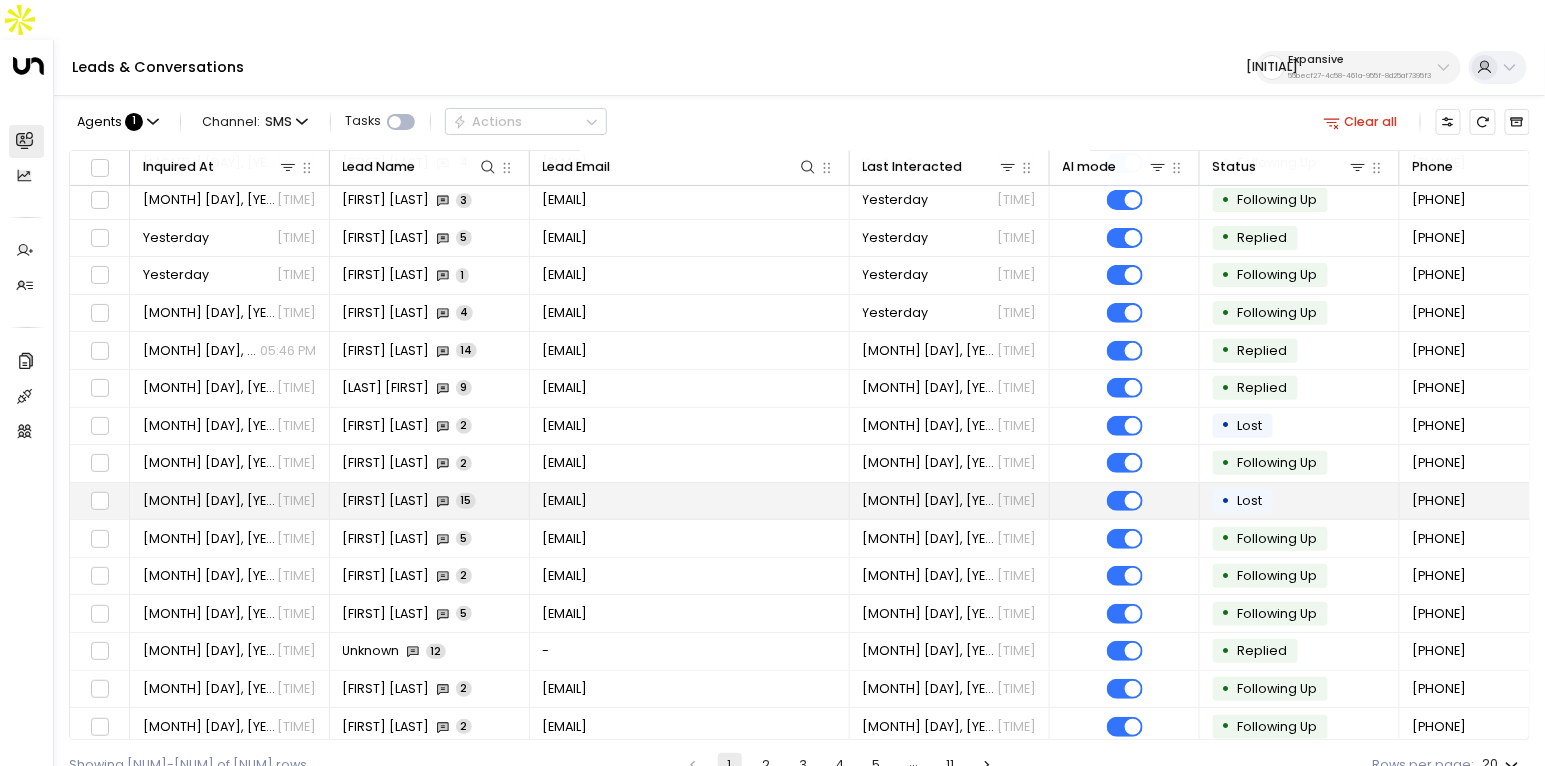 click on "[EMAIL]" at bounding box center [690, 501] 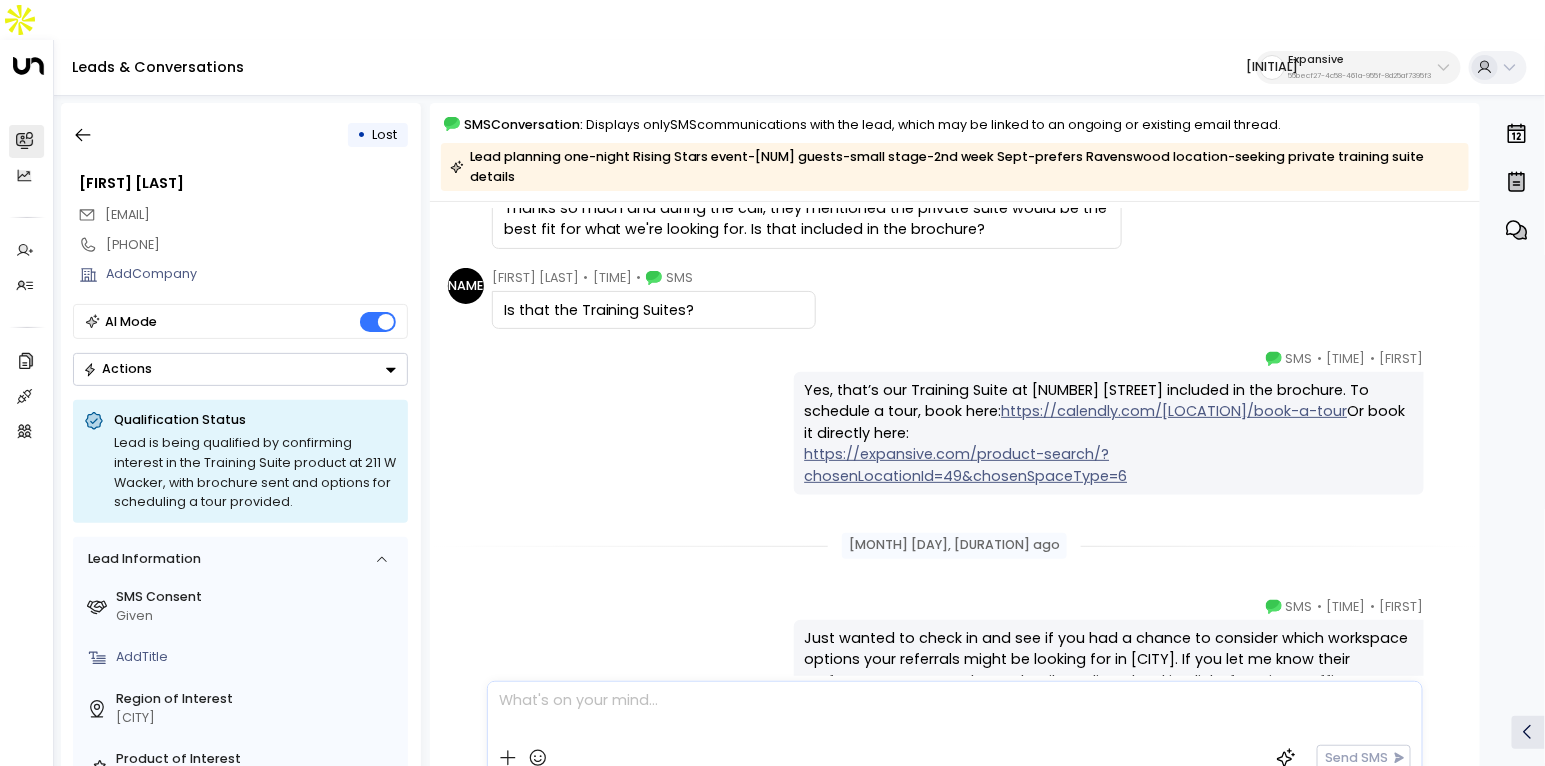 scroll, scrollTop: 0, scrollLeft: 0, axis: both 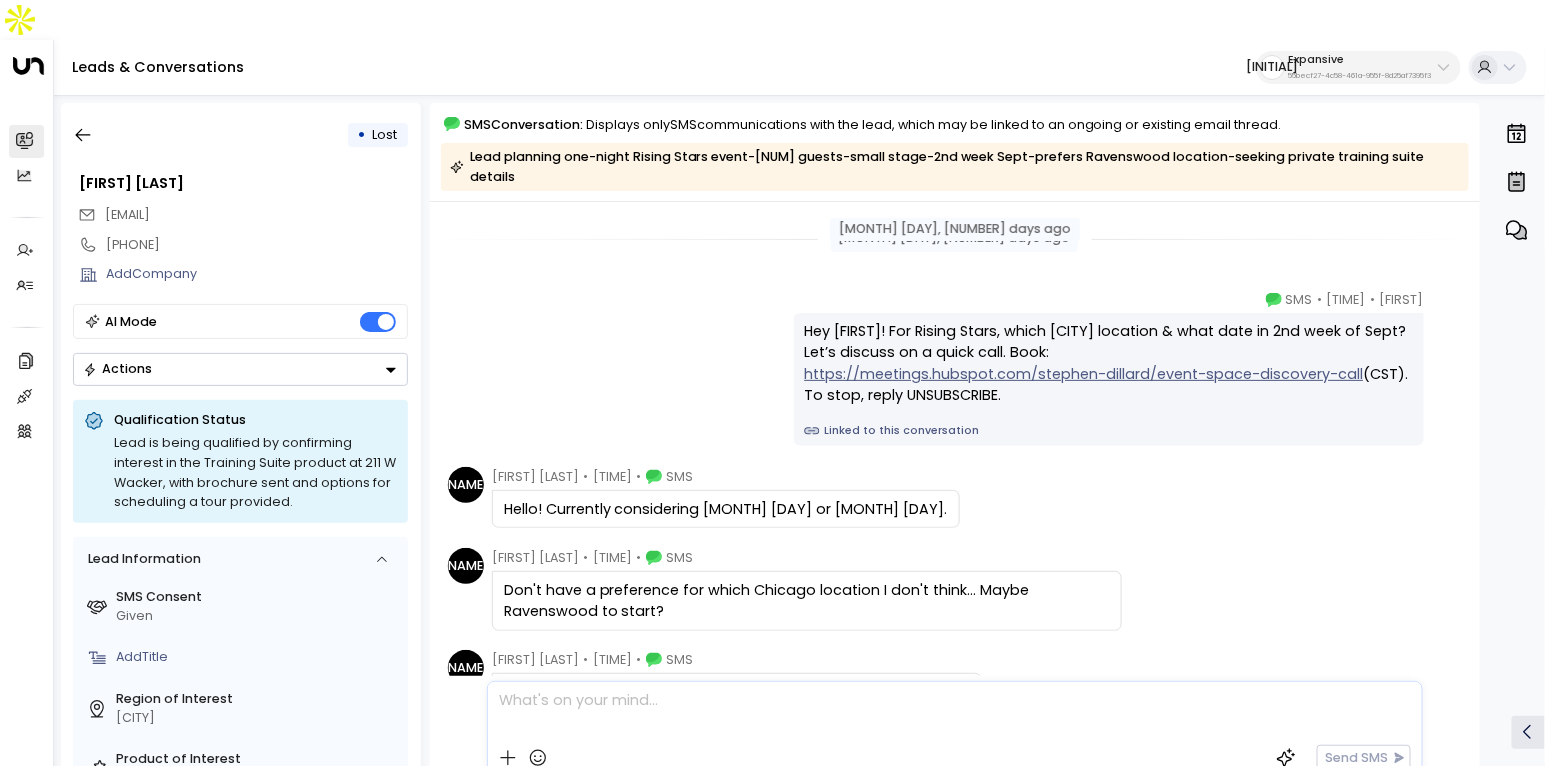 click on "Linked to this conversation" at bounding box center (1108, 431) 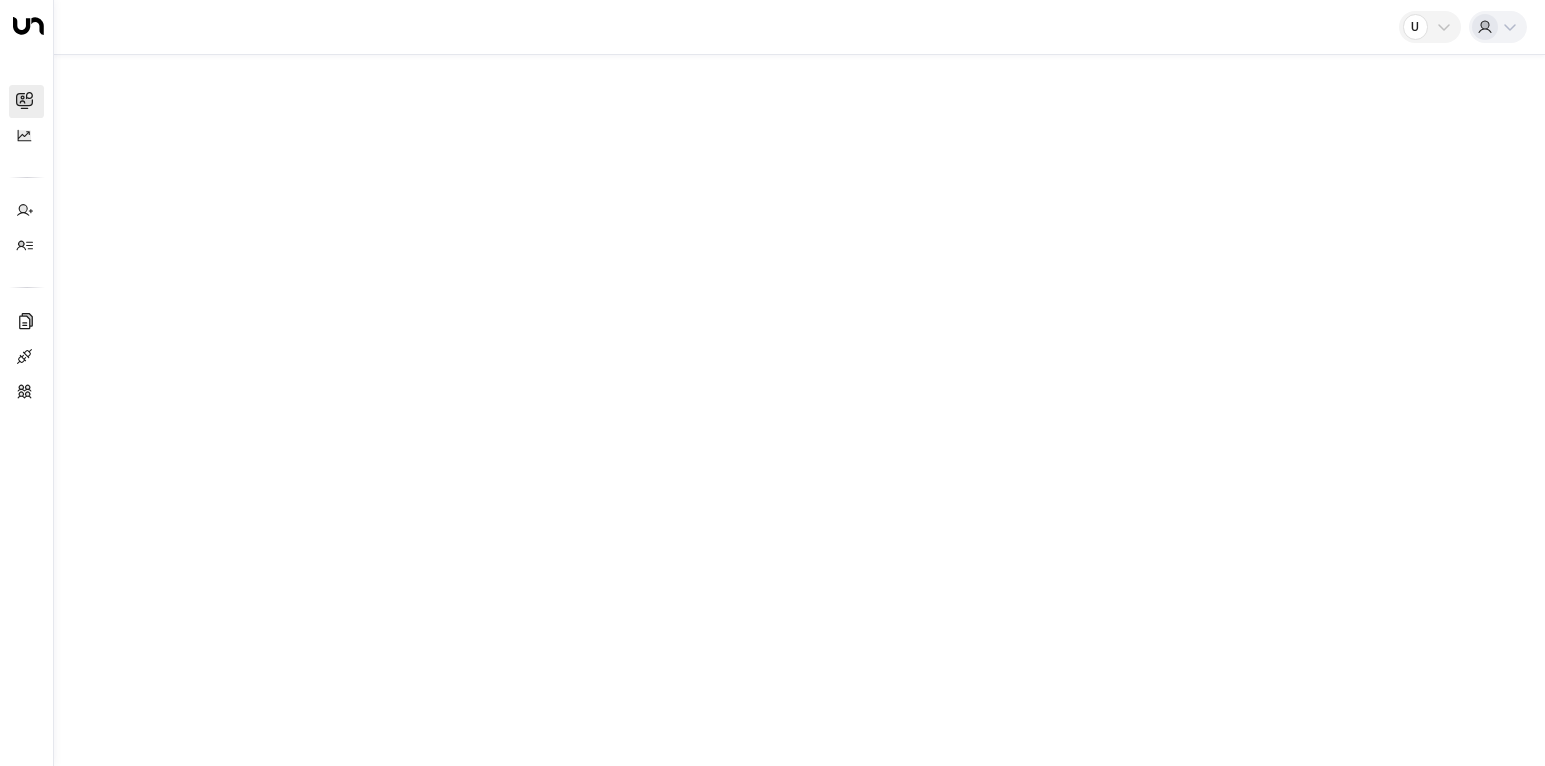 scroll, scrollTop: 0, scrollLeft: 0, axis: both 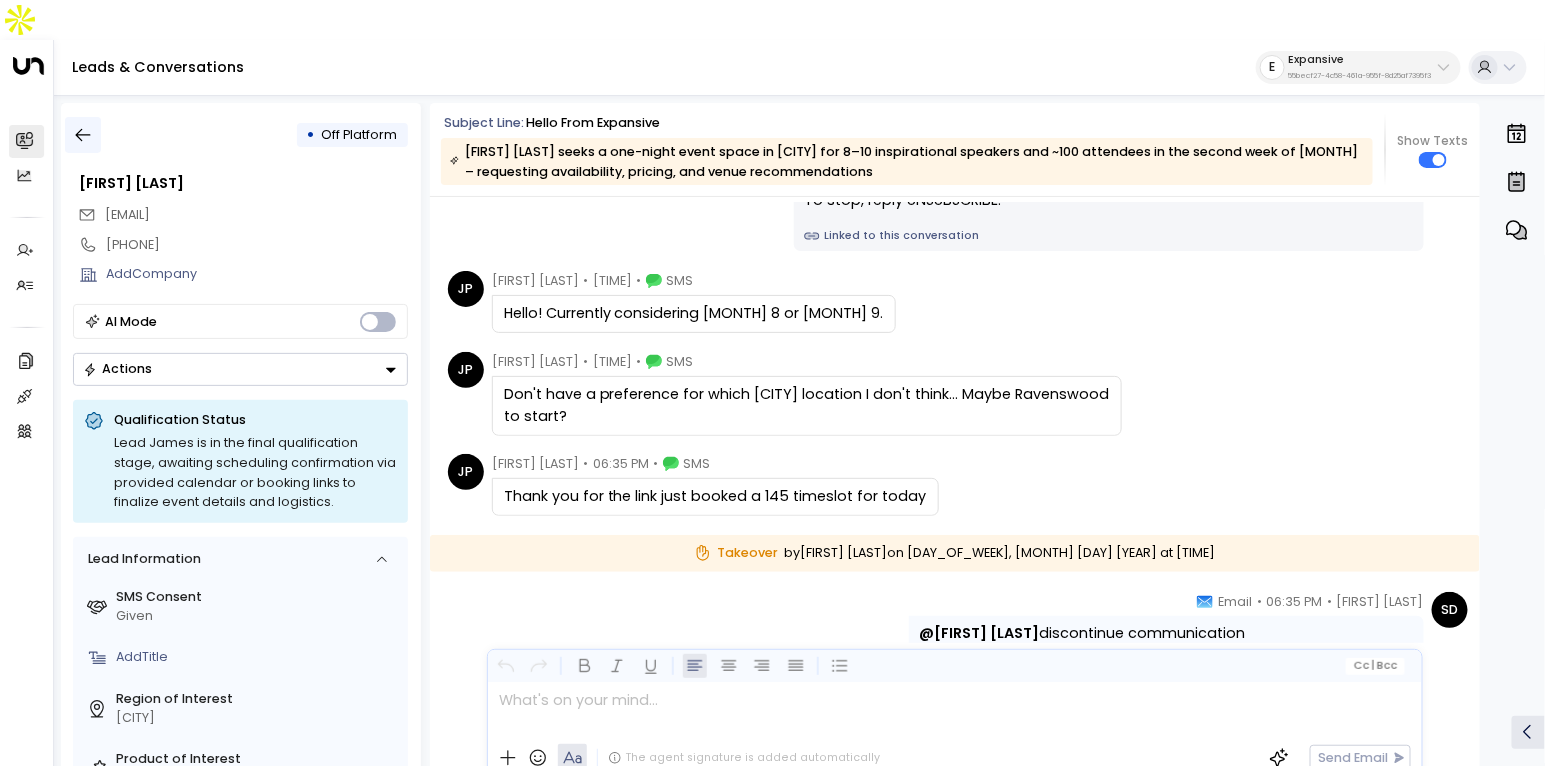 click at bounding box center (83, 135) 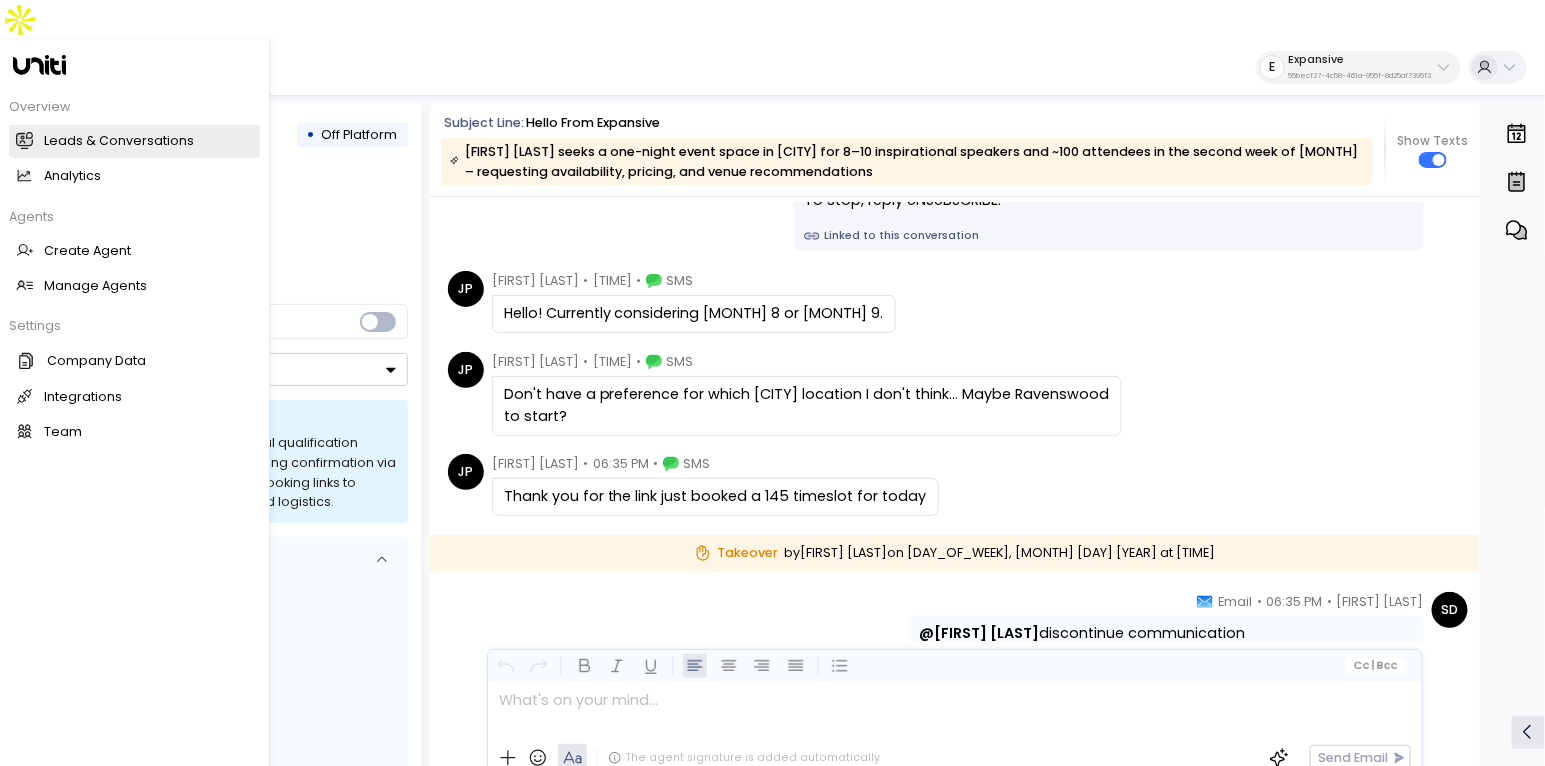 click on "Leads & Conversations Leads & Conversations" at bounding box center [134, 141] 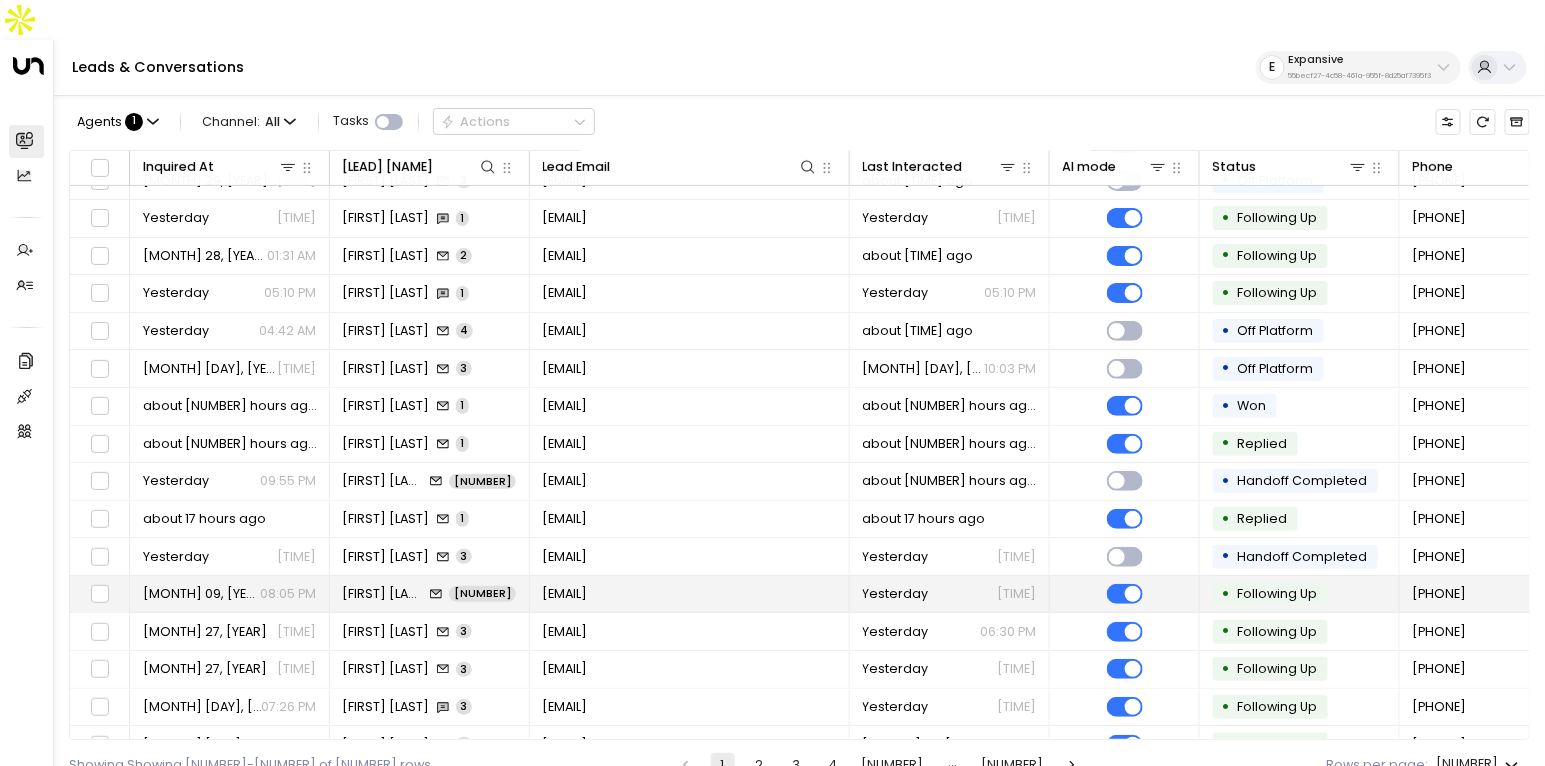 scroll, scrollTop: 192, scrollLeft: 0, axis: vertical 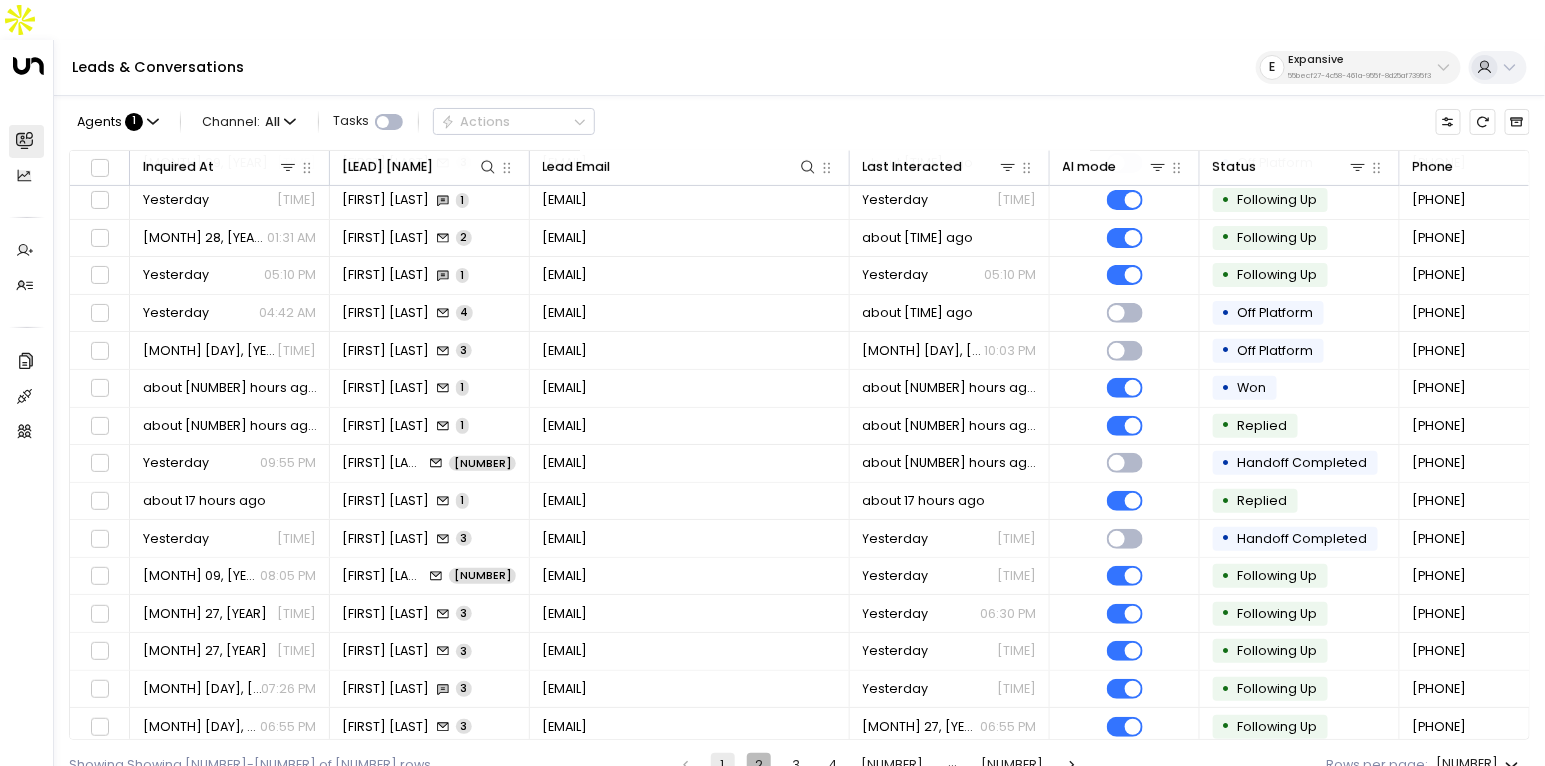 click on "2" at bounding box center [759, 765] 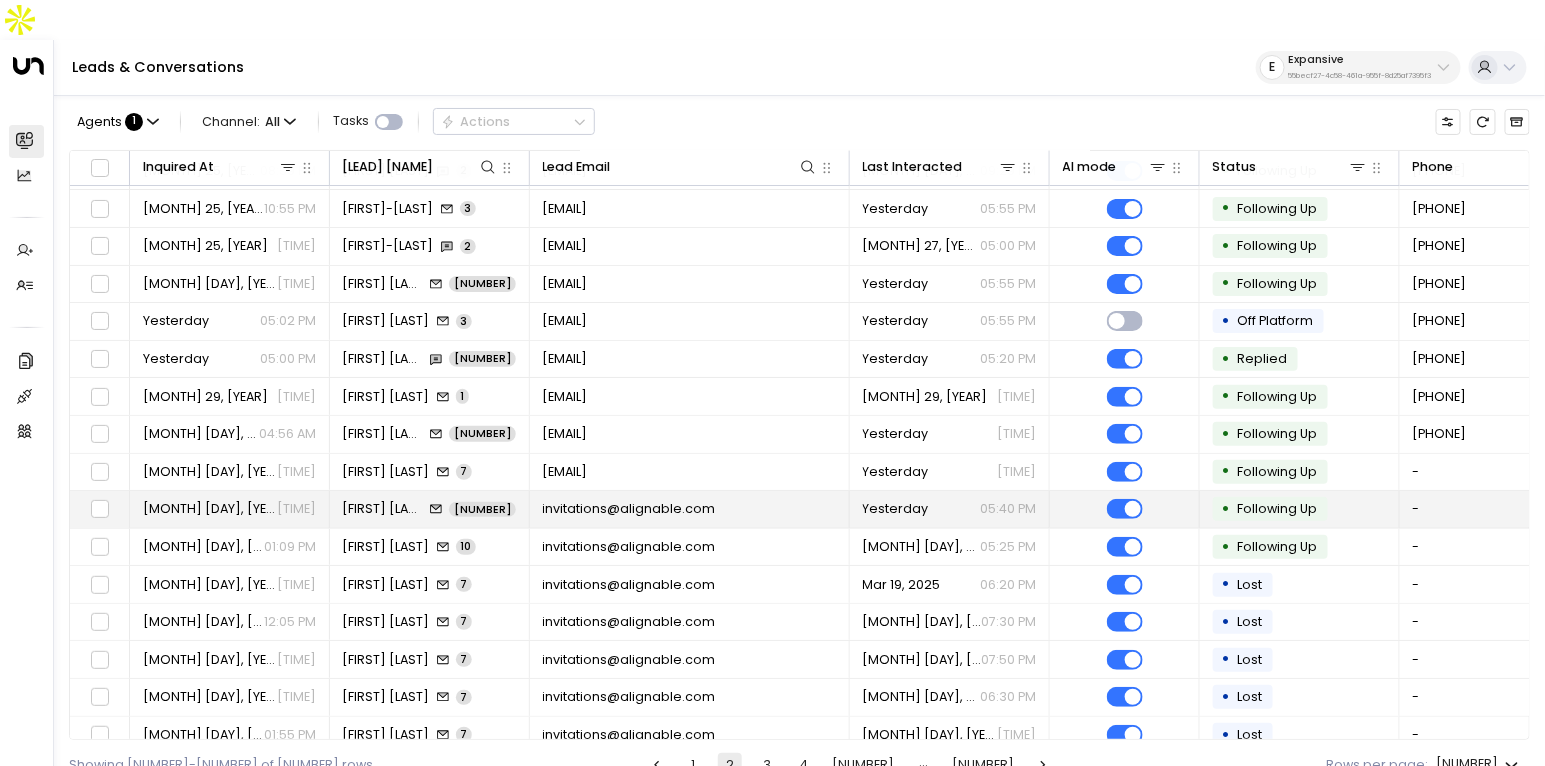 scroll, scrollTop: 0, scrollLeft: 0, axis: both 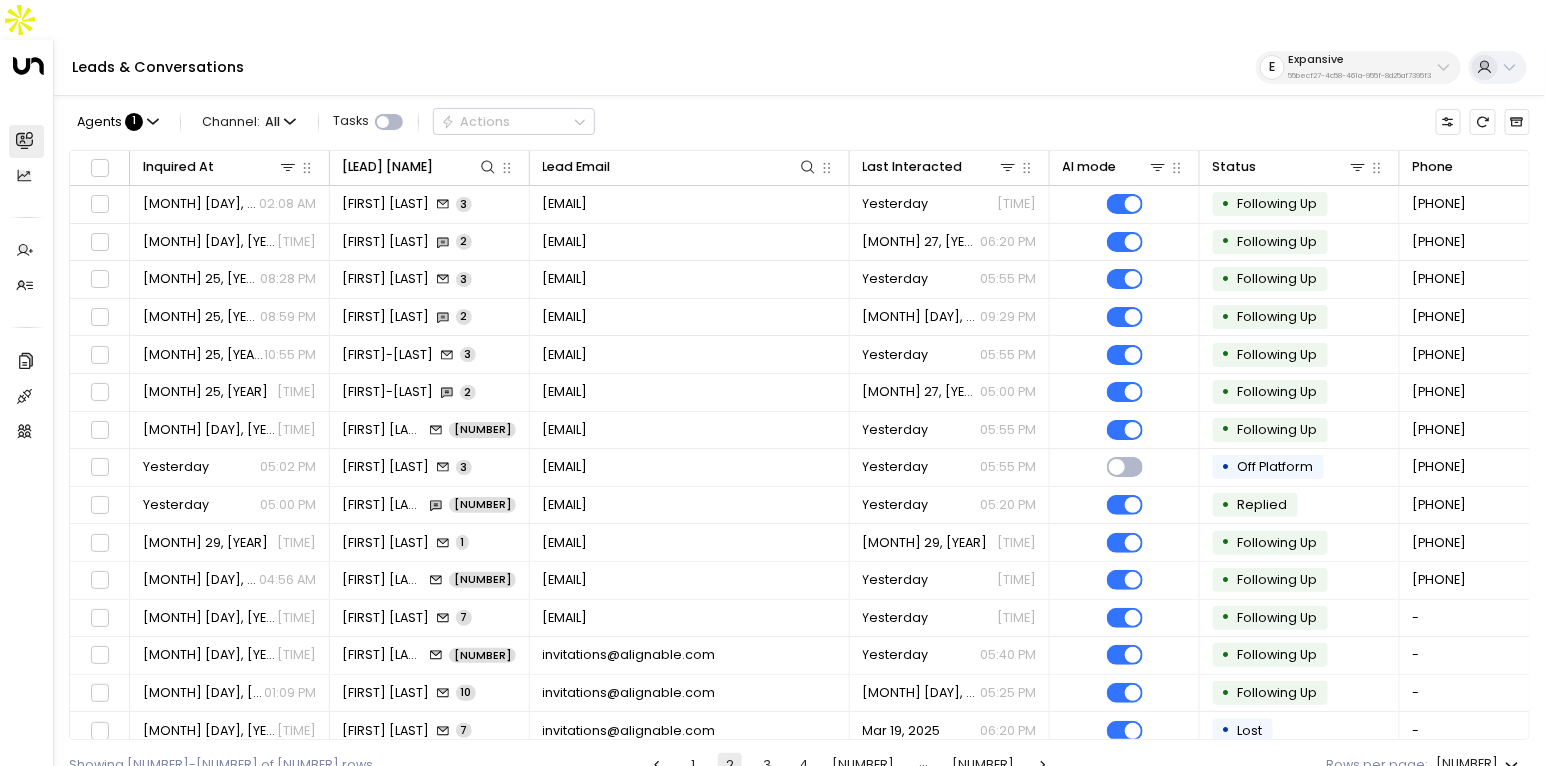 click on "3" at bounding box center (767, 765) 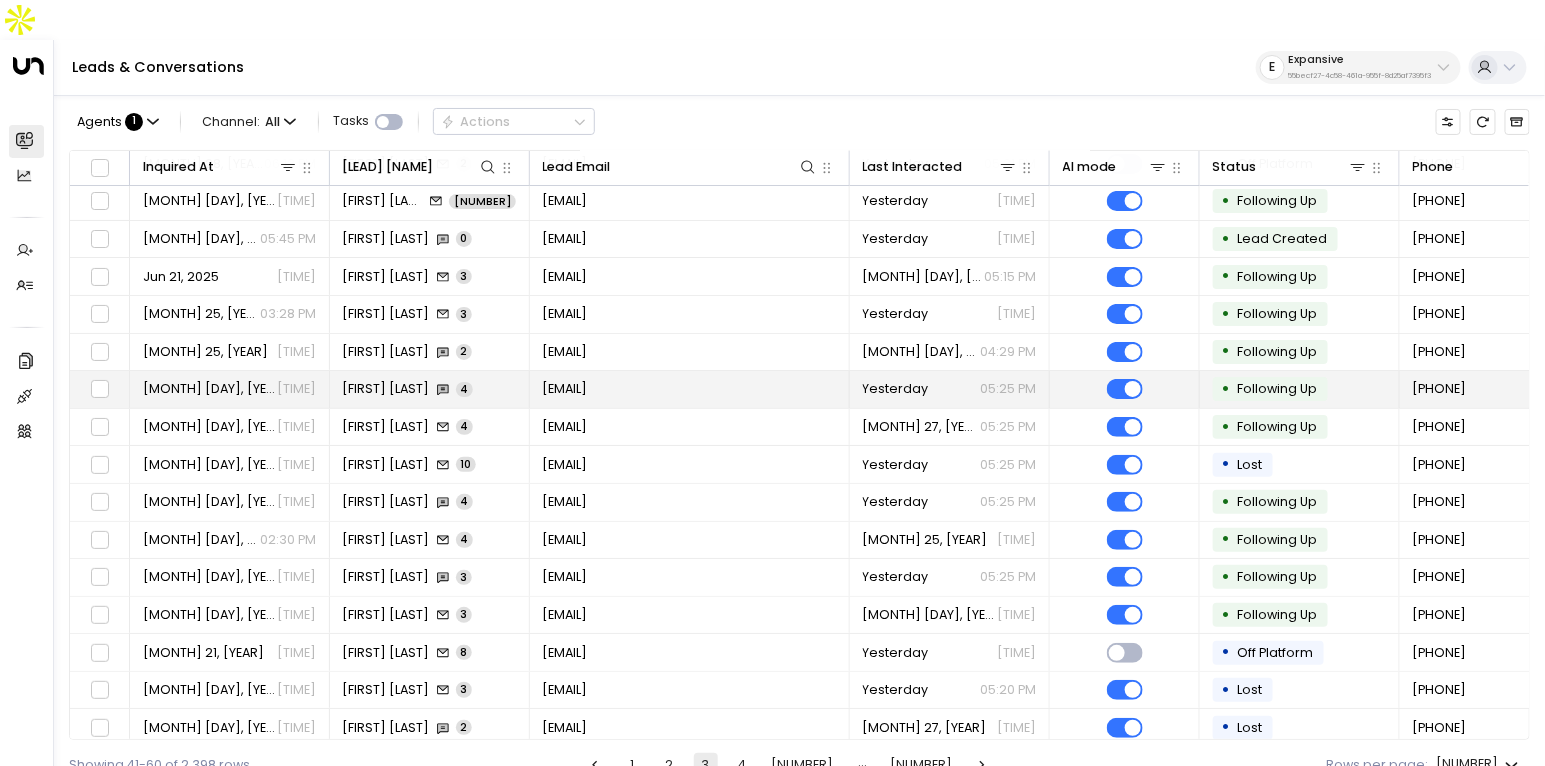 scroll, scrollTop: 82, scrollLeft: 0, axis: vertical 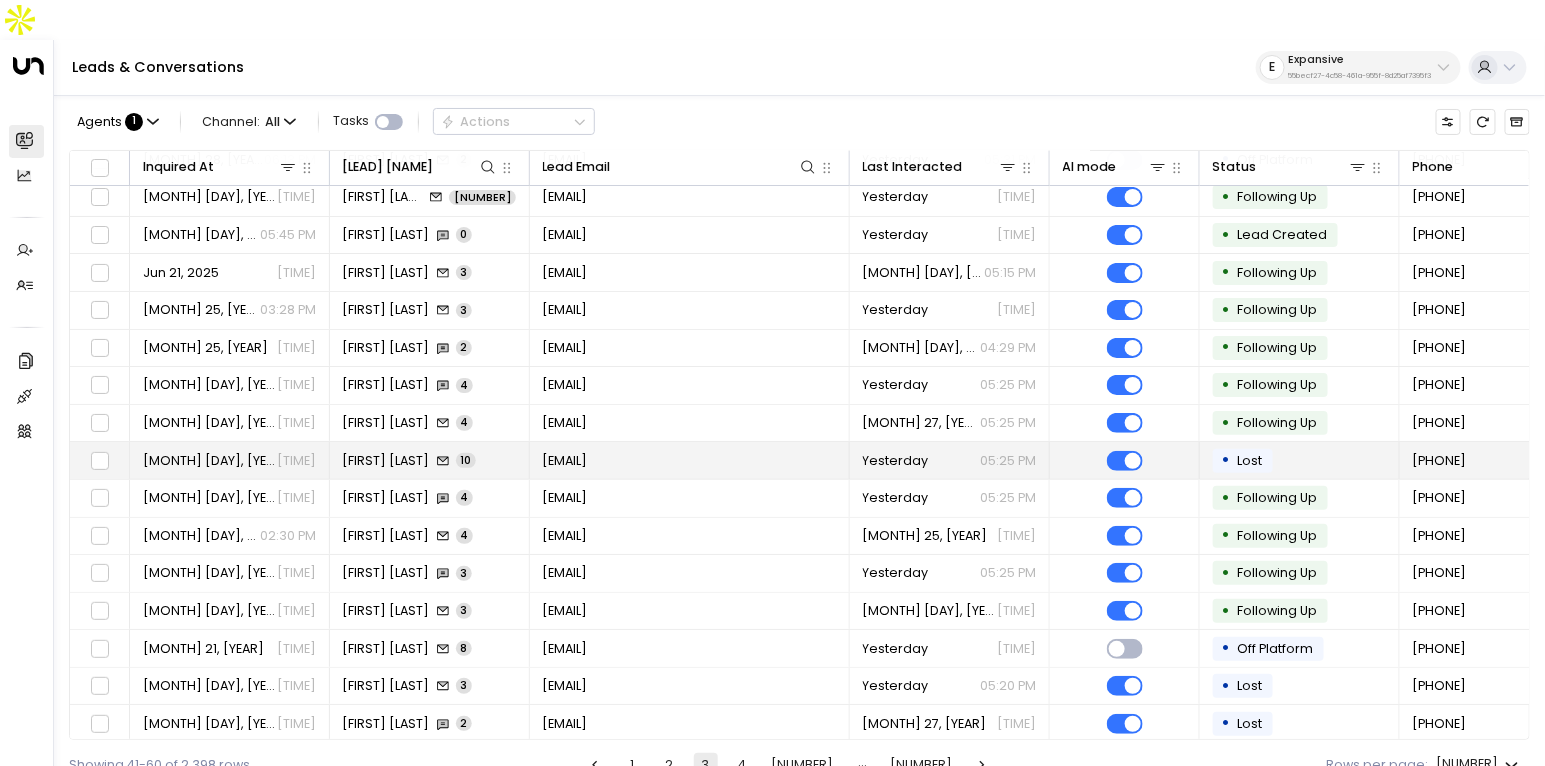 click on "[EMAIL]" at bounding box center [565, 461] 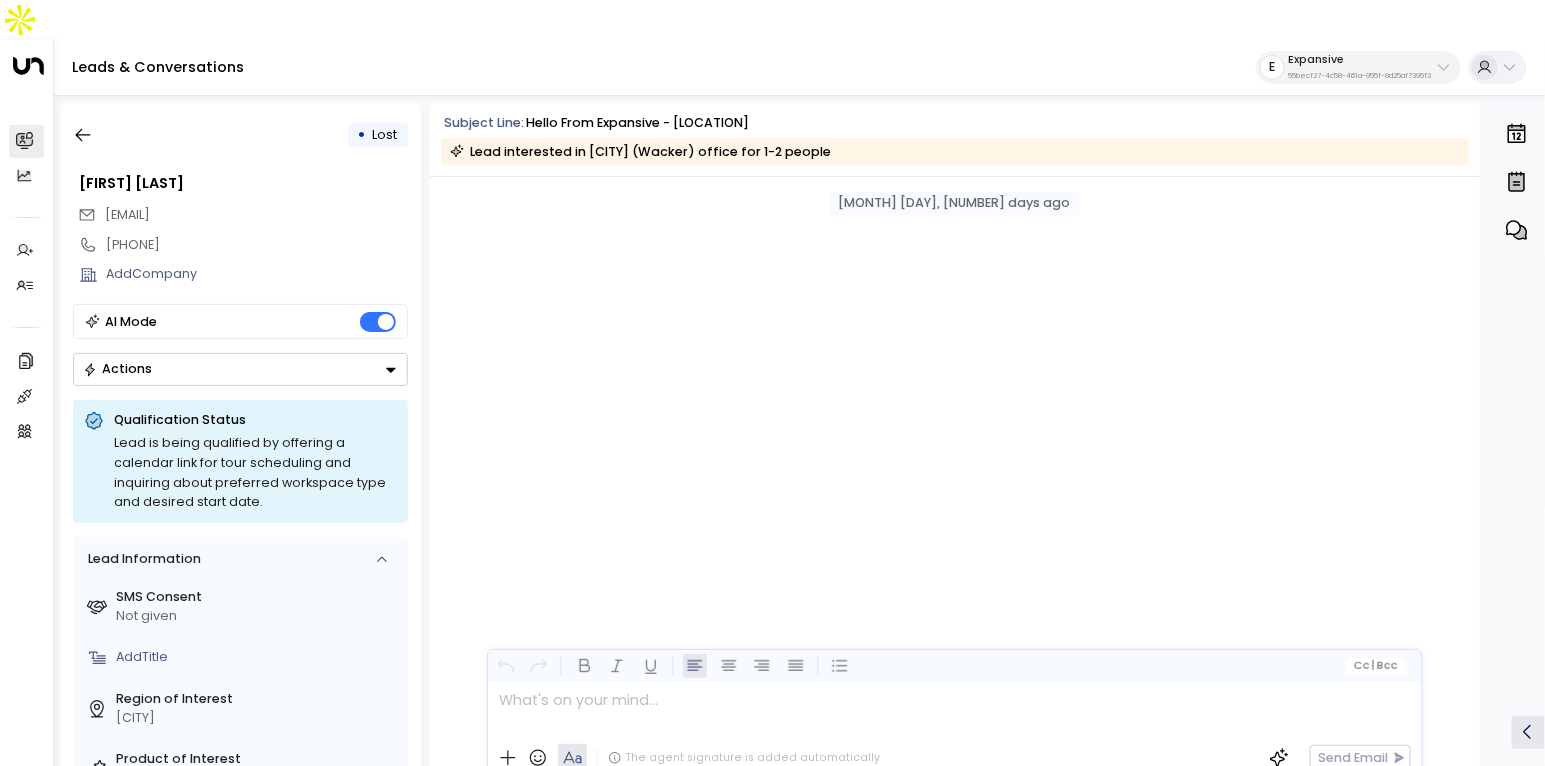 scroll, scrollTop: 3997, scrollLeft: 0, axis: vertical 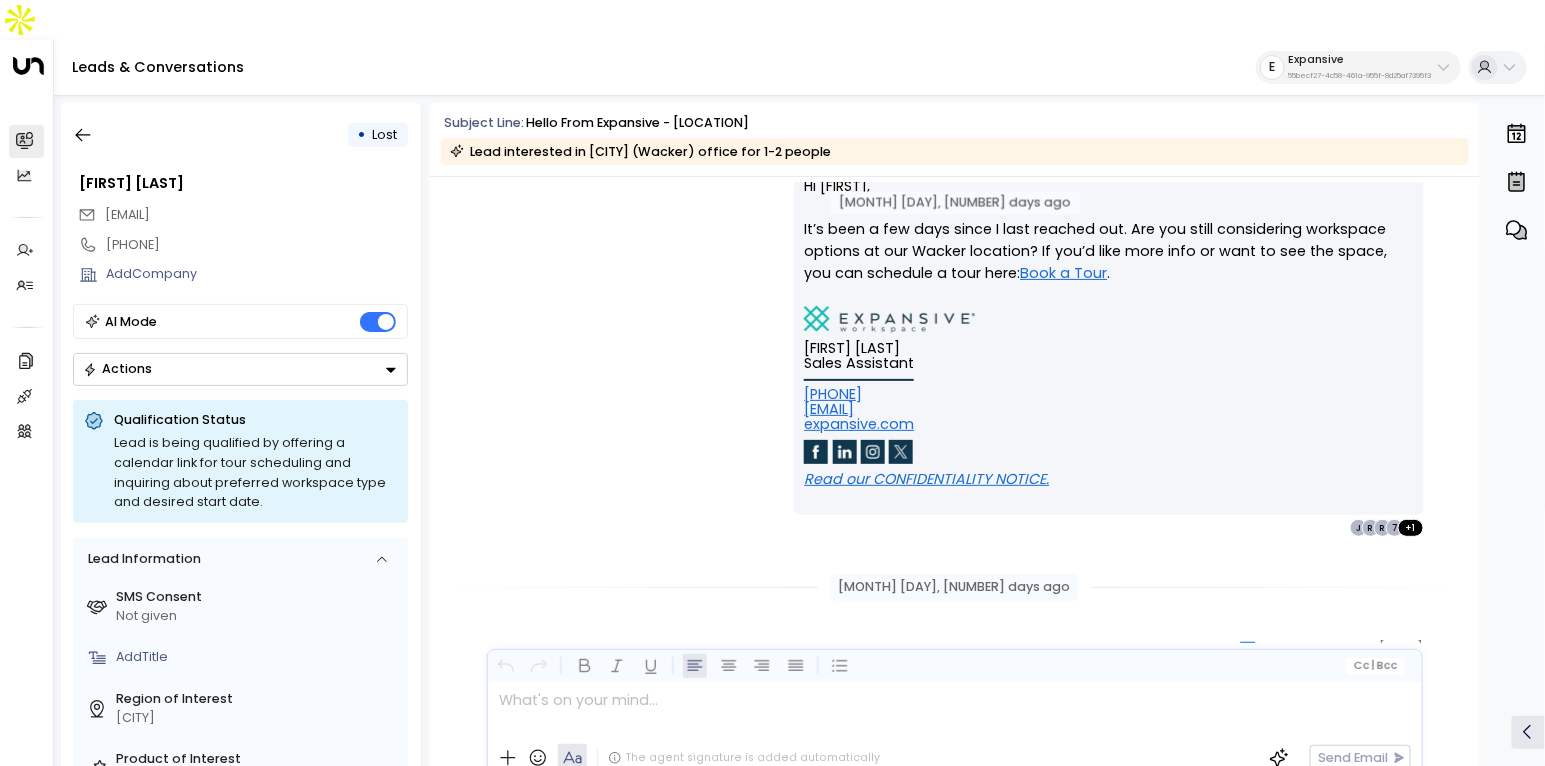 click on "New EVENT Lead for Expansive [CITY], [STATE]" at bounding box center [241, 451] 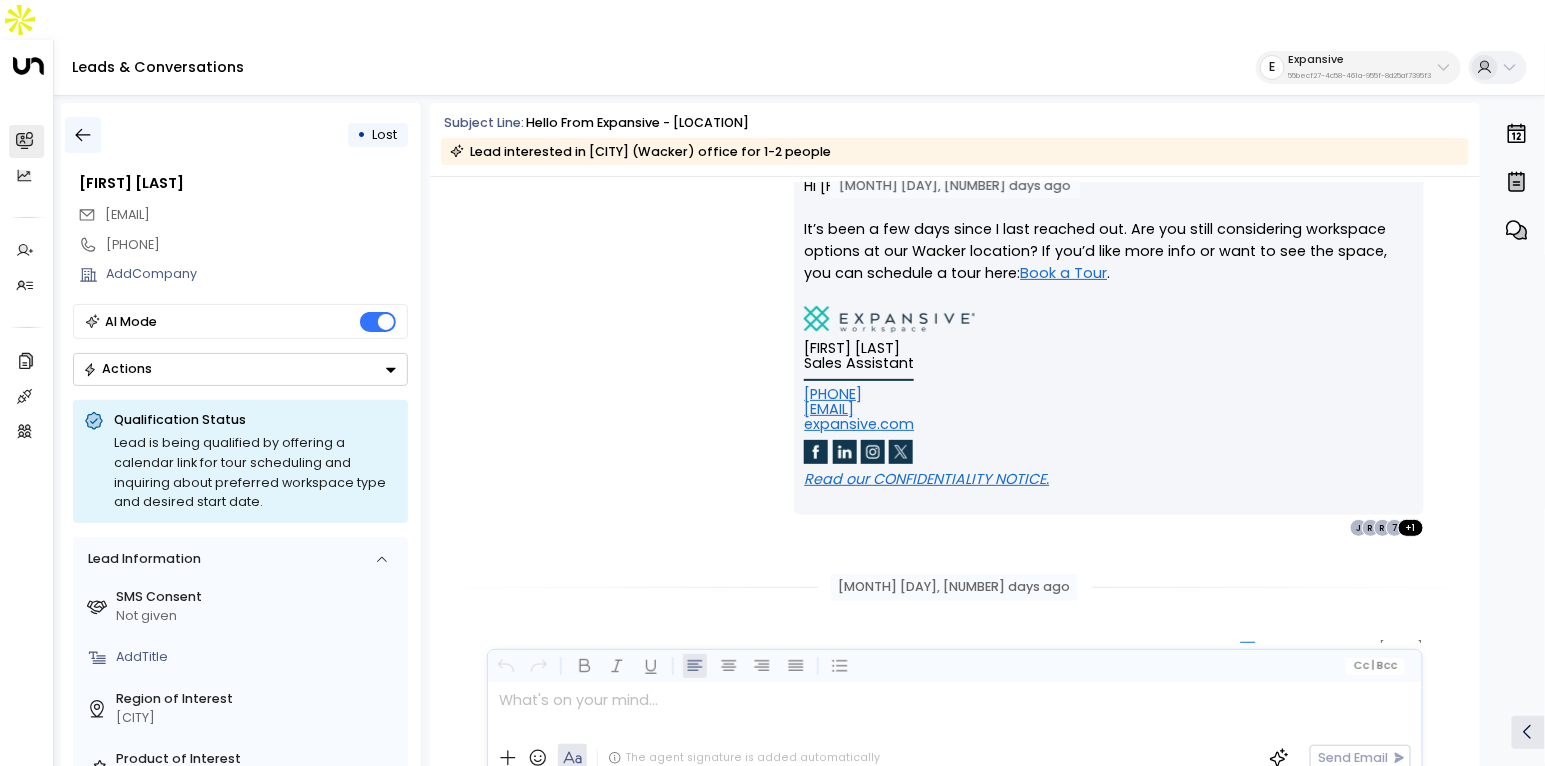 click at bounding box center [83, 135] 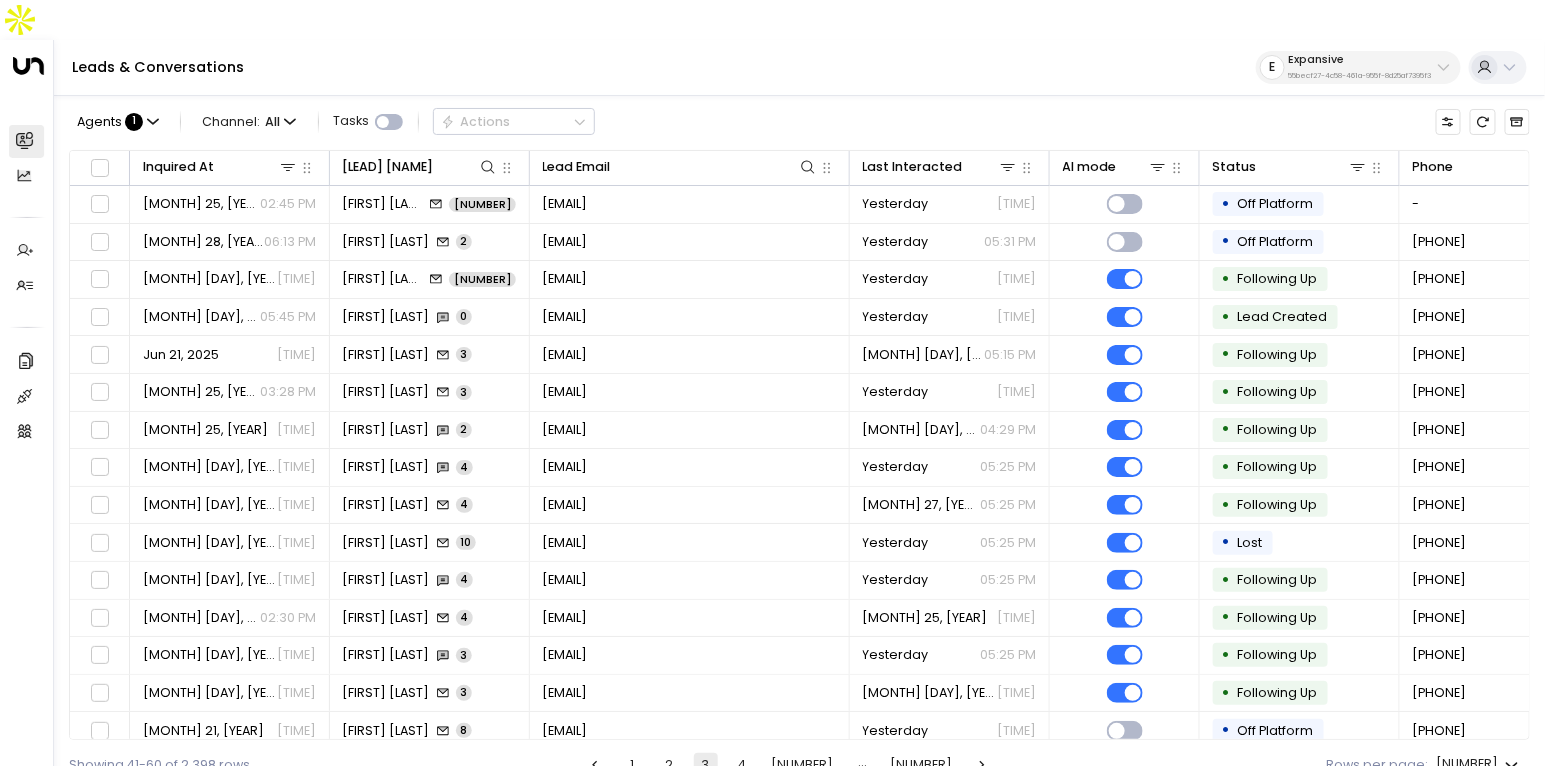 click on "4" at bounding box center (742, 765) 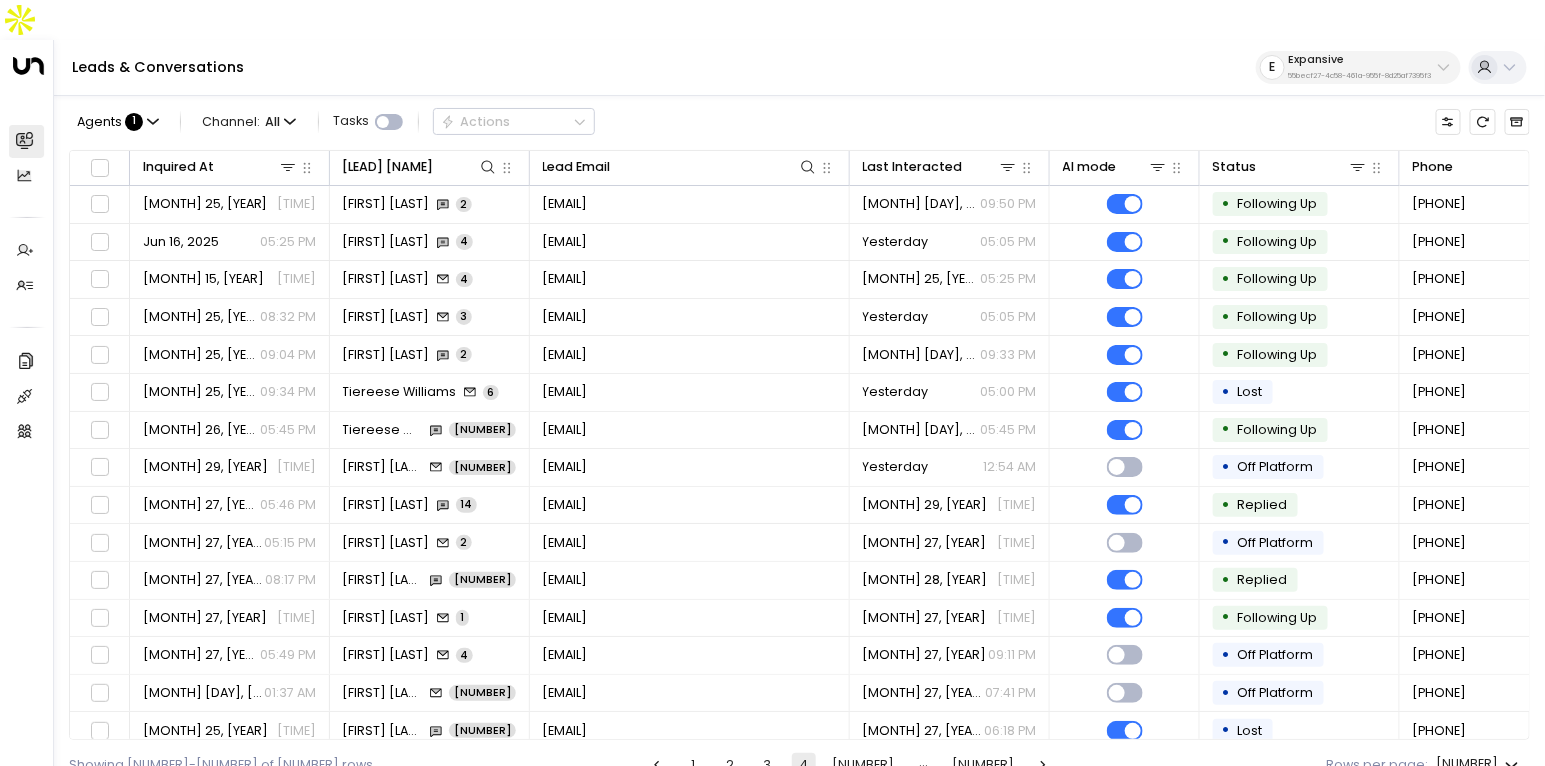 scroll, scrollTop: 192, scrollLeft: 0, axis: vertical 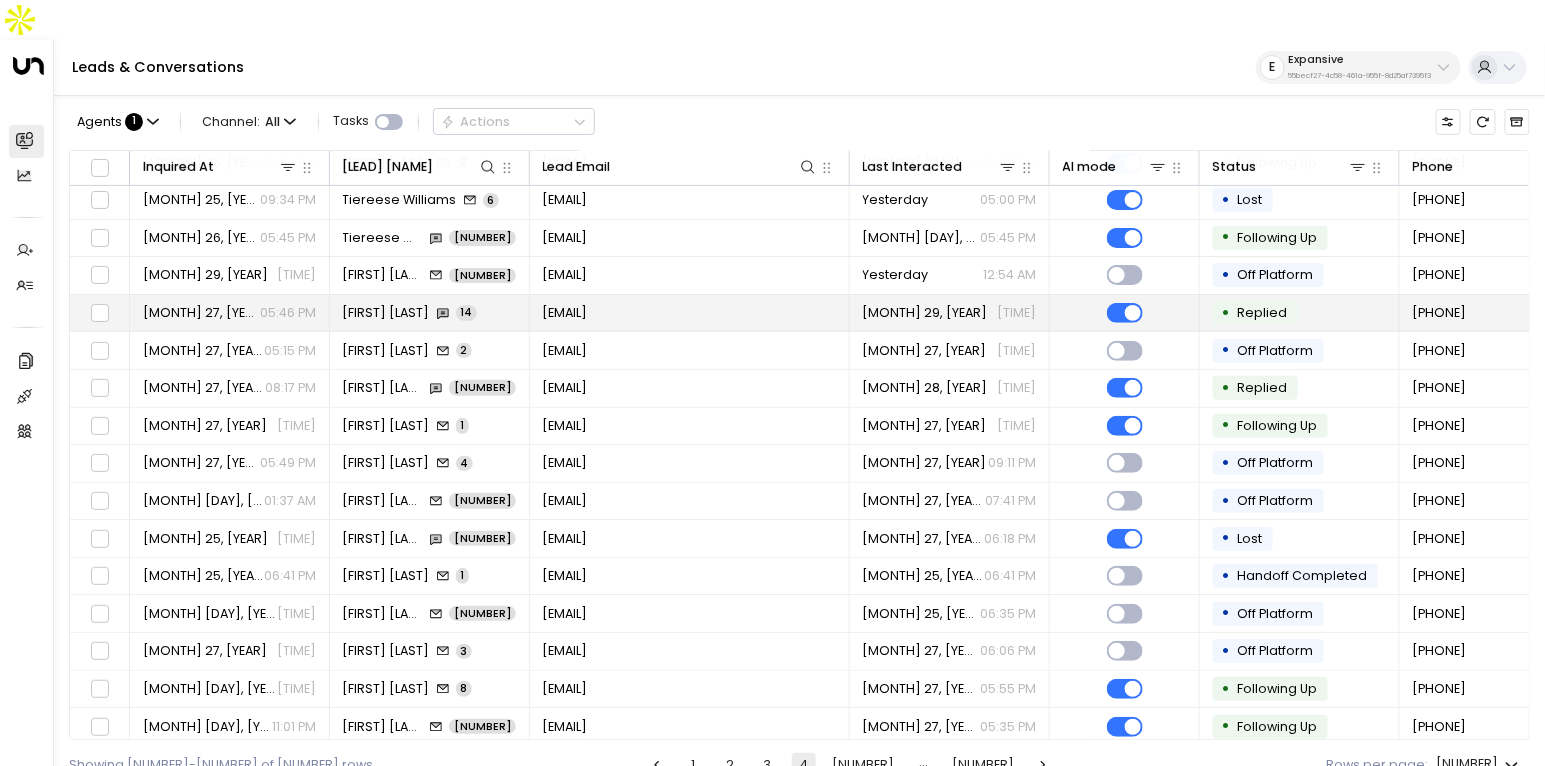 click on "[EMAIL]" at bounding box center [565, 313] 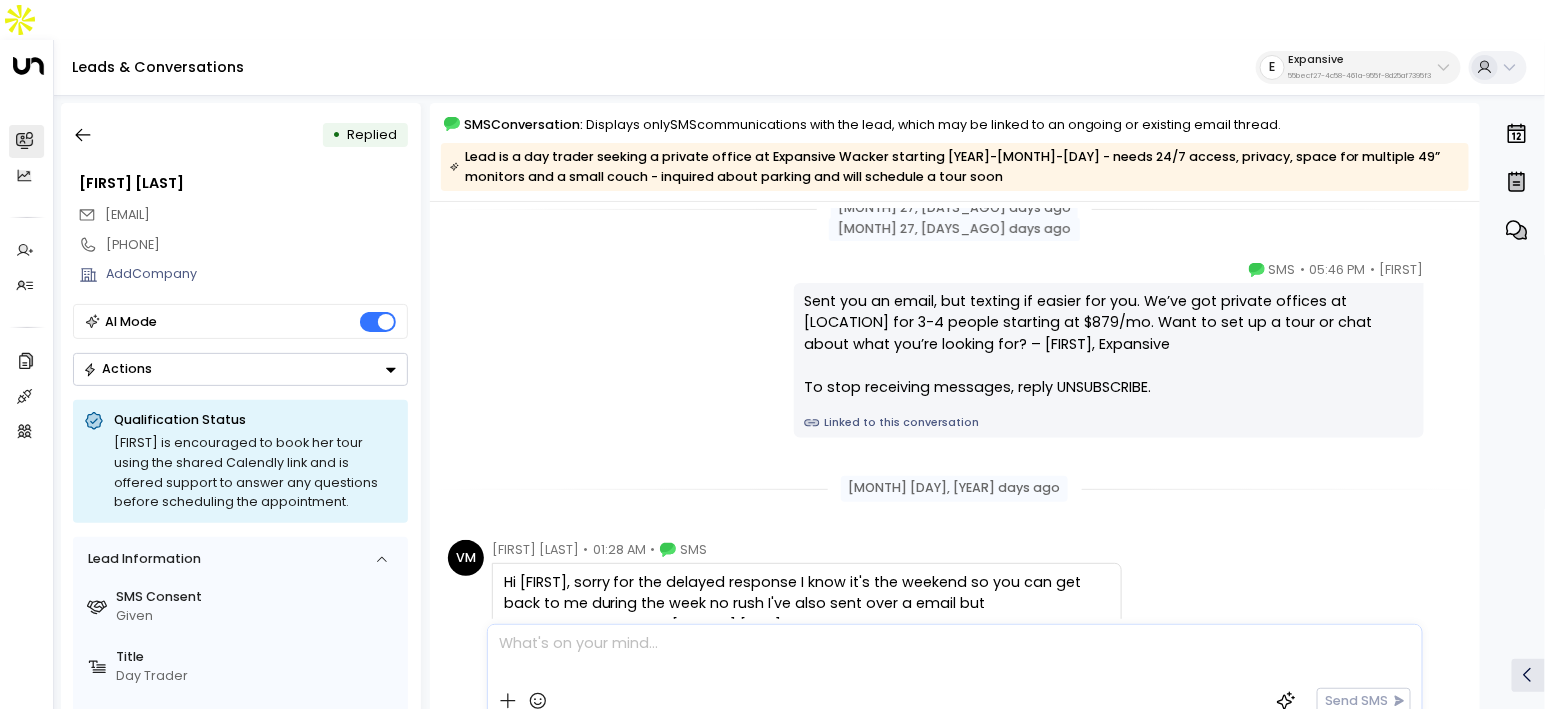 scroll, scrollTop: 0, scrollLeft: 0, axis: both 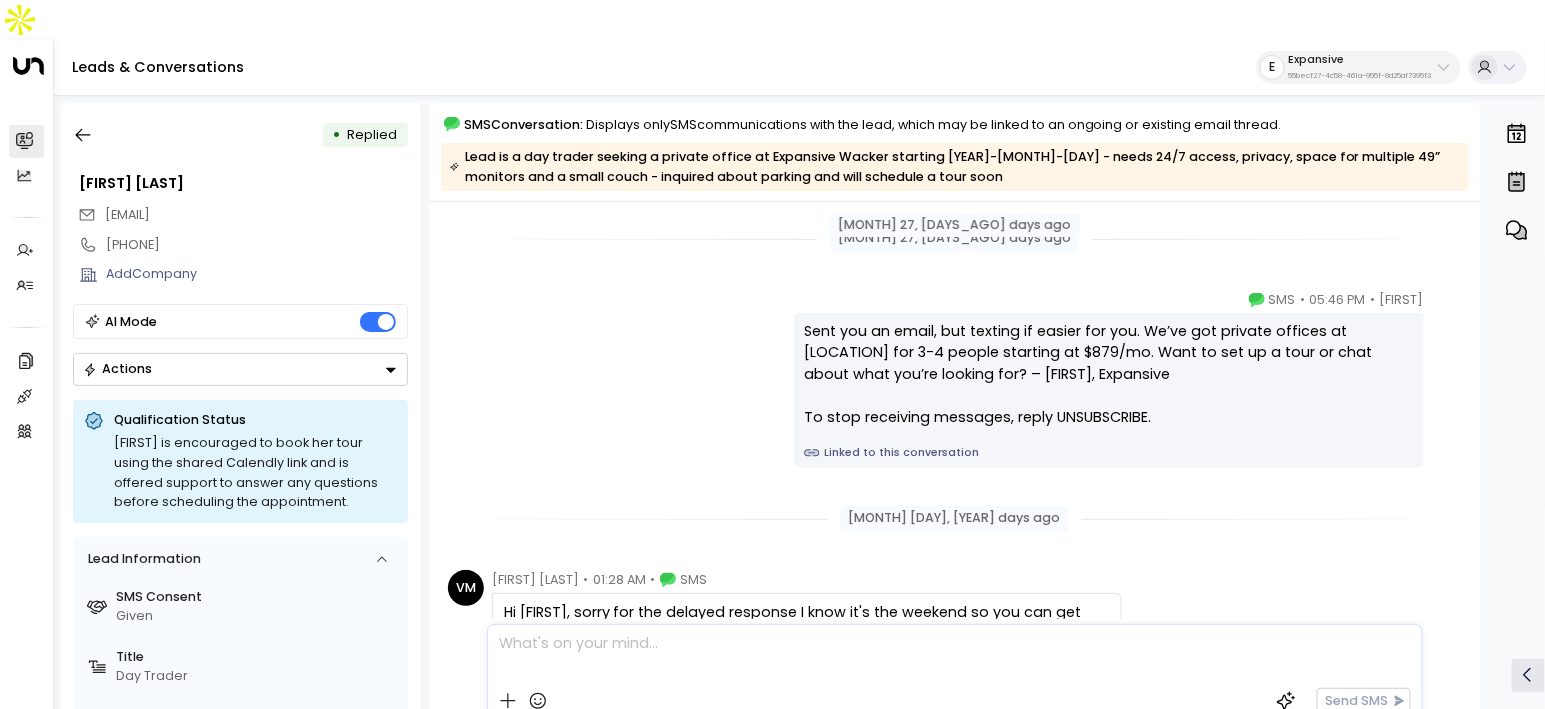 click on "Linked to this conversation" at bounding box center (1108, 453) 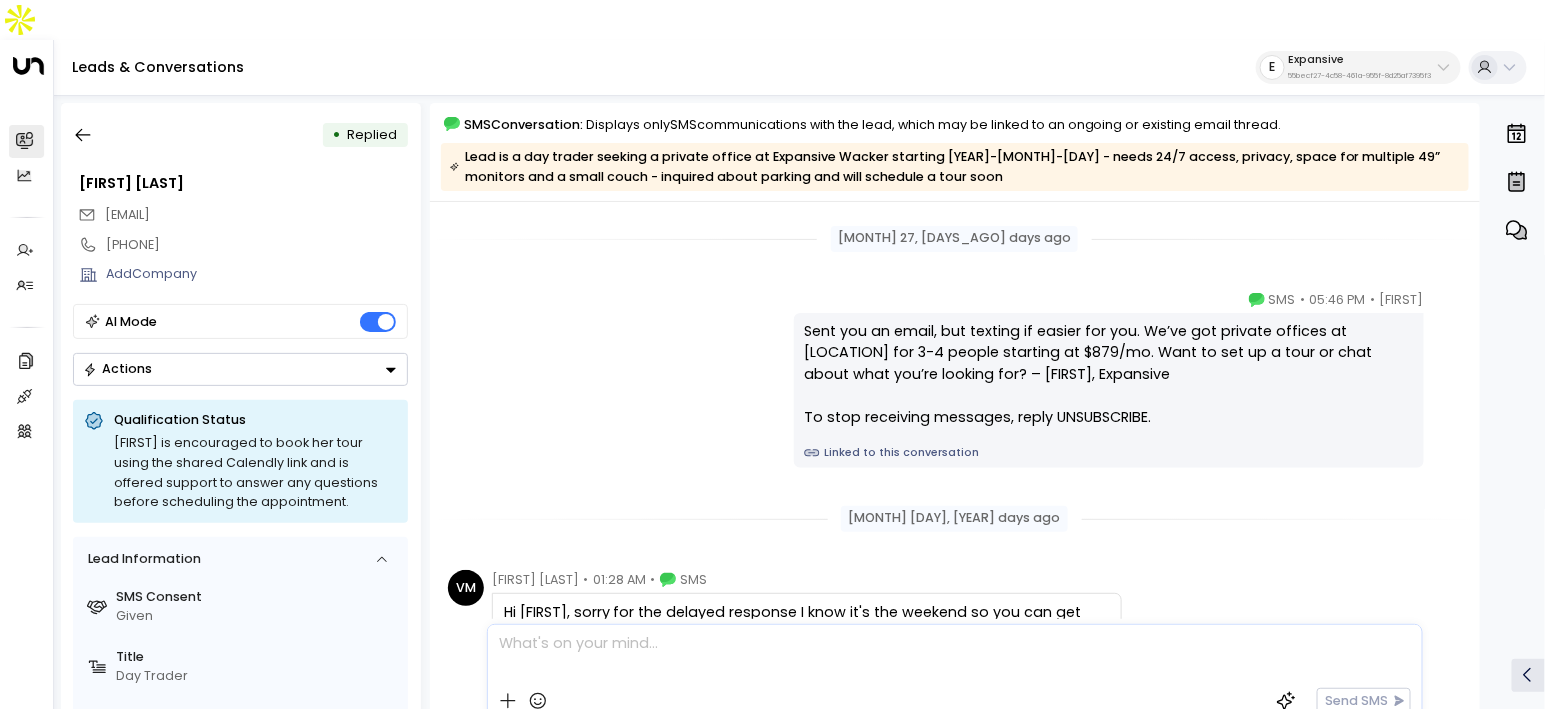 click on "Sent you an email, but texting if easier for you. We’ve got private offices at [LOCATION] for 3-4 people starting at $879/mo. Want to set up a tour or chat about what you’re looking for? – [FIRST], Expansive
To stop receiving messages, reply UNSUBSCRIBE." at bounding box center [1108, 375] 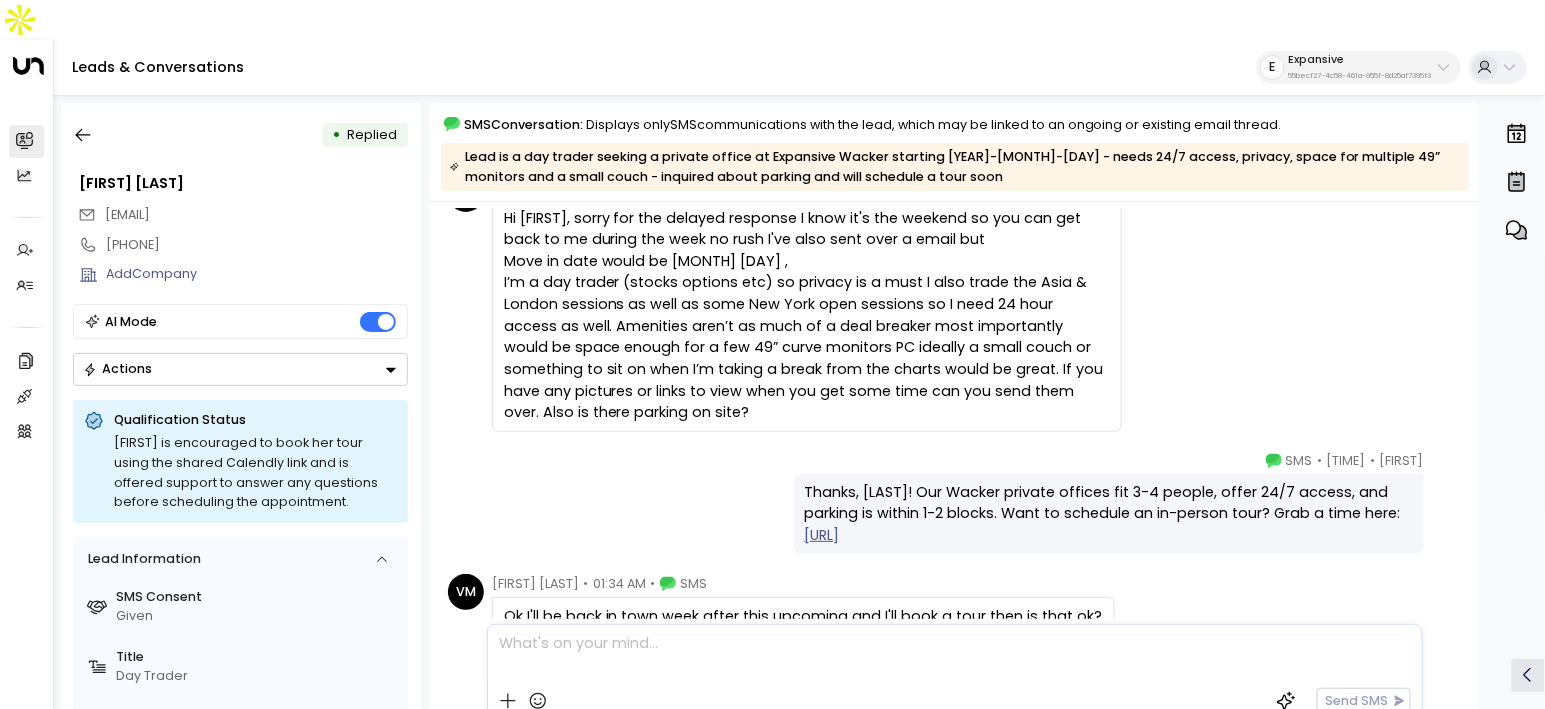 scroll, scrollTop: 402, scrollLeft: 0, axis: vertical 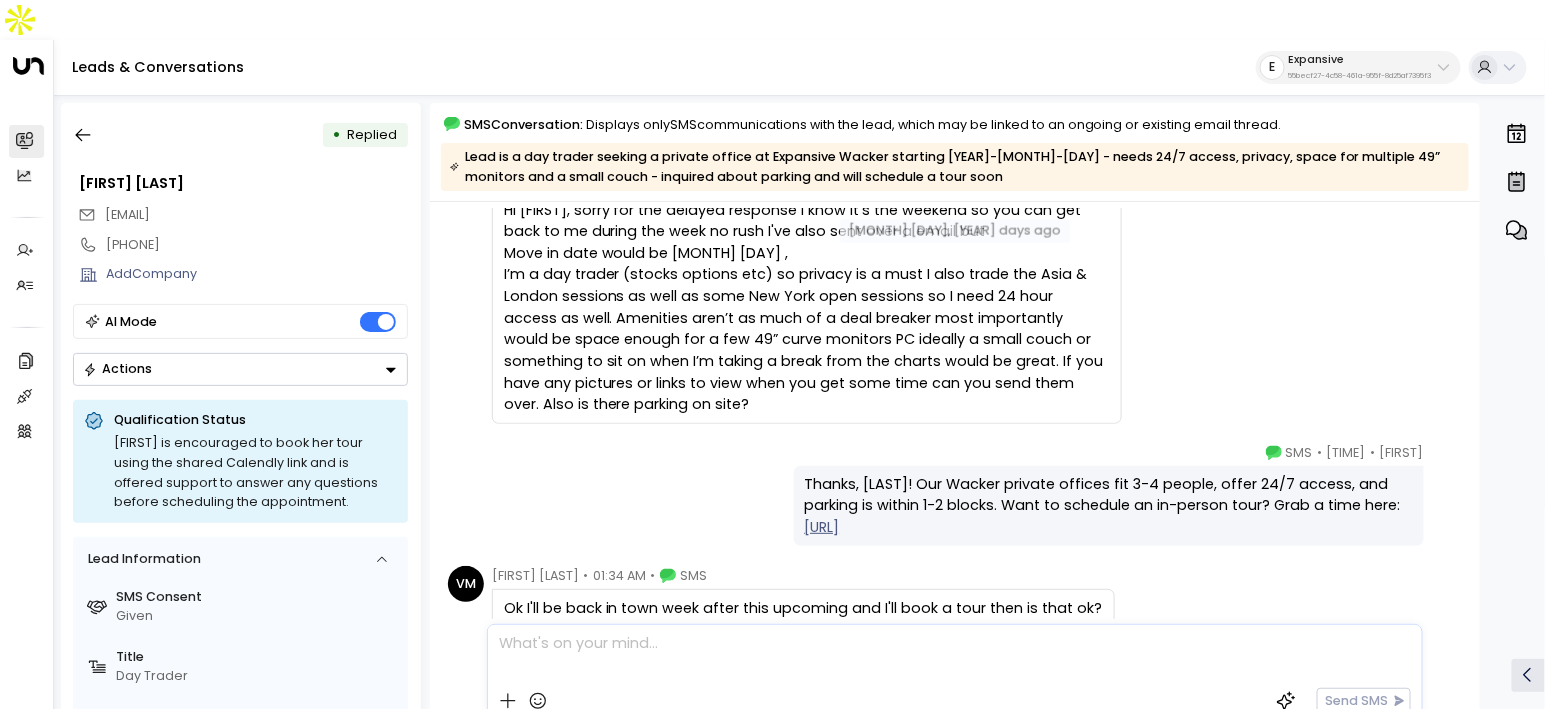 click on "Thanks, [FIRST]! Our [LOCATION] private offices fit 3-4 people, offer 24/7 access, and parking is within 1-2 blocks. Want to schedule an in-person tour? Grab a time here: https://calendly.com/chicago-wacker/book-a-tour" at bounding box center (1108, 506) 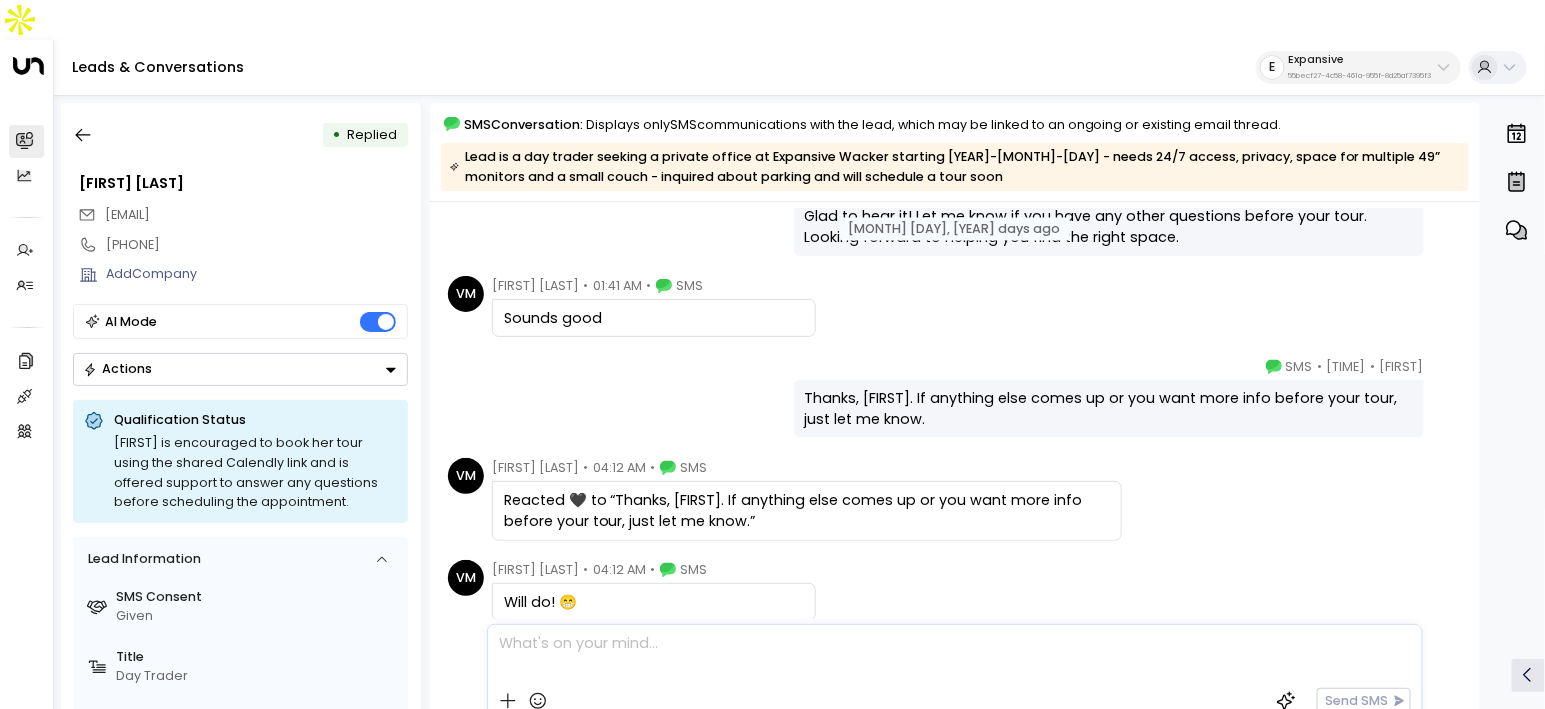 scroll, scrollTop: 1268, scrollLeft: 0, axis: vertical 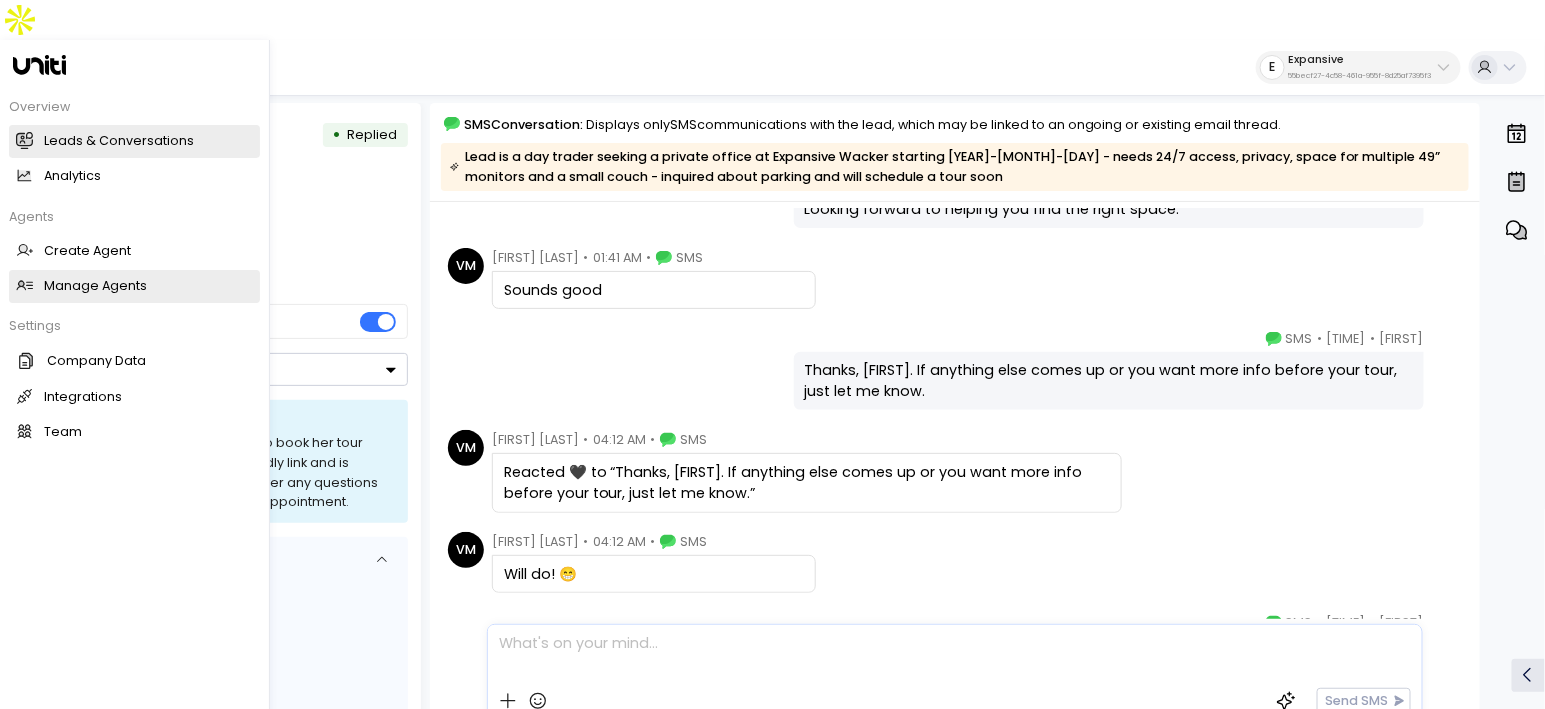click on "Manage Agents" at bounding box center [95, 286] 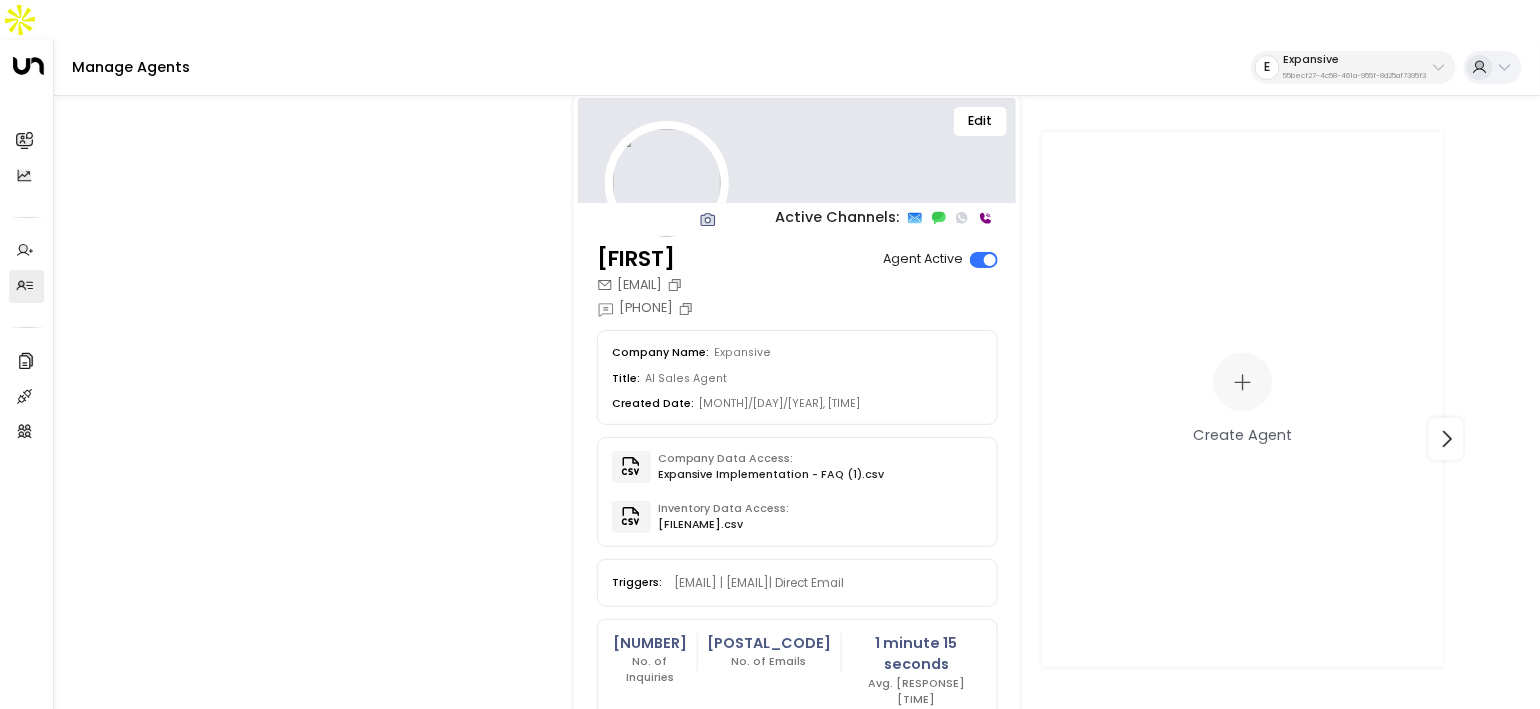 click on "Edit" at bounding box center (980, 121) 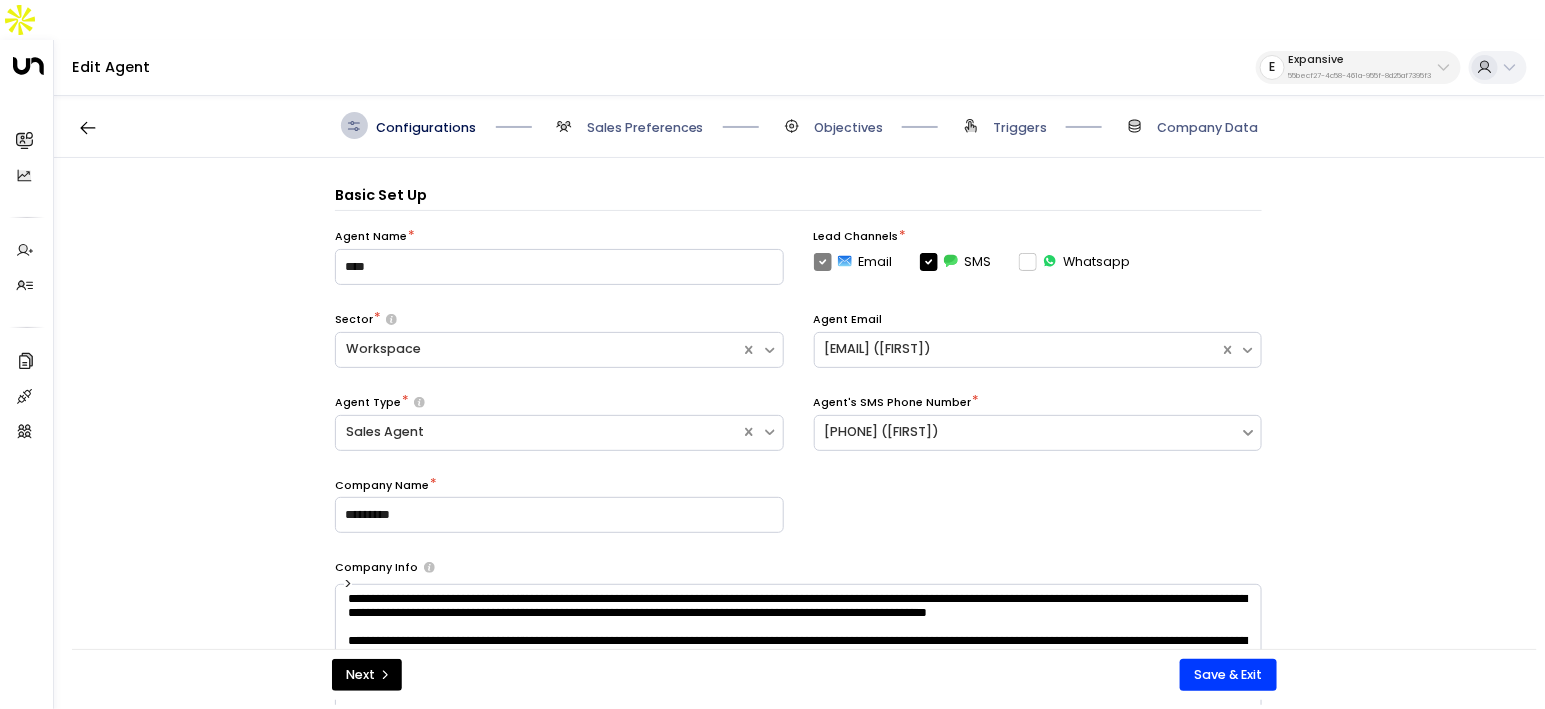 scroll, scrollTop: 27, scrollLeft: 0, axis: vertical 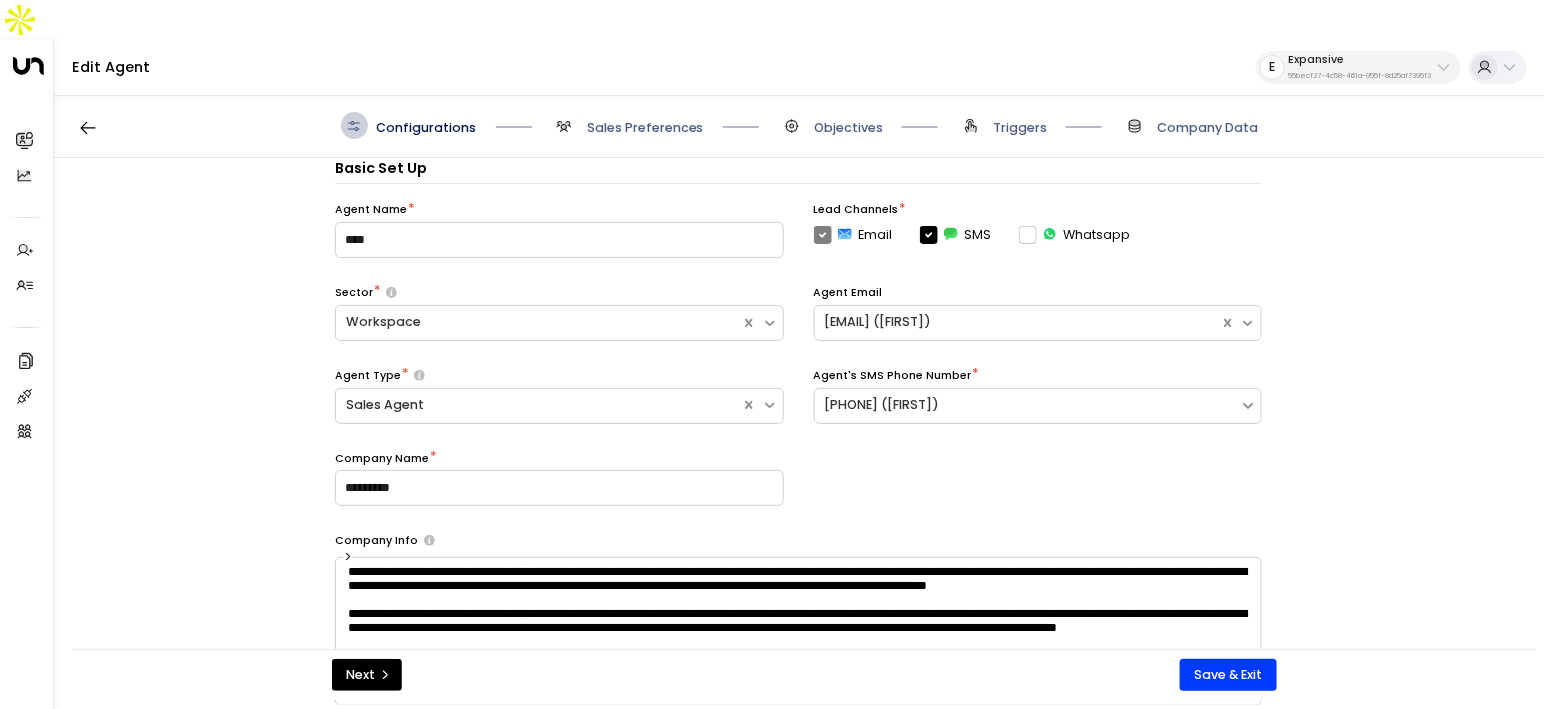 click on "Sales Preferences" at bounding box center (645, 128) 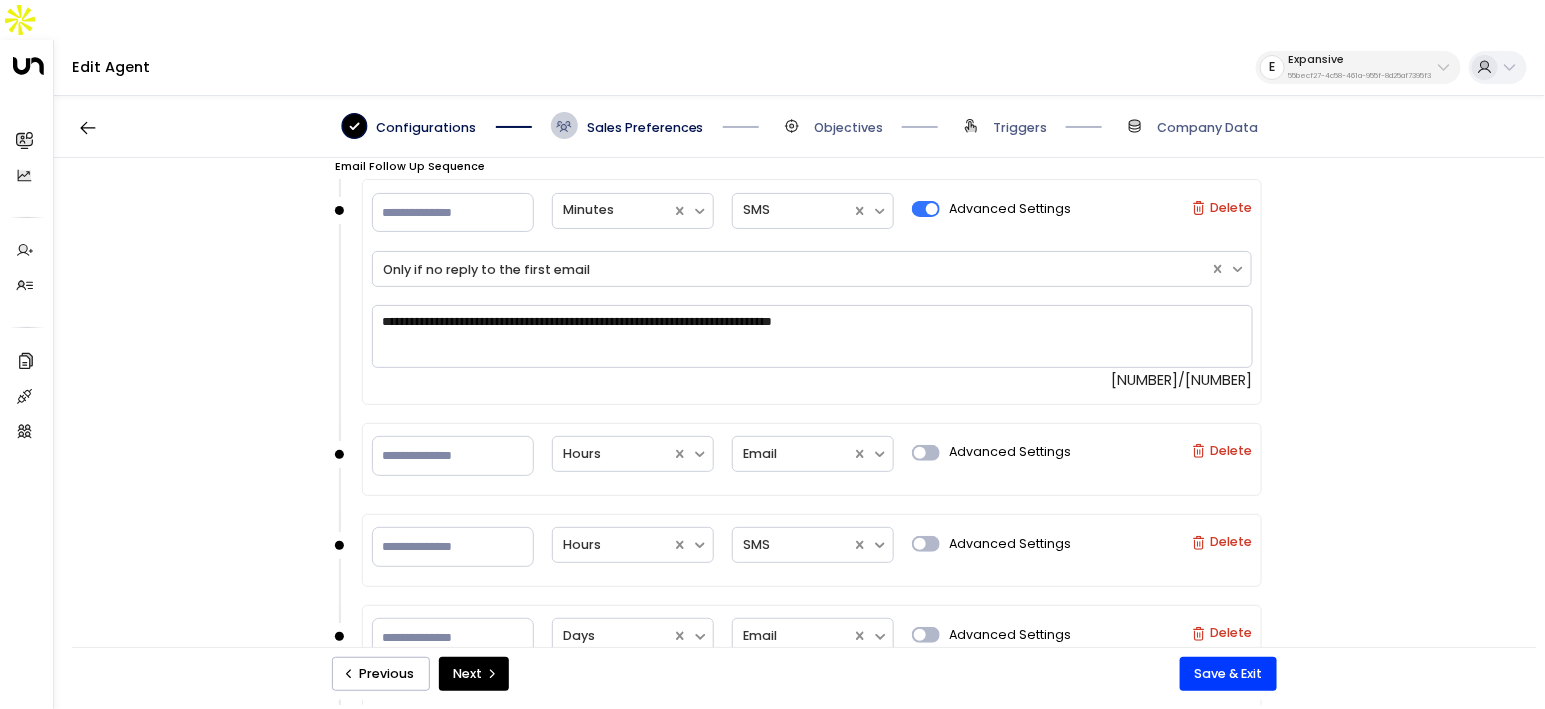 scroll, scrollTop: 998, scrollLeft: 0, axis: vertical 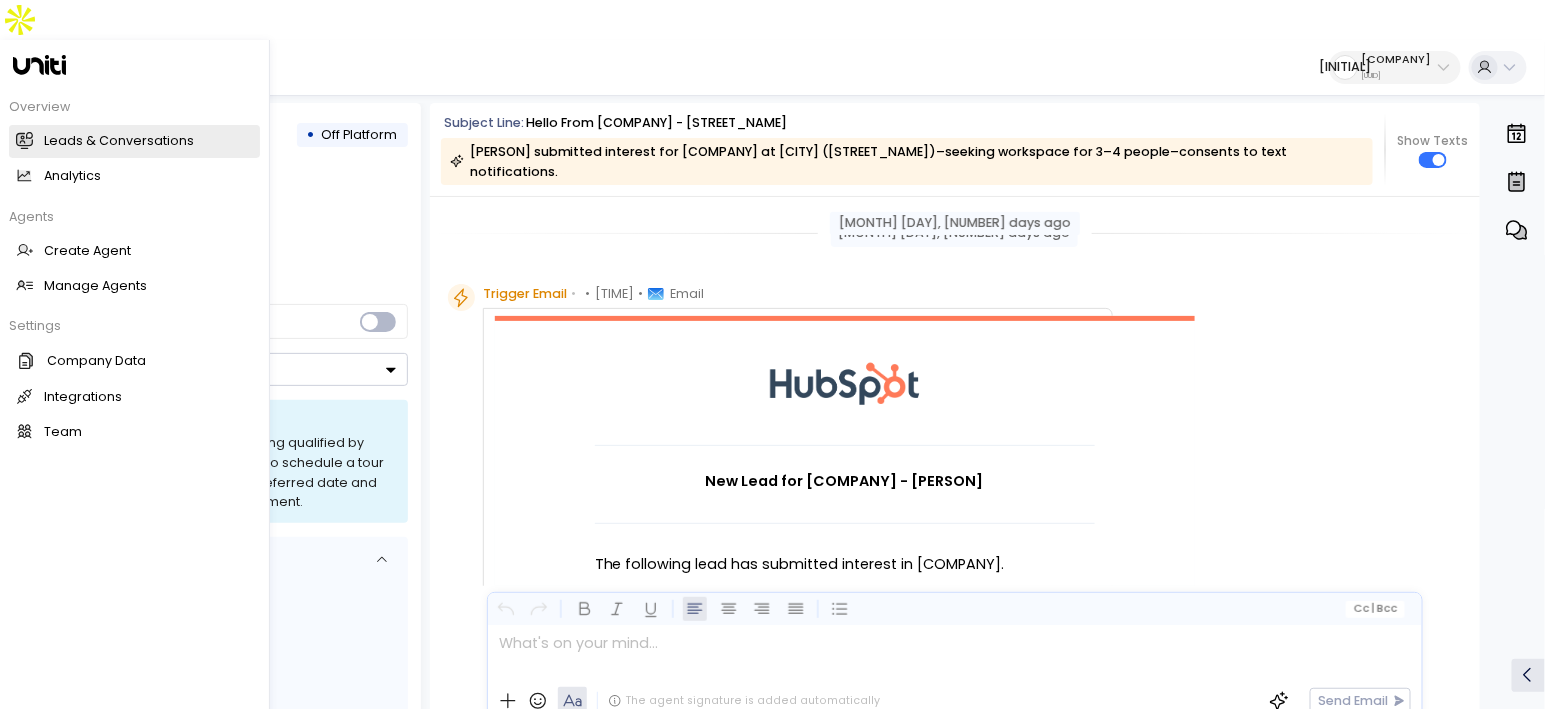 click at bounding box center [25, 140] 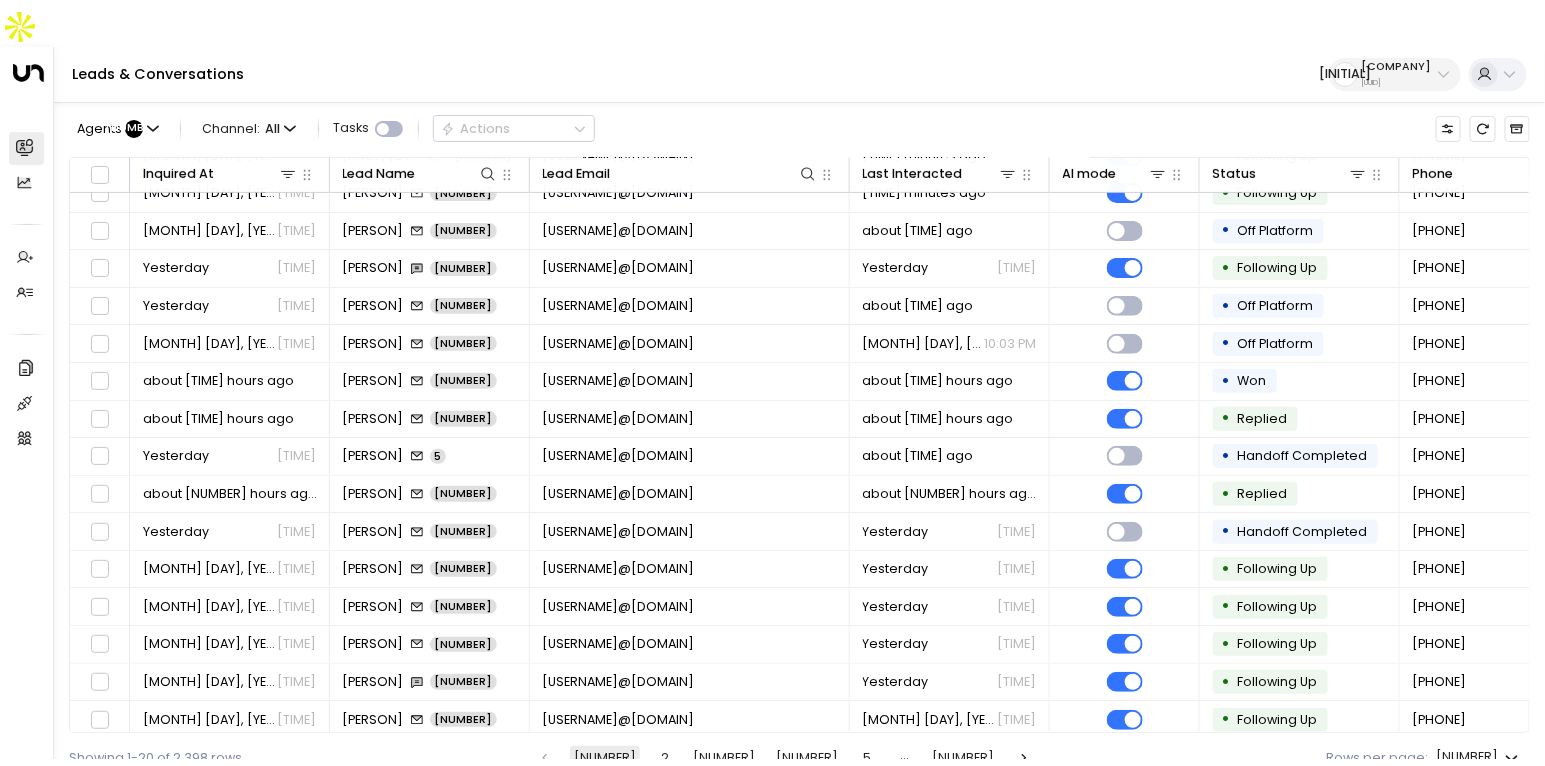 scroll, scrollTop: 192, scrollLeft: 0, axis: vertical 